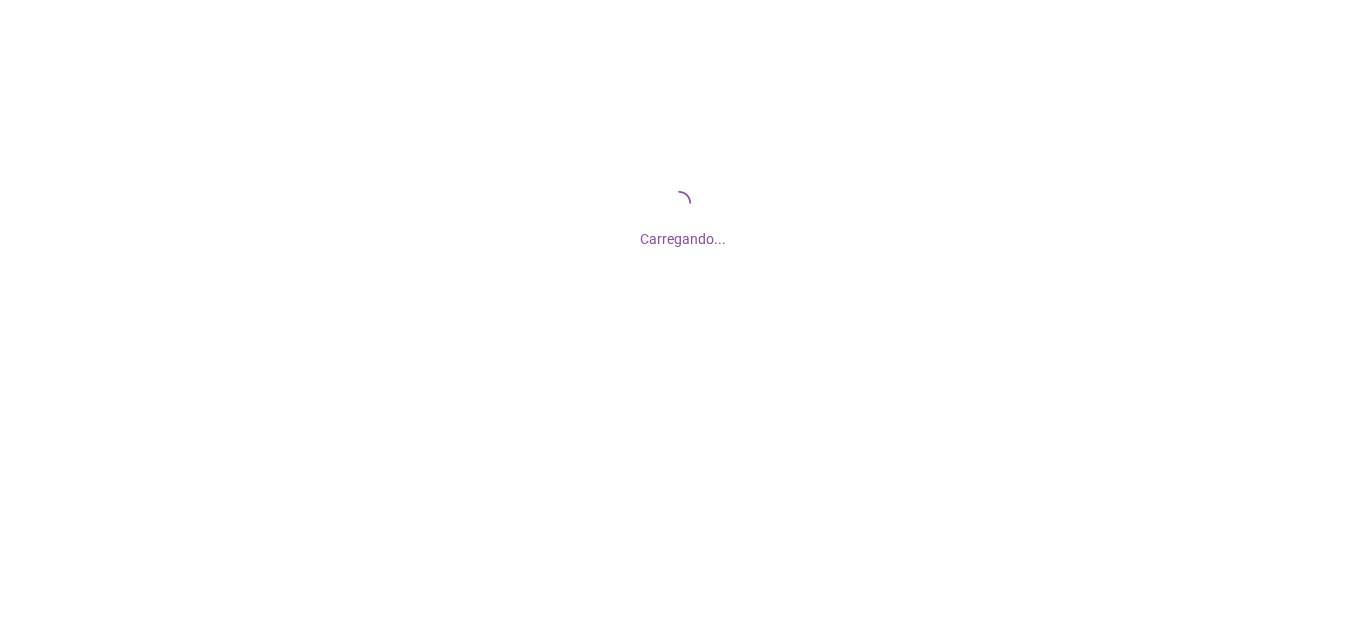 scroll, scrollTop: 0, scrollLeft: 0, axis: both 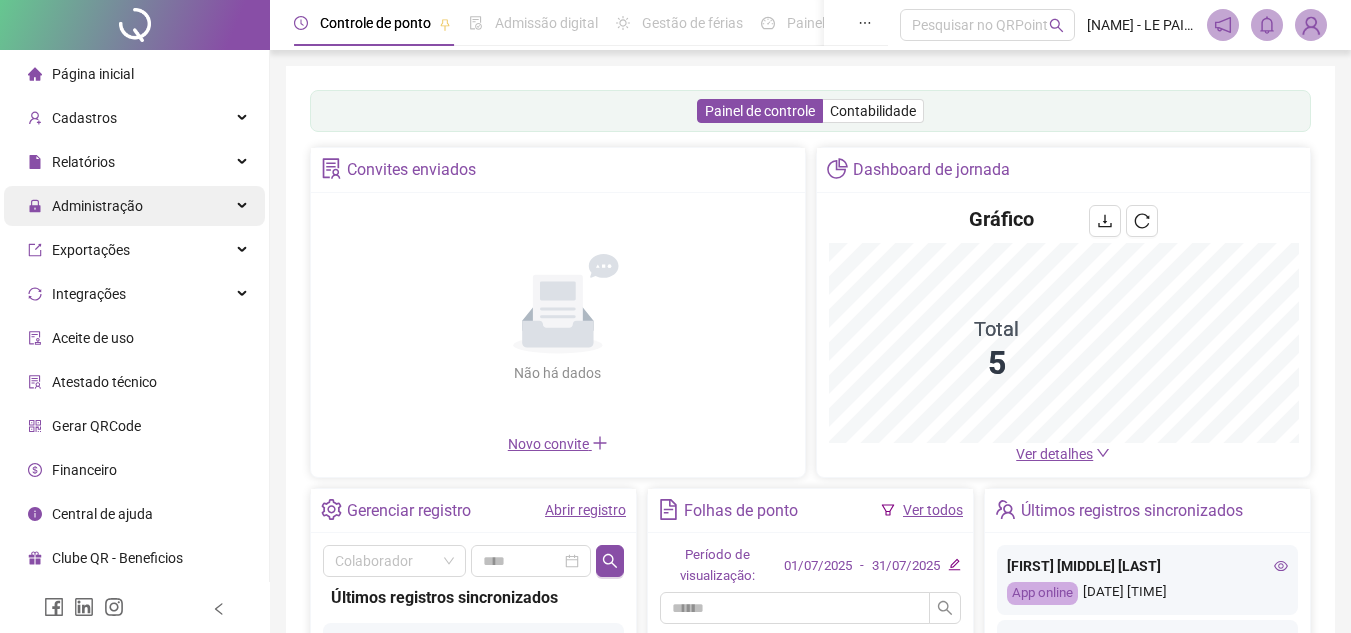 click on "Administração" at bounding box center [97, 206] 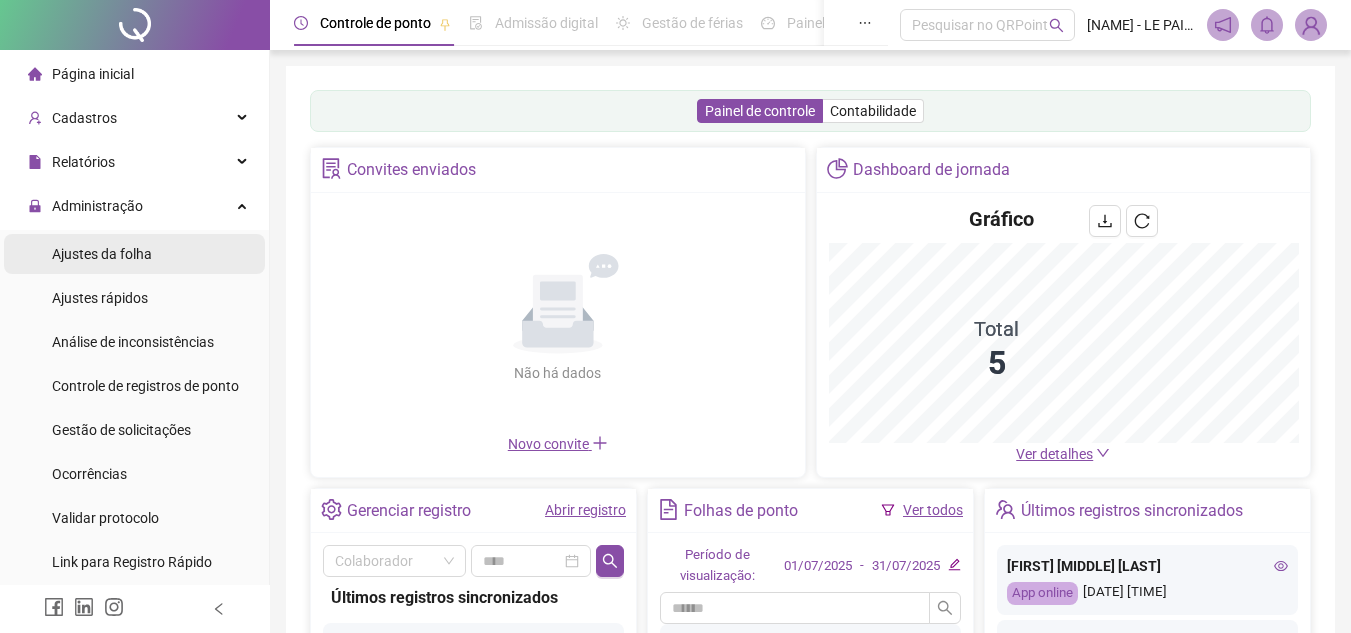 click on "Ajustes da folha" at bounding box center [102, 254] 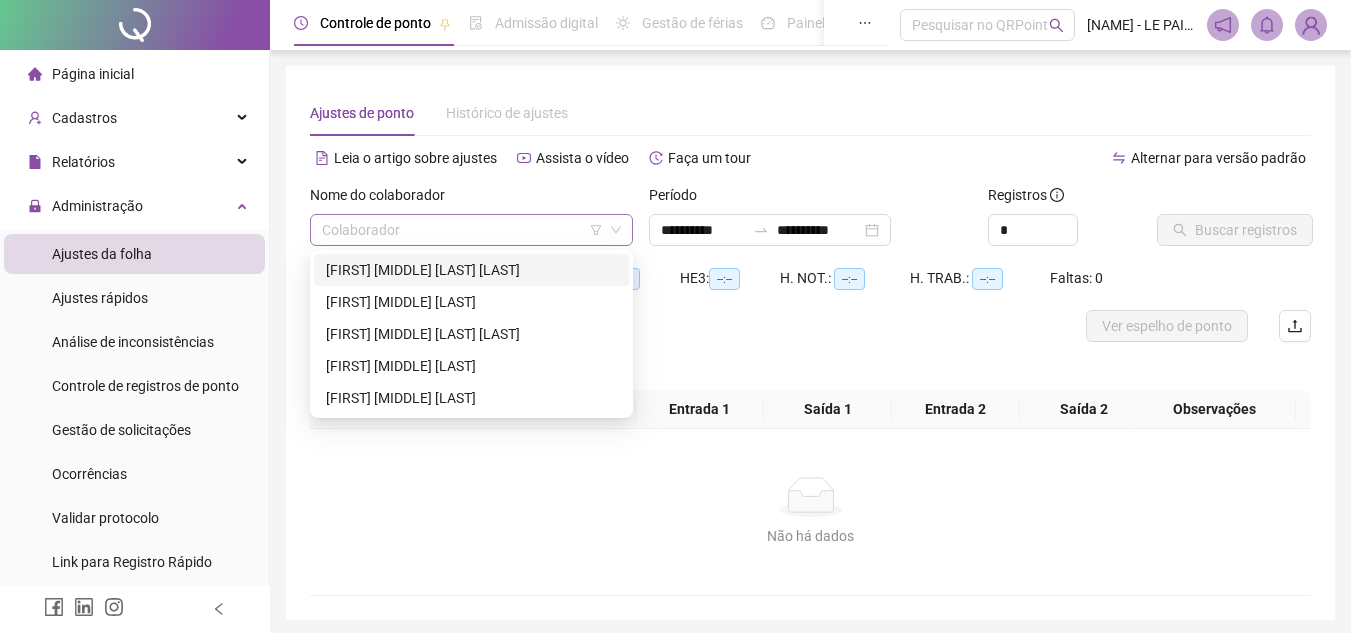 click on "Colaborador" at bounding box center (471, 230) 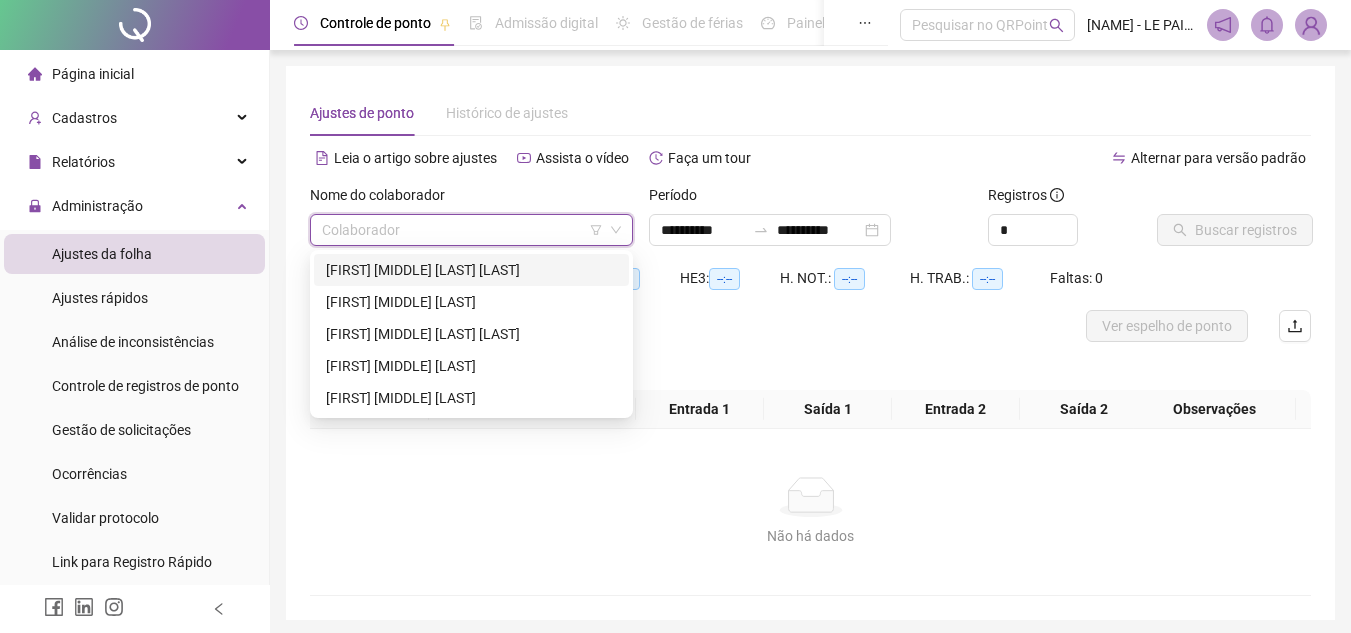 click on "[FIRST] [MIDDLE] [LAST] [LAST]" at bounding box center [471, 270] 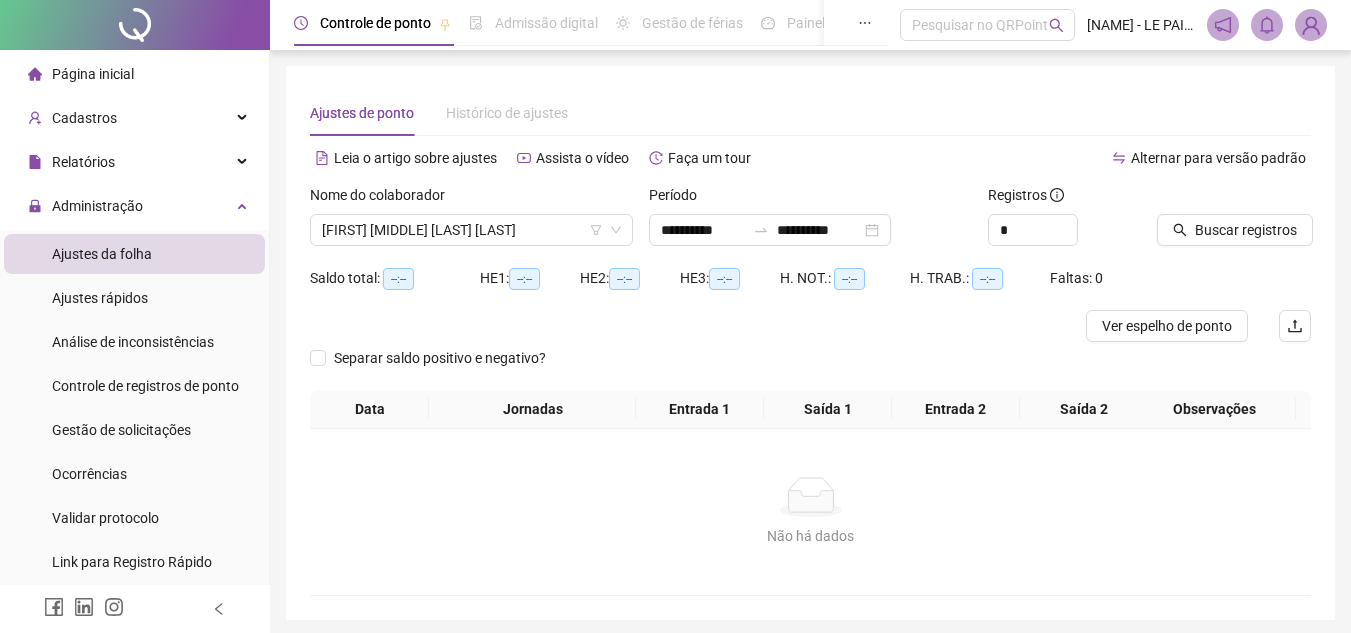 click at bounding box center [1209, 199] 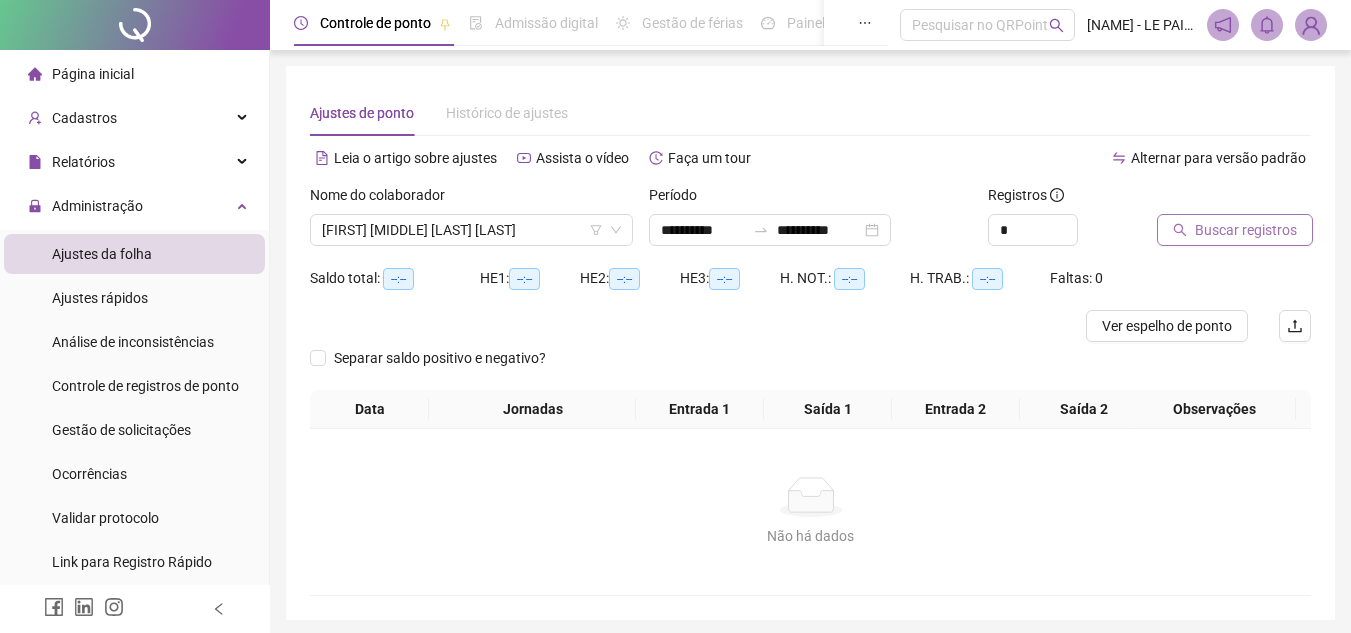 click on "Buscar registros" at bounding box center [1246, 230] 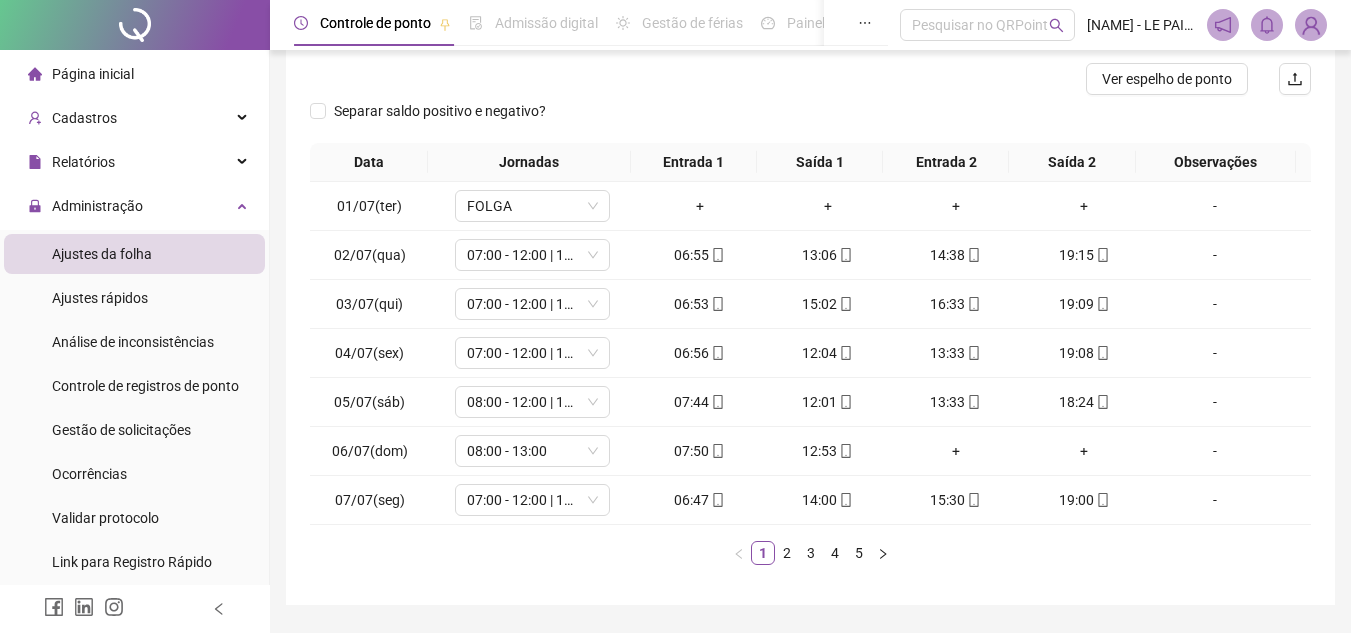 scroll, scrollTop: 305, scrollLeft: 0, axis: vertical 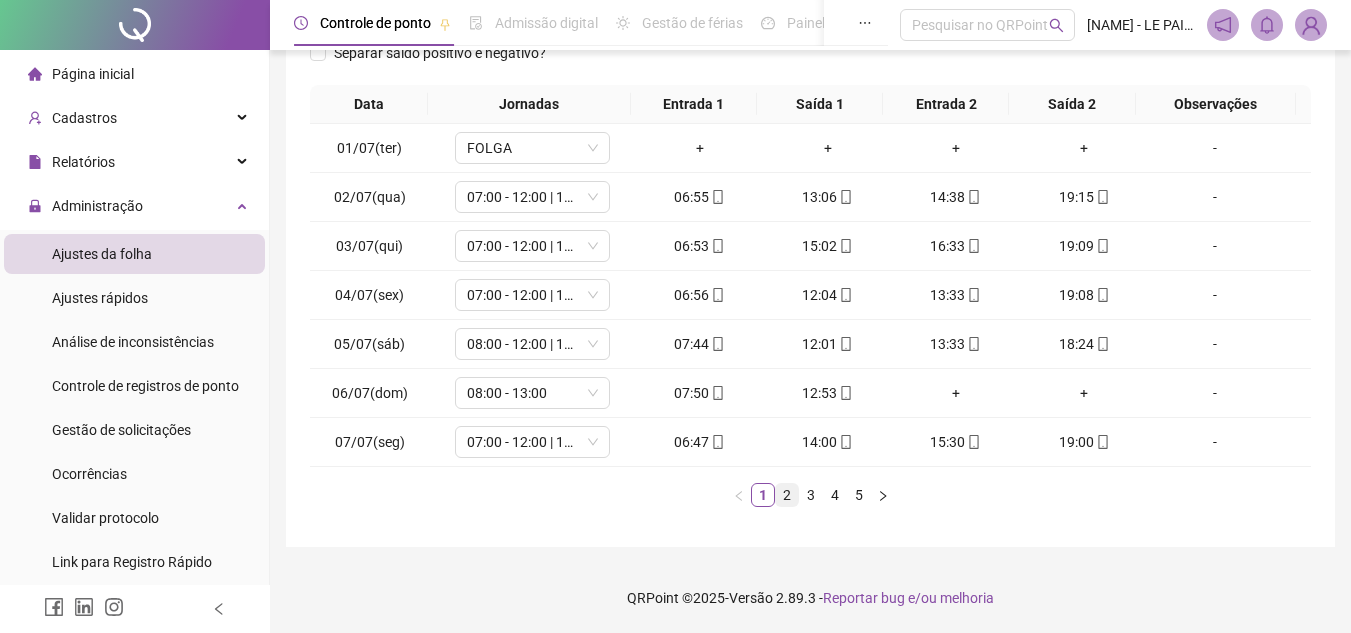 click on "2" at bounding box center (787, 495) 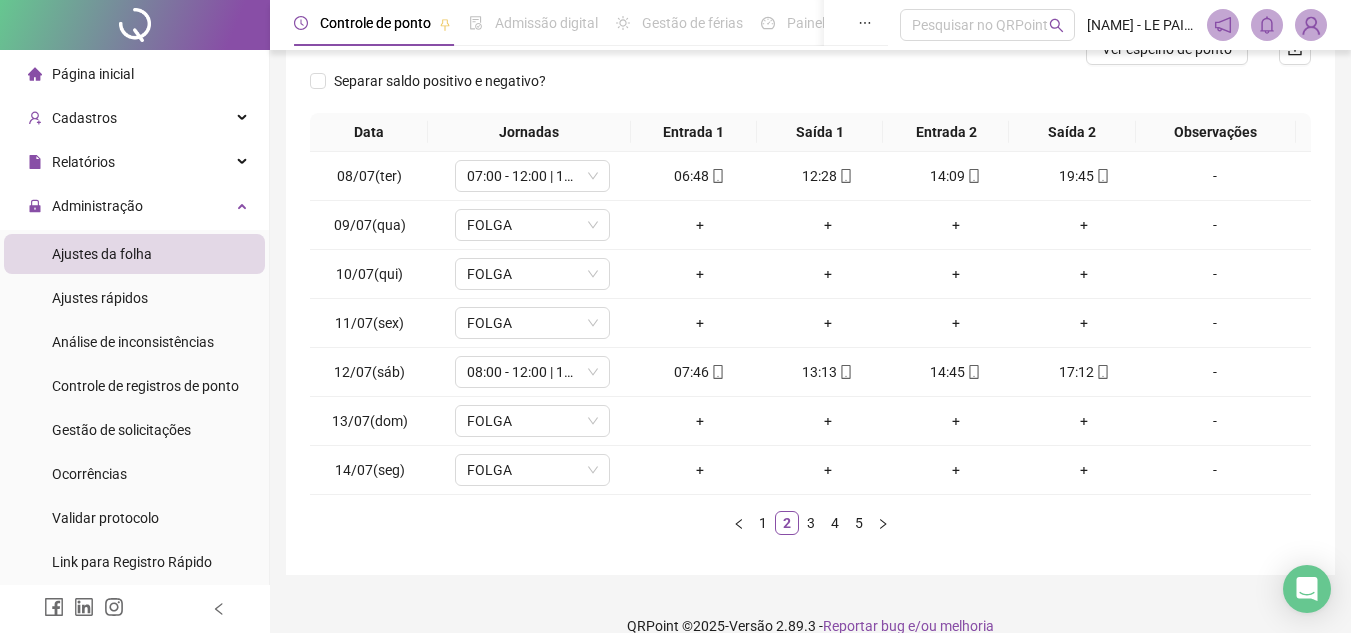 scroll, scrollTop: 305, scrollLeft: 0, axis: vertical 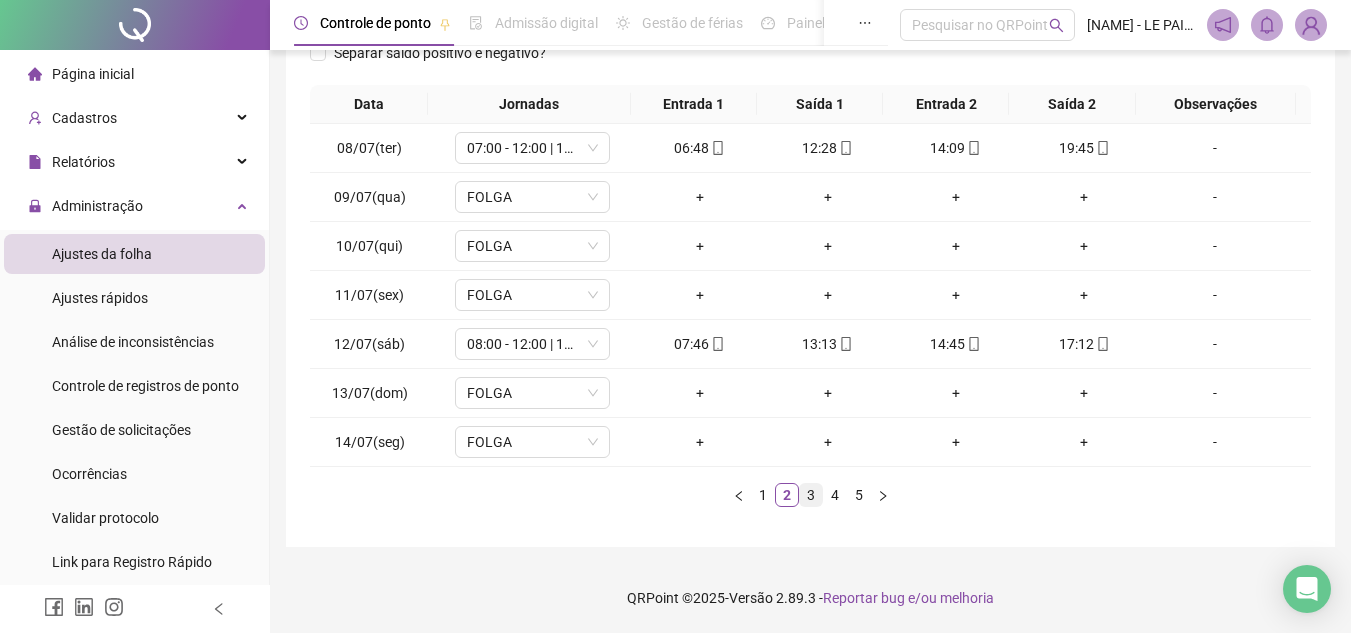 click on "3" at bounding box center (811, 495) 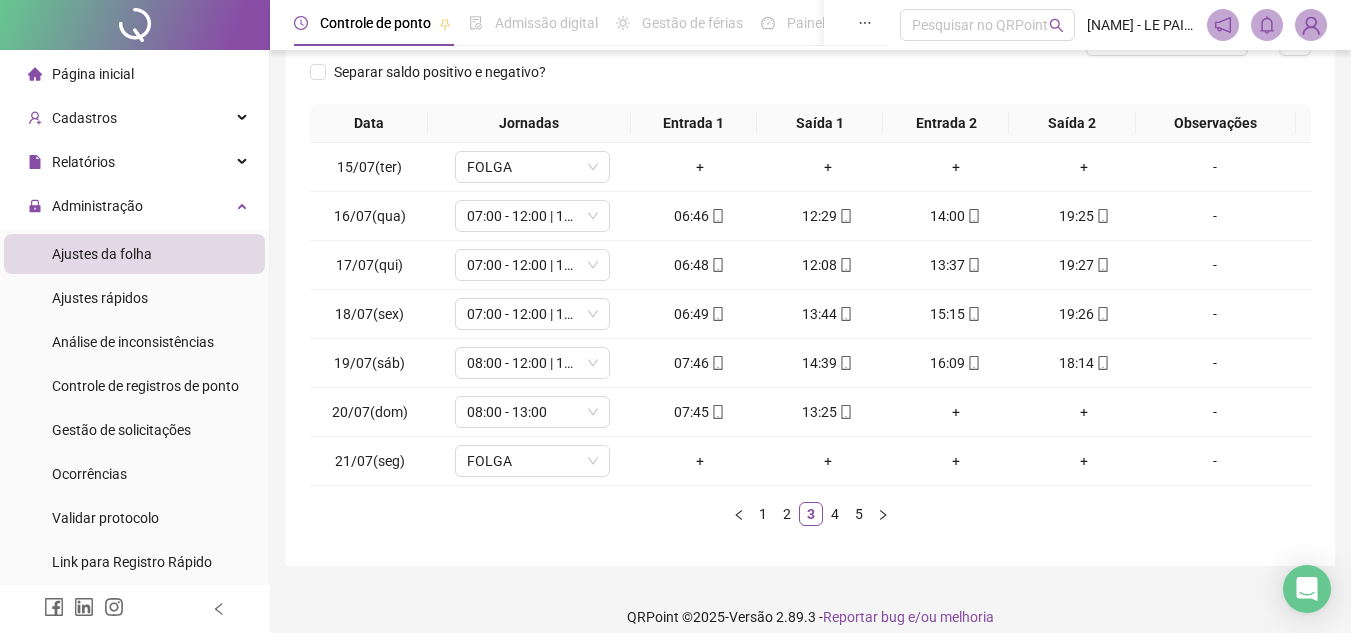 scroll, scrollTop: 305, scrollLeft: 0, axis: vertical 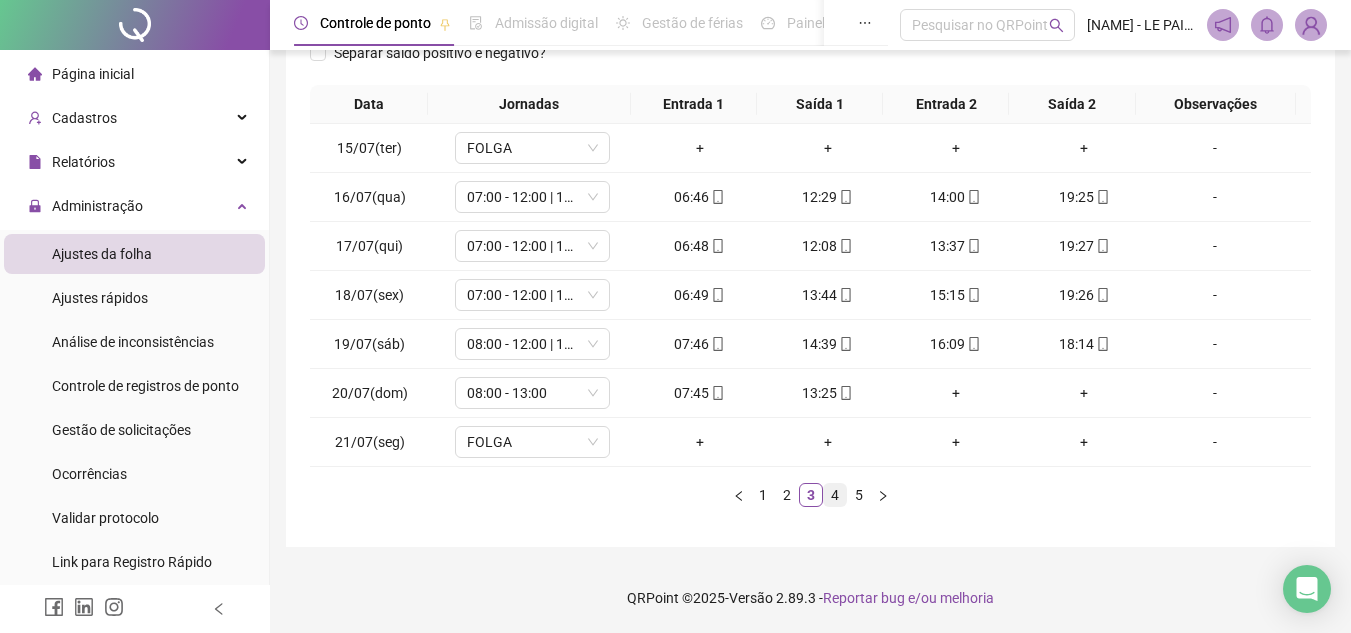click on "4" at bounding box center (835, 495) 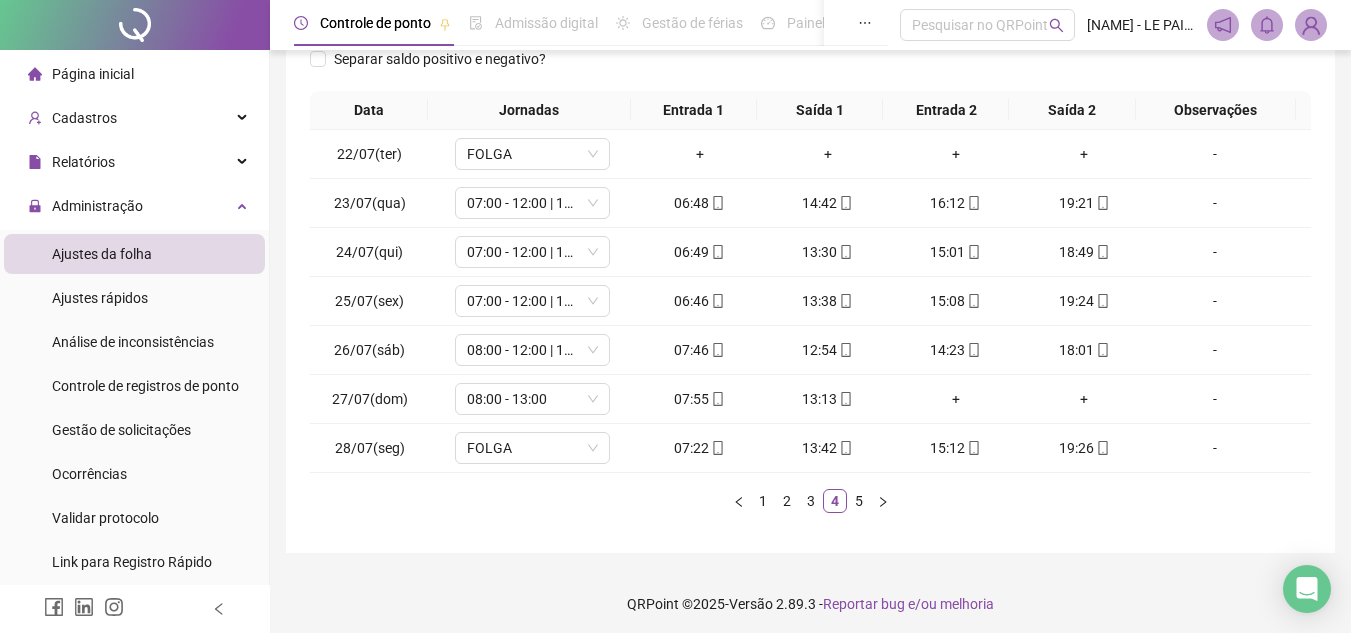 scroll, scrollTop: 305, scrollLeft: 0, axis: vertical 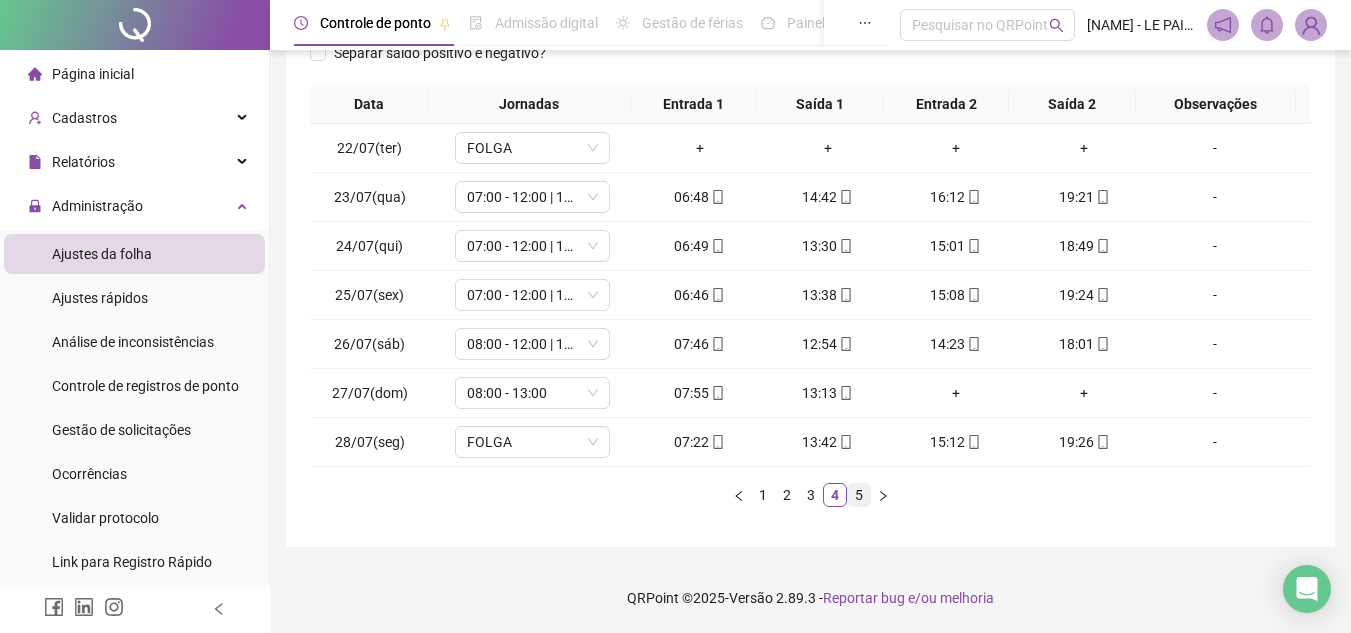 click on "5" at bounding box center [859, 495] 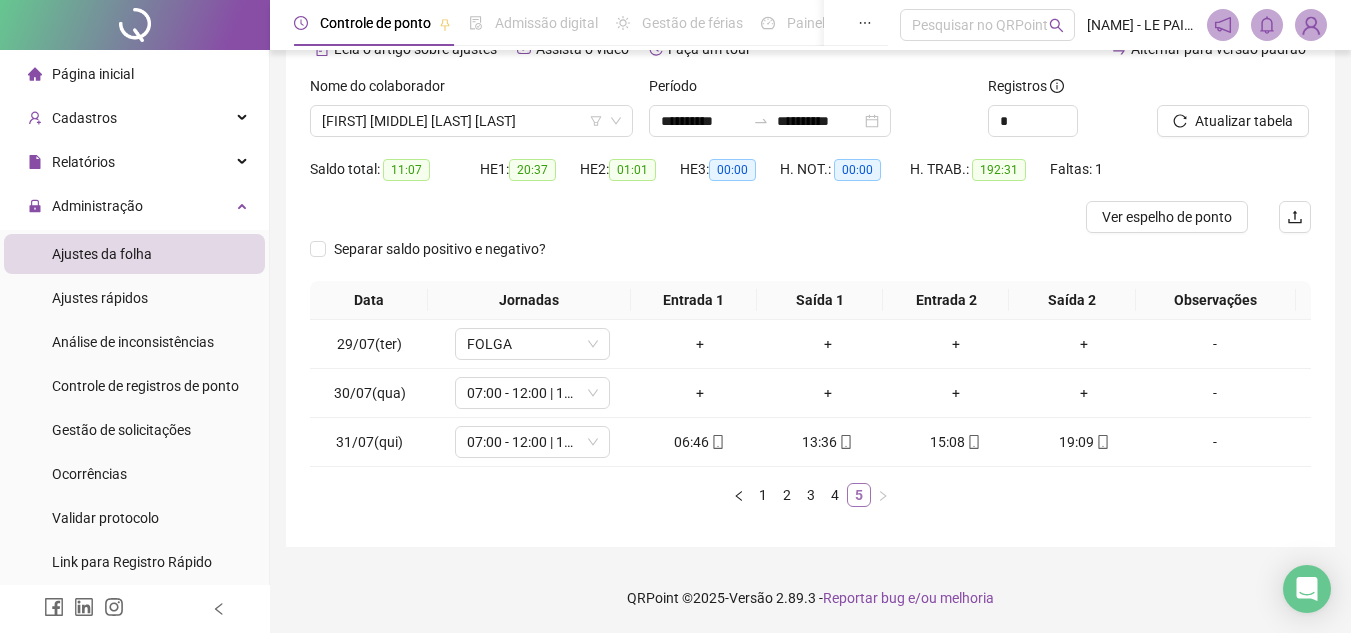 scroll, scrollTop: 109, scrollLeft: 0, axis: vertical 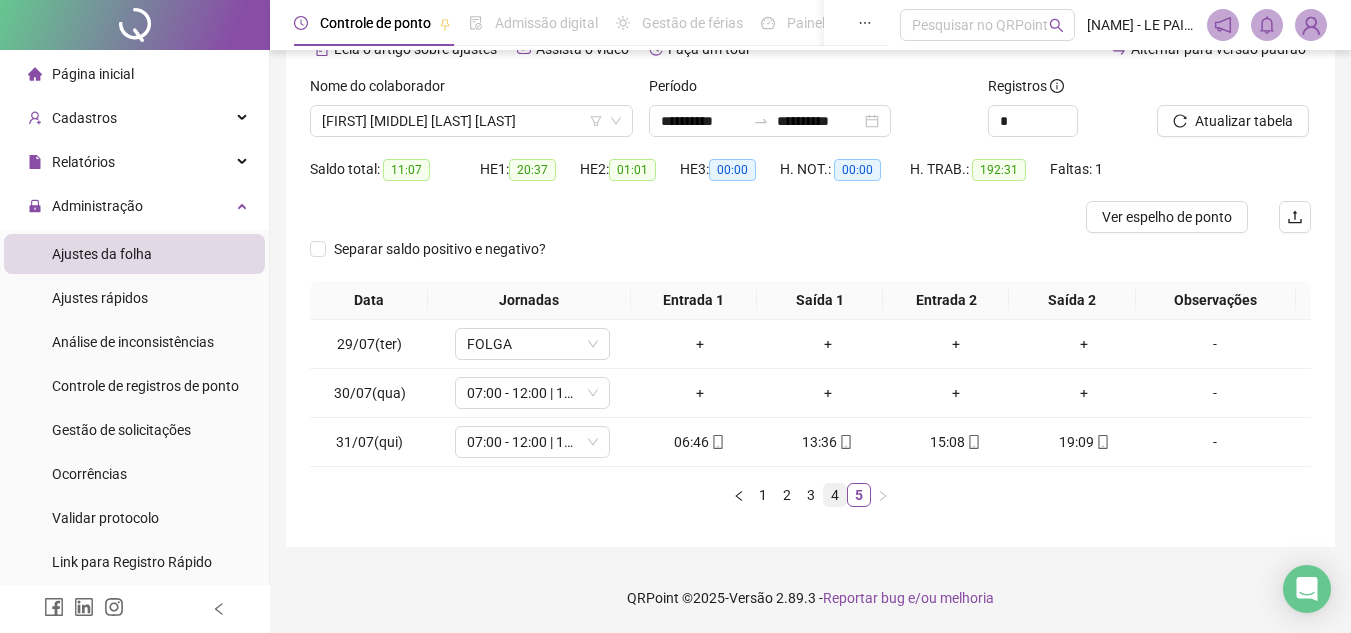 click on "4" at bounding box center [835, 495] 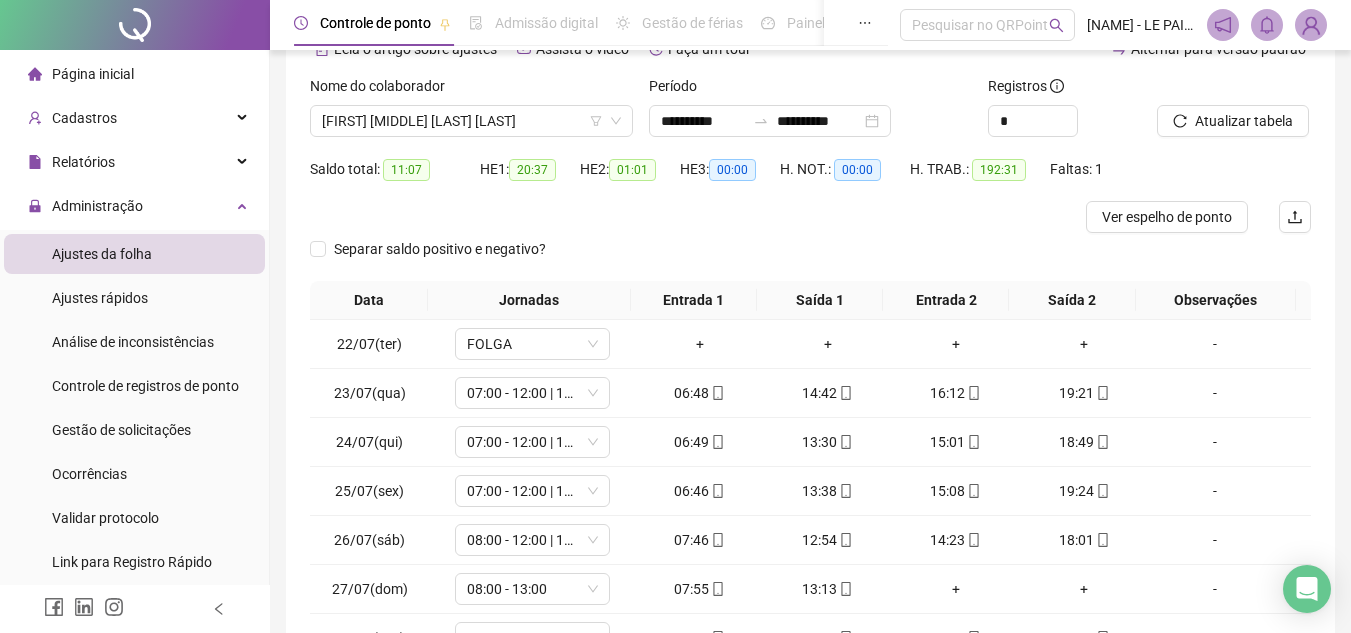 scroll, scrollTop: 305, scrollLeft: 0, axis: vertical 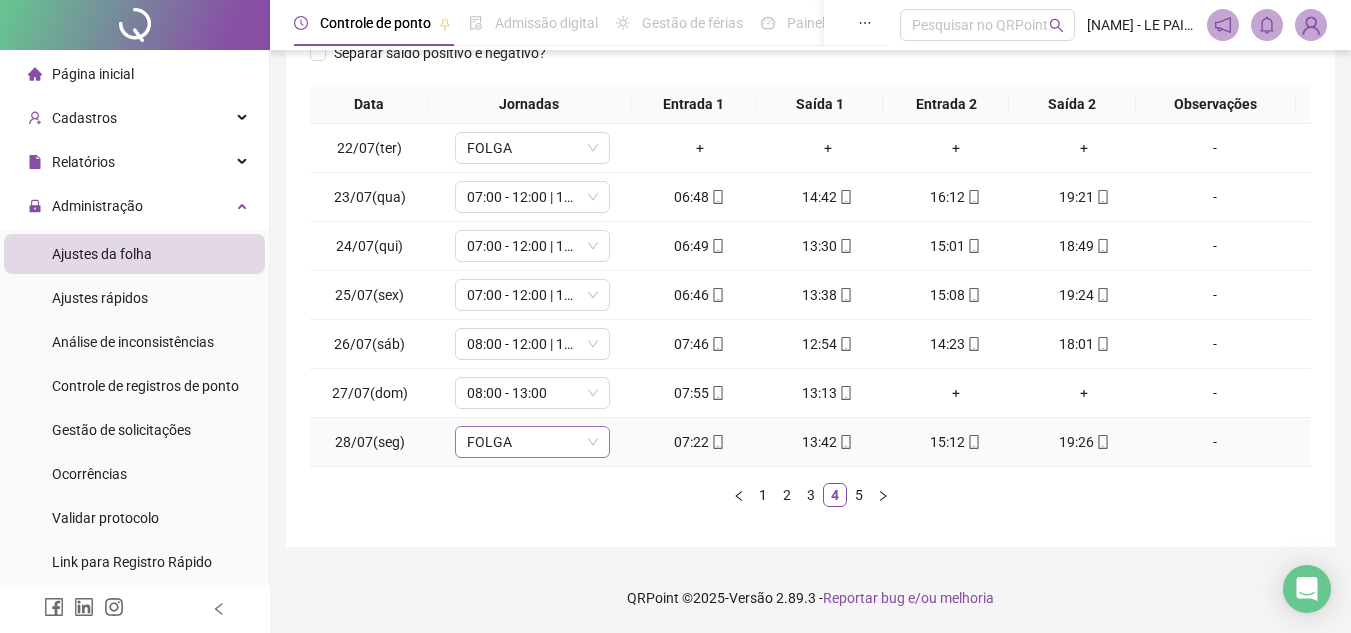 click 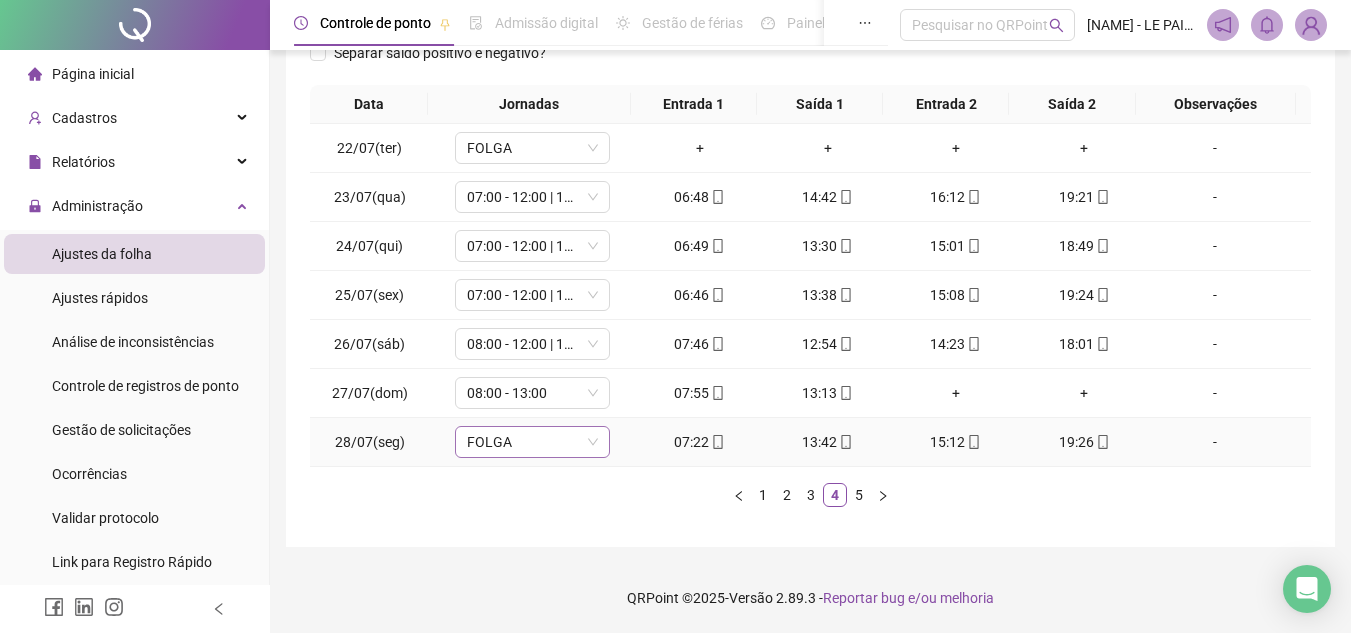 click 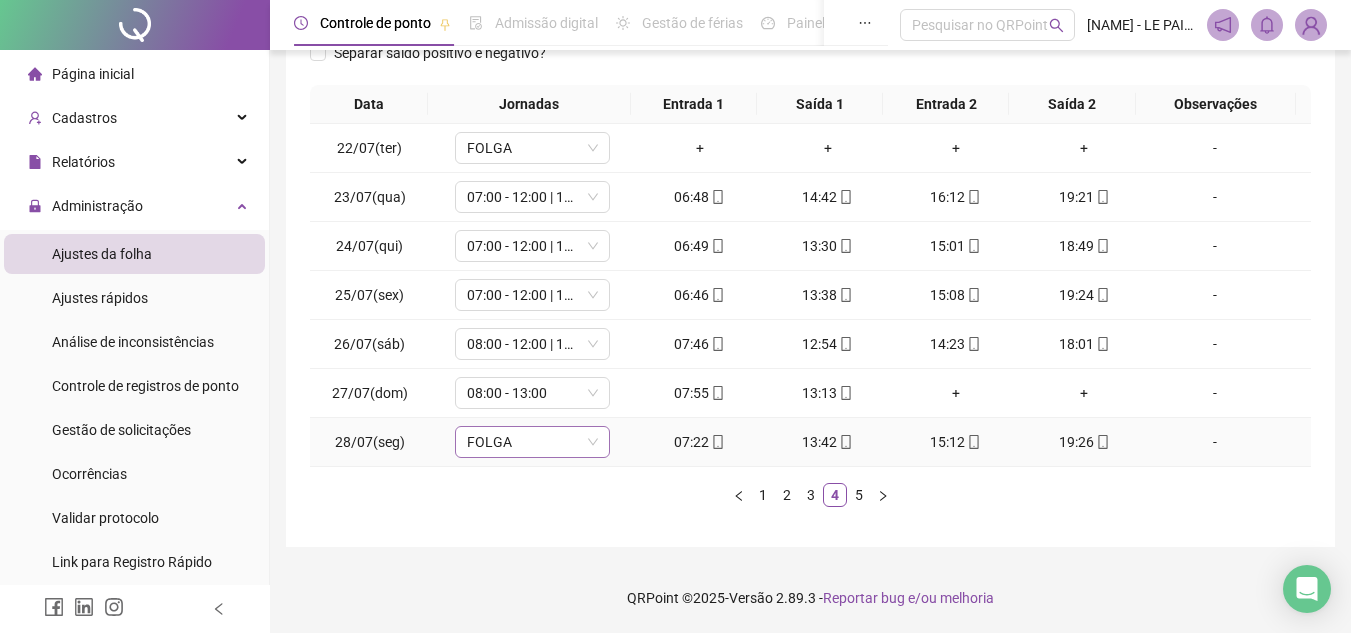 click 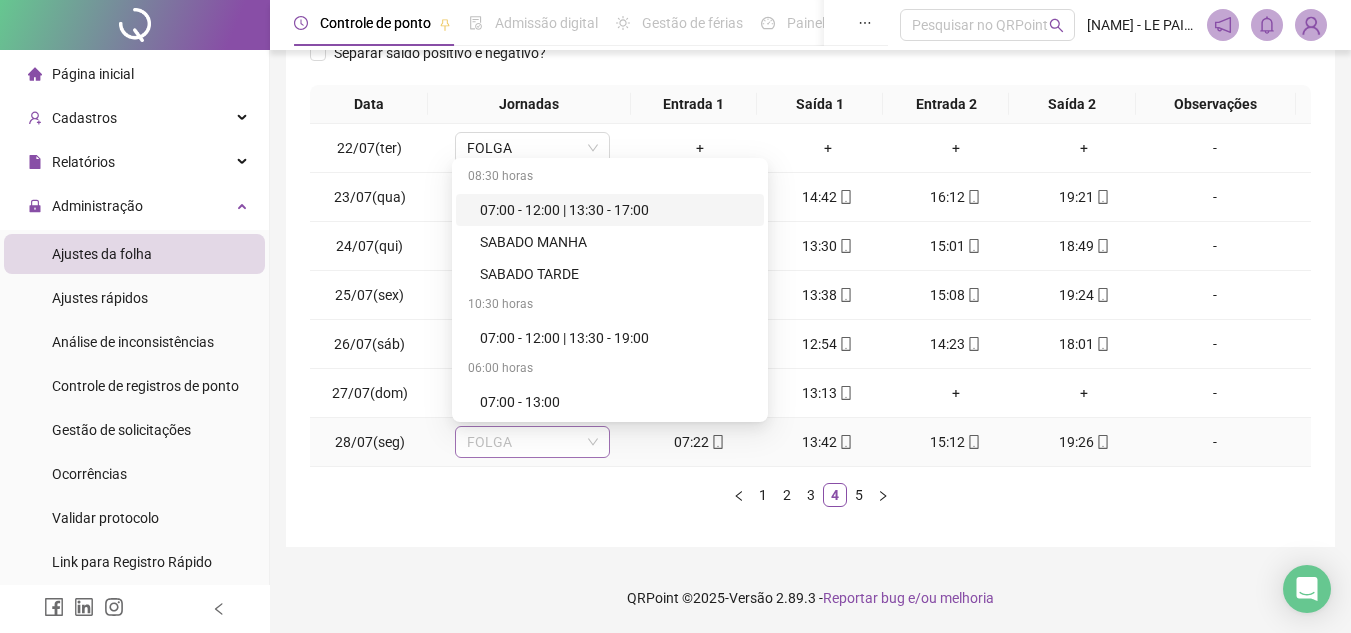 click on "FOLGA" at bounding box center [532, 442] 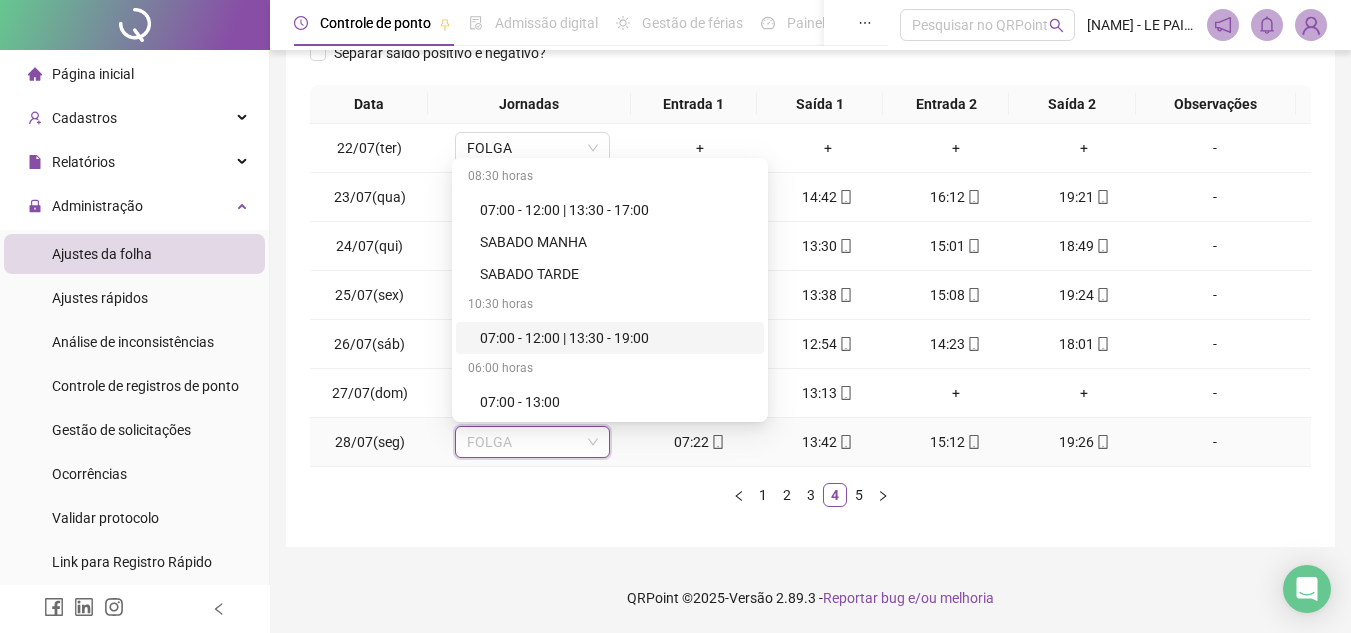 click on "07:00 - 12:00 | 13:30 - 19:00" at bounding box center [616, 338] 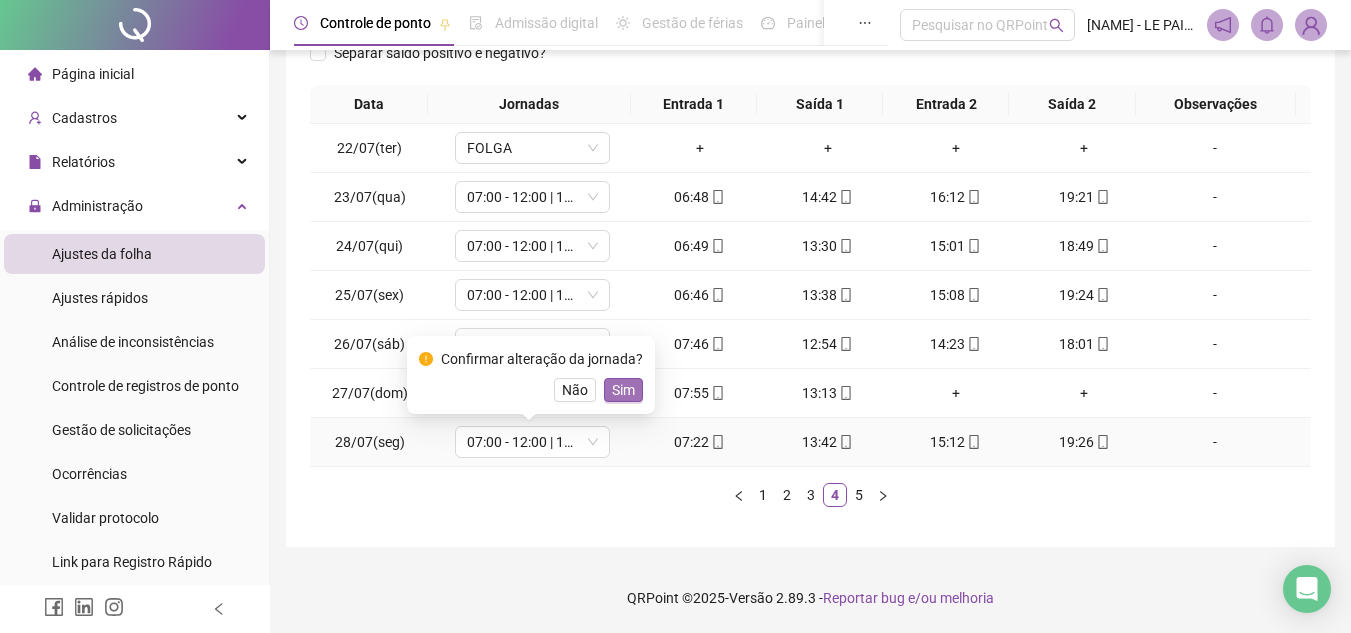 click on "Sim" at bounding box center [623, 390] 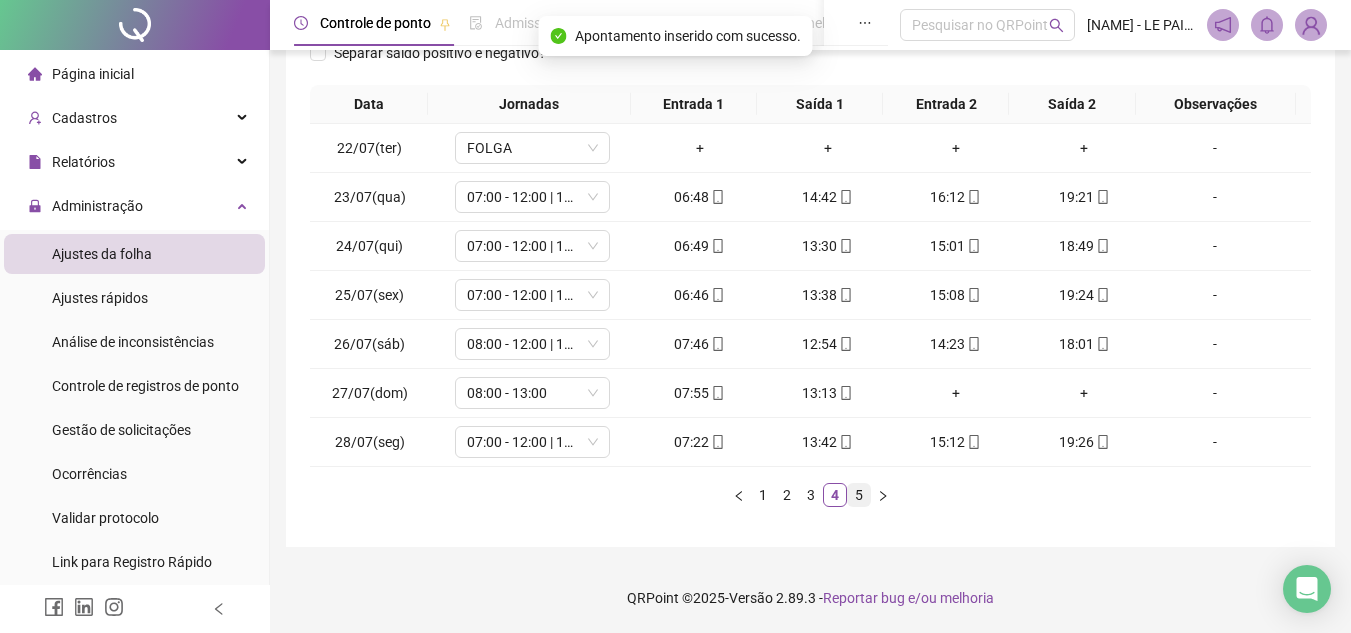click on "5" at bounding box center (859, 495) 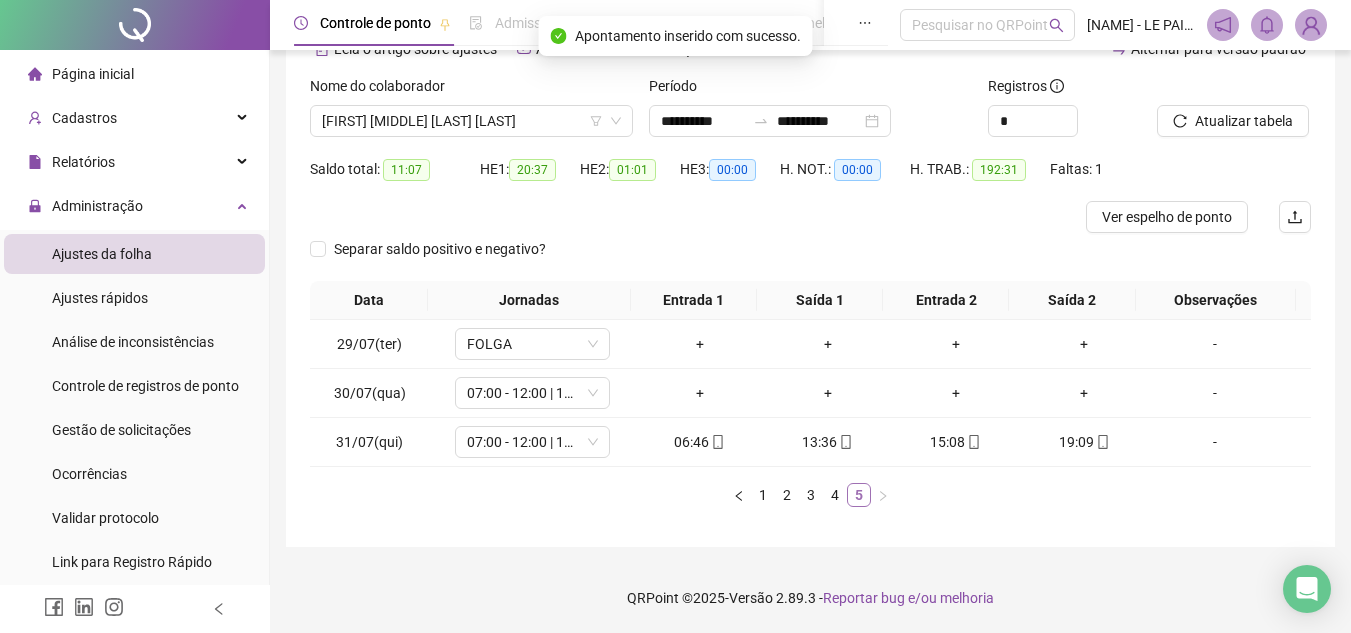 scroll, scrollTop: 109, scrollLeft: 0, axis: vertical 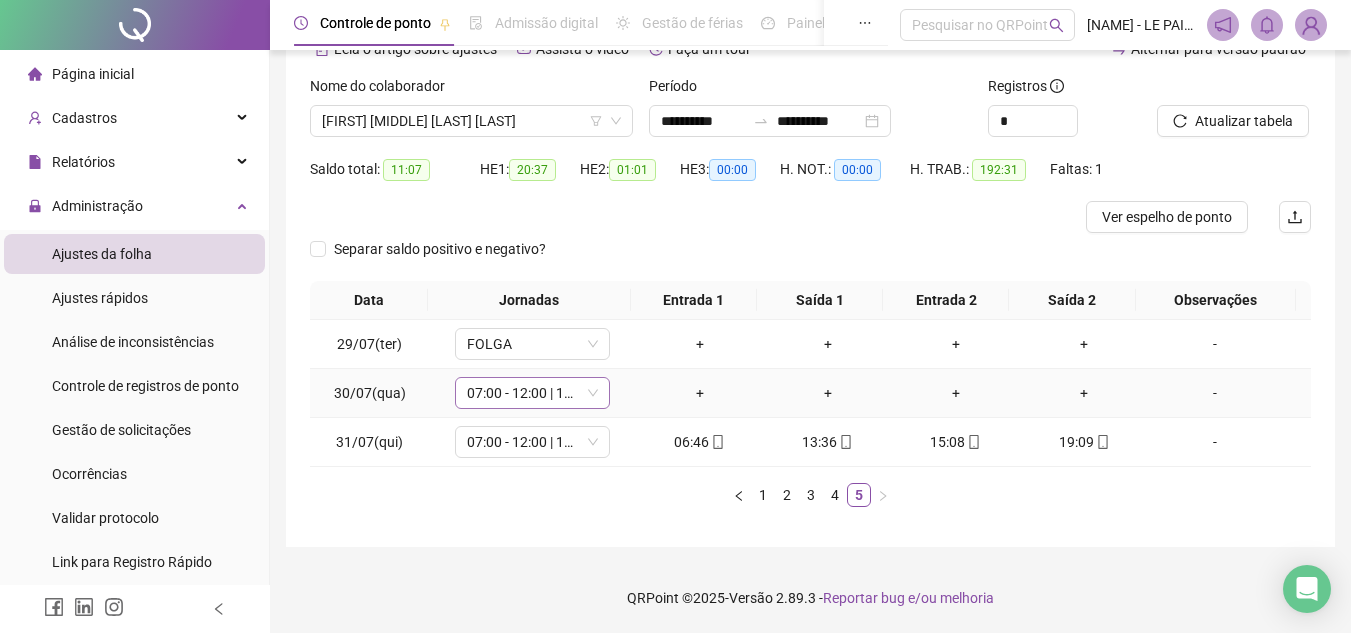 click 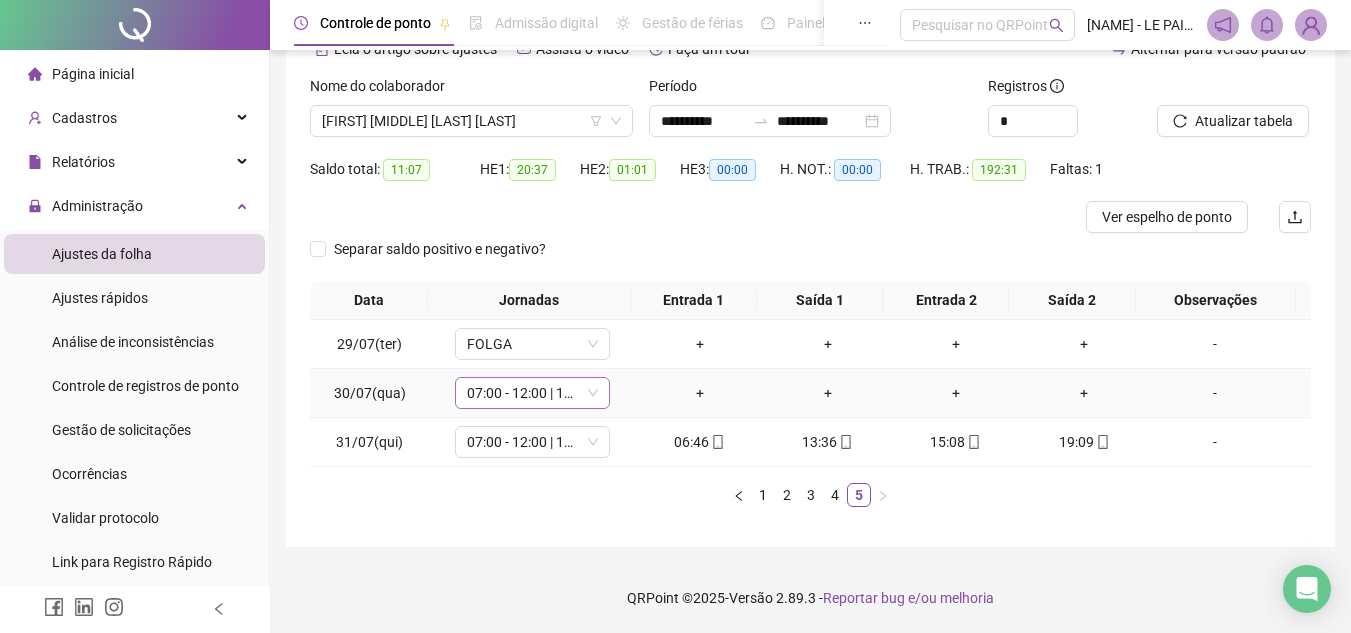 click 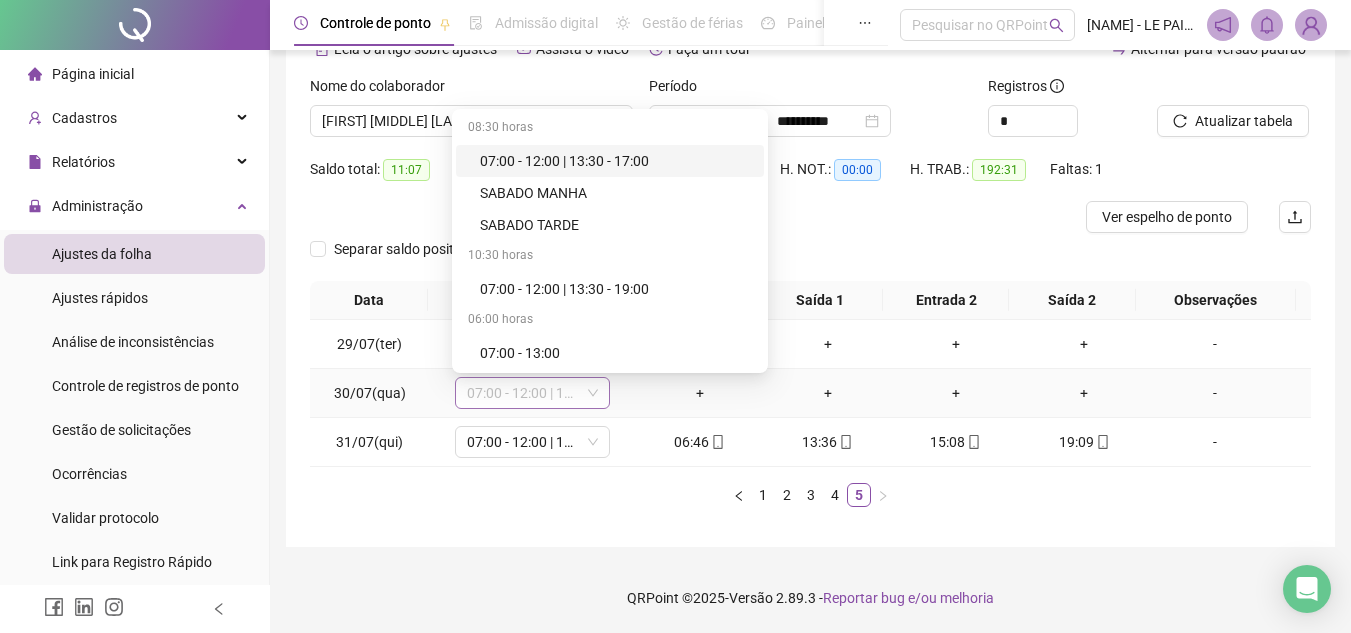 click on "07:00 - 12:00 | 13:30 - 19:00" at bounding box center [532, 393] 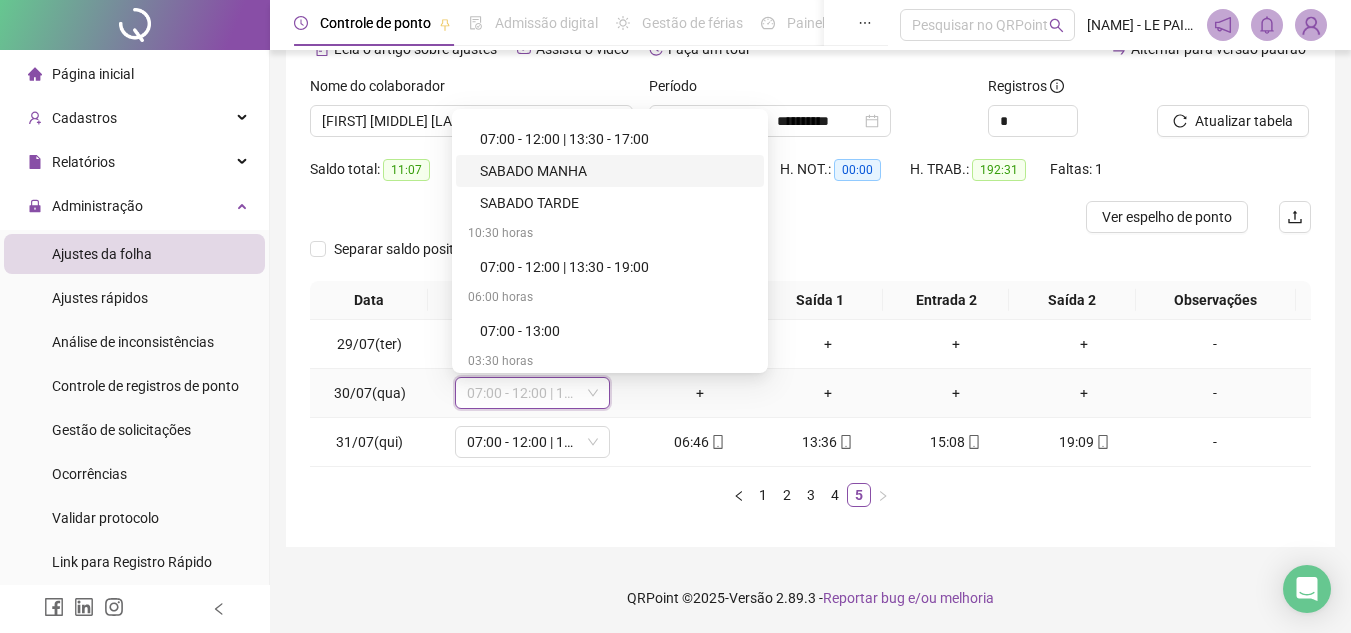 scroll, scrollTop: 14, scrollLeft: 0, axis: vertical 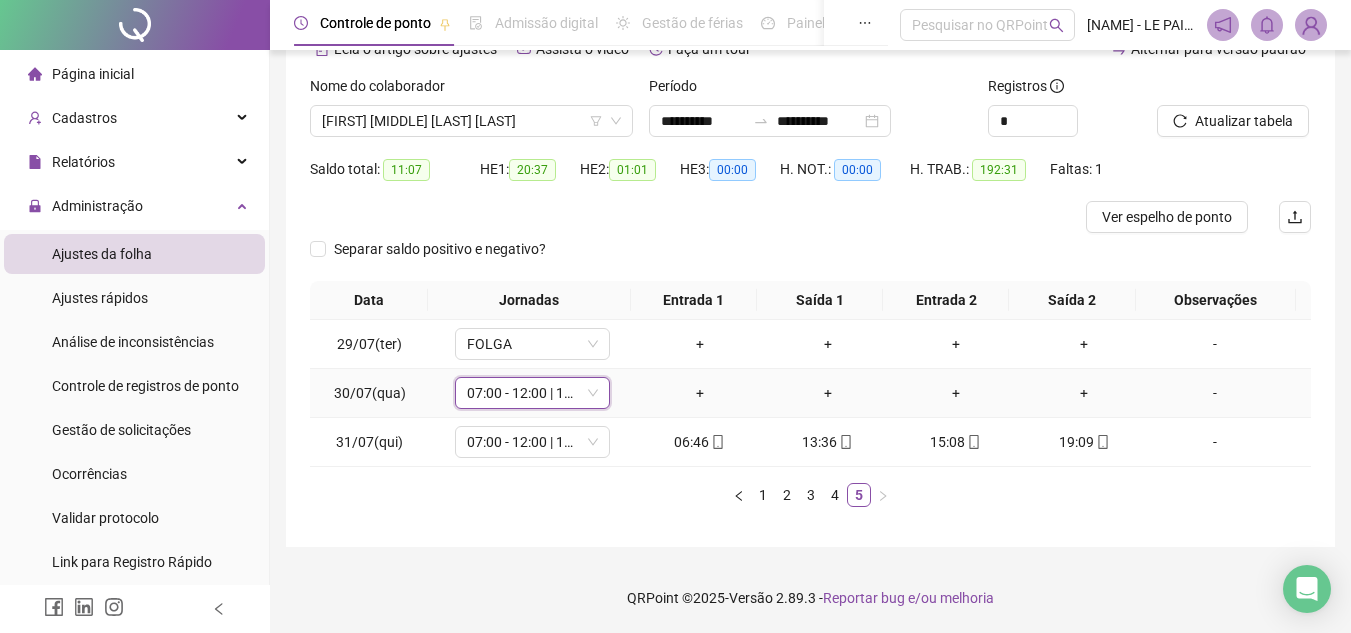 click 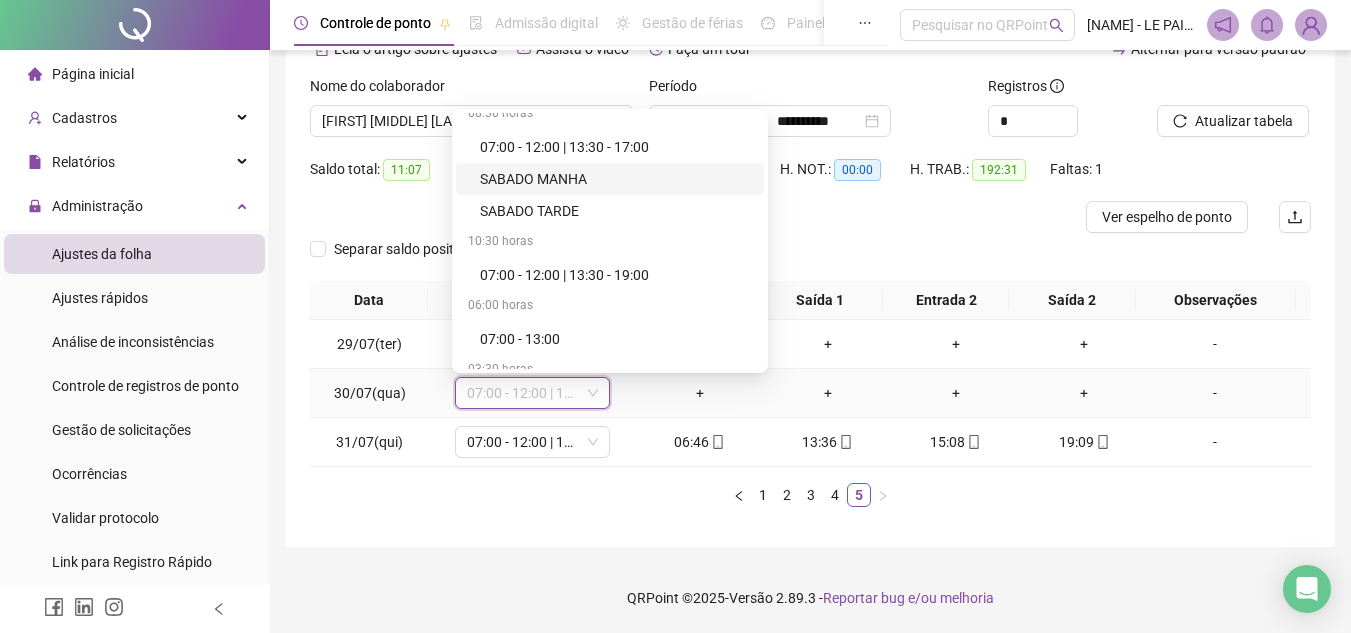 click on "07:00 - 12:00 | 13:30 - 19:00" at bounding box center [532, 393] 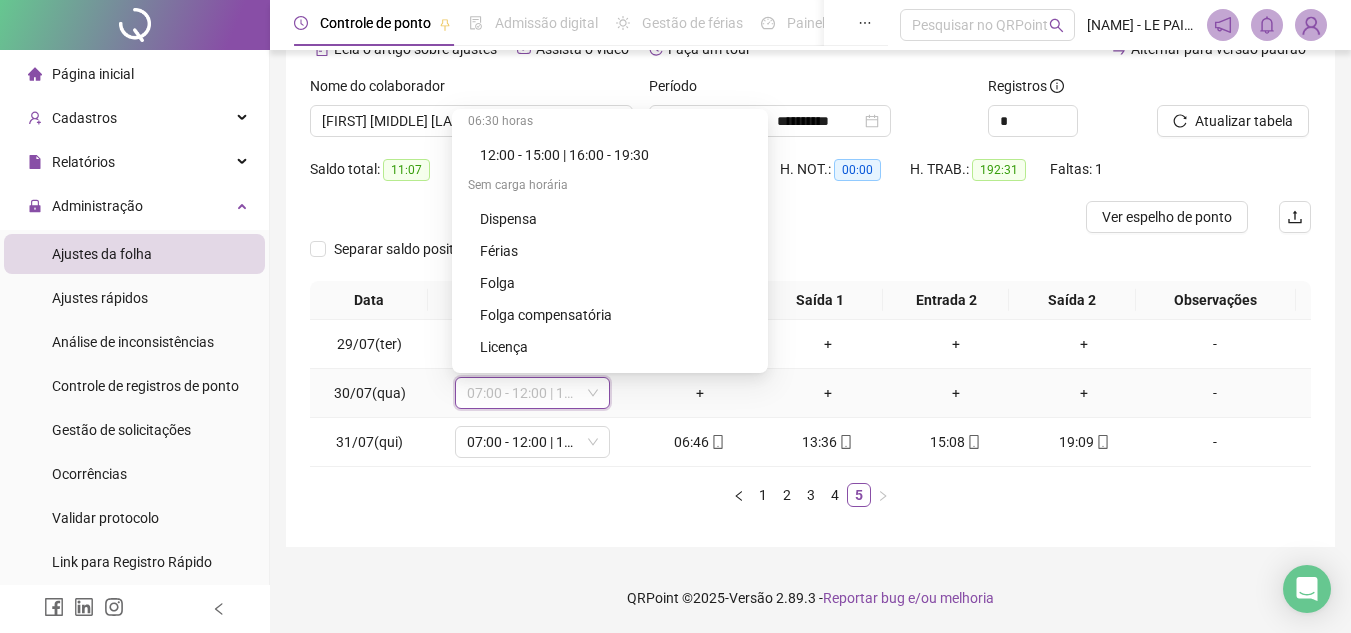 scroll, scrollTop: 882, scrollLeft: 0, axis: vertical 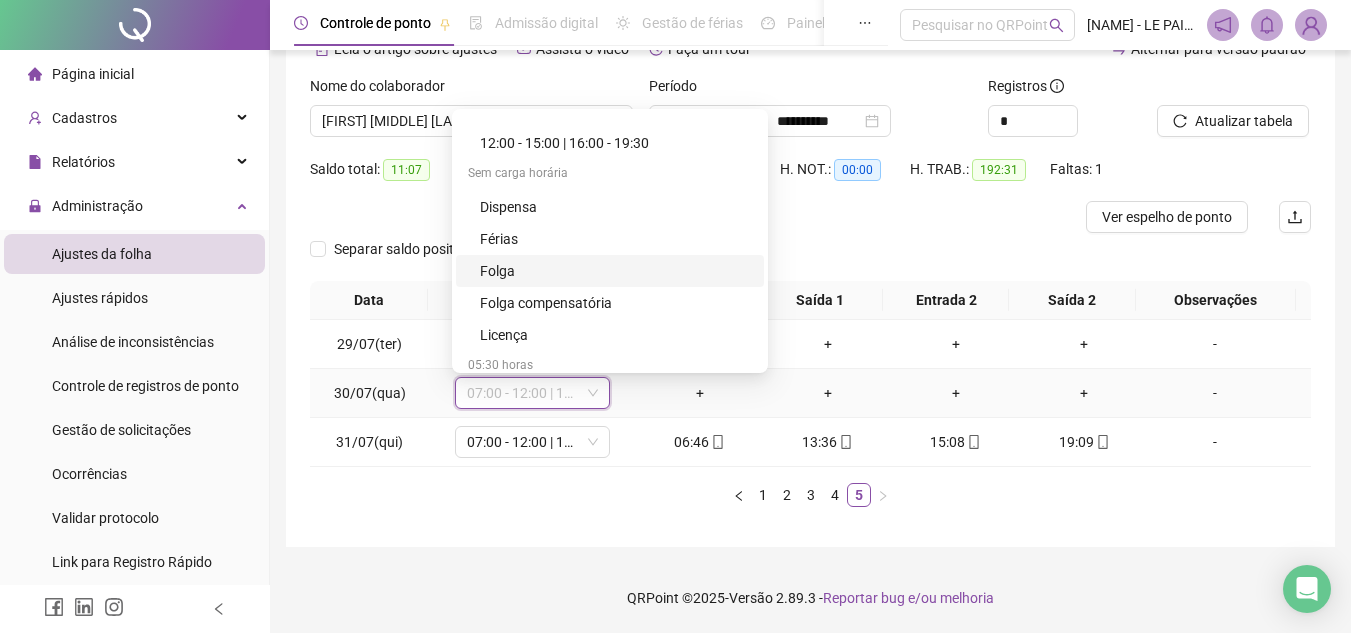 click on "Folga" at bounding box center [616, 271] 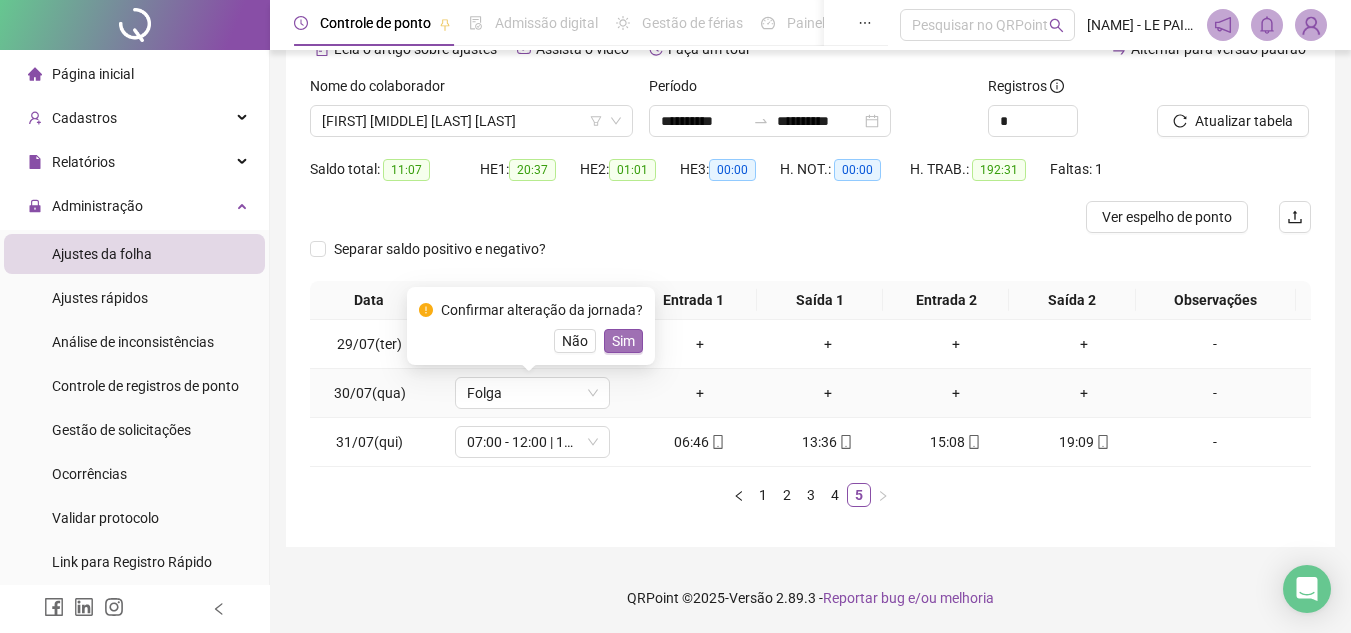click on "Sim" at bounding box center (623, 341) 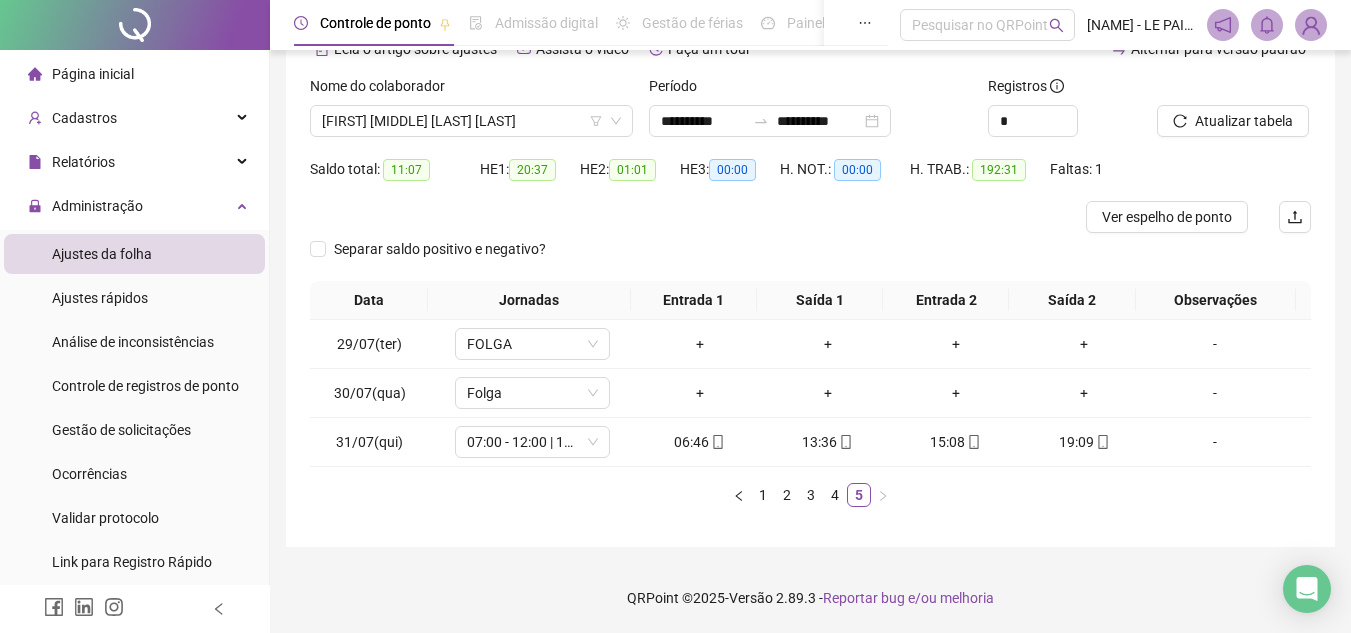 scroll, scrollTop: 0, scrollLeft: 0, axis: both 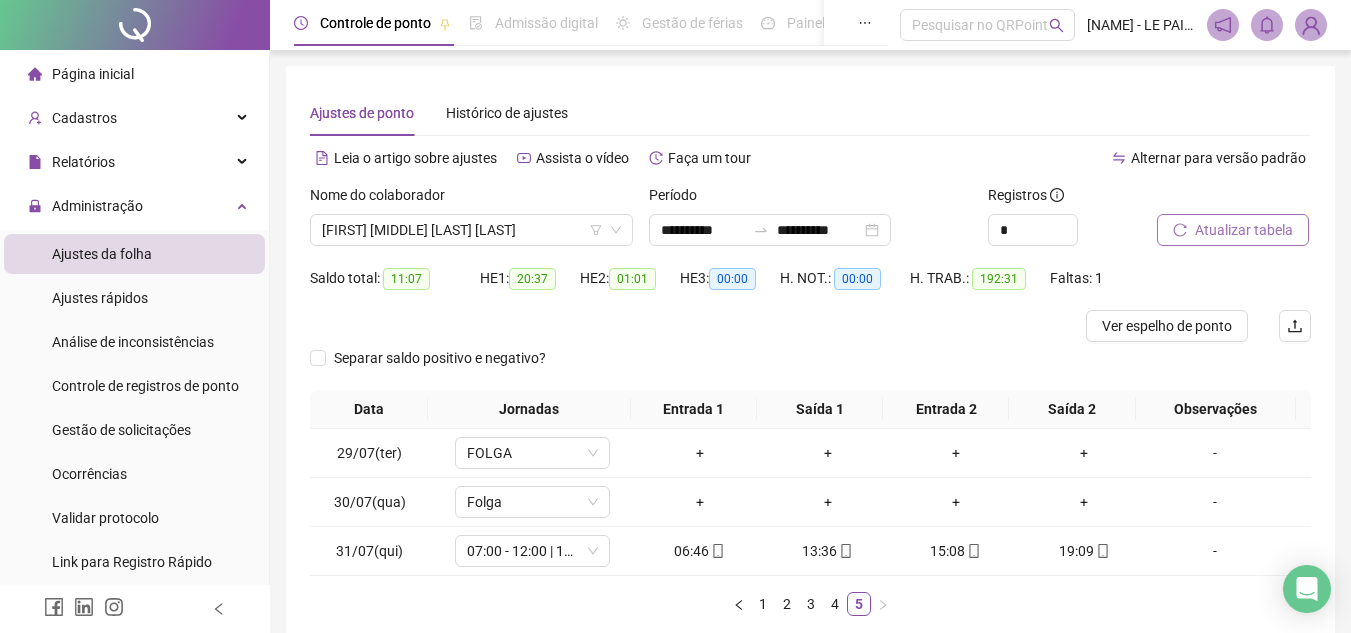 click on "Atualizar tabela" at bounding box center [1244, 230] 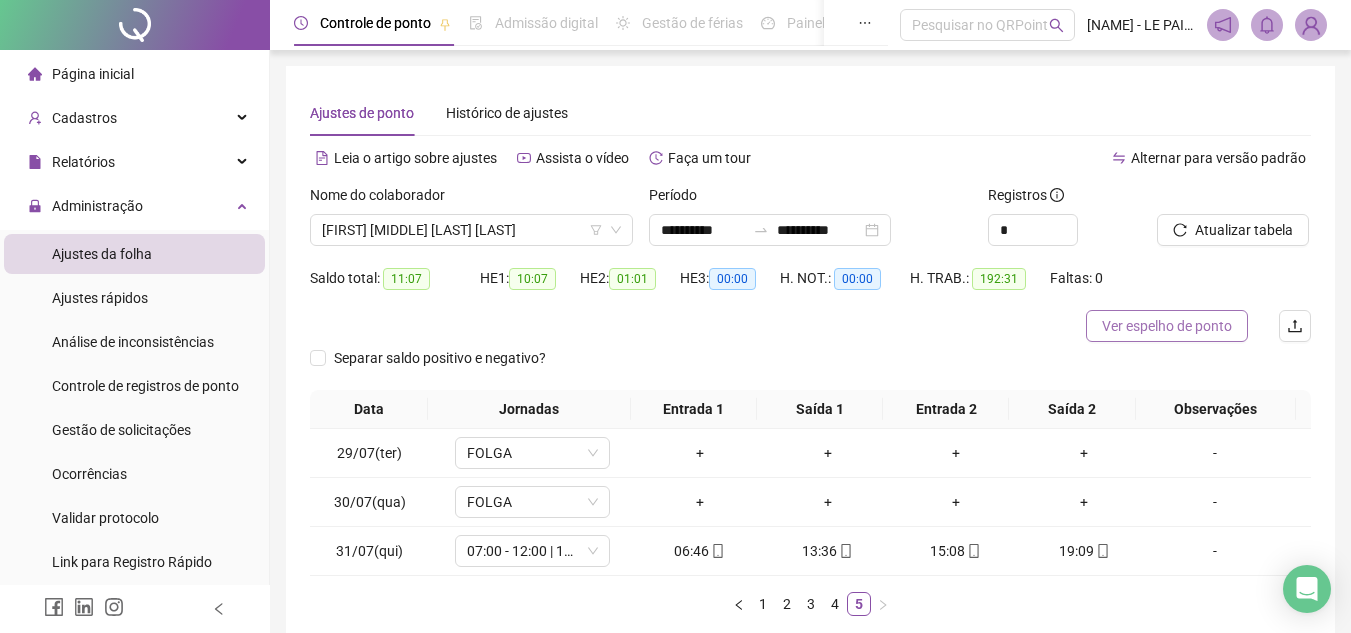 click on "Ver espelho de ponto" at bounding box center (1167, 326) 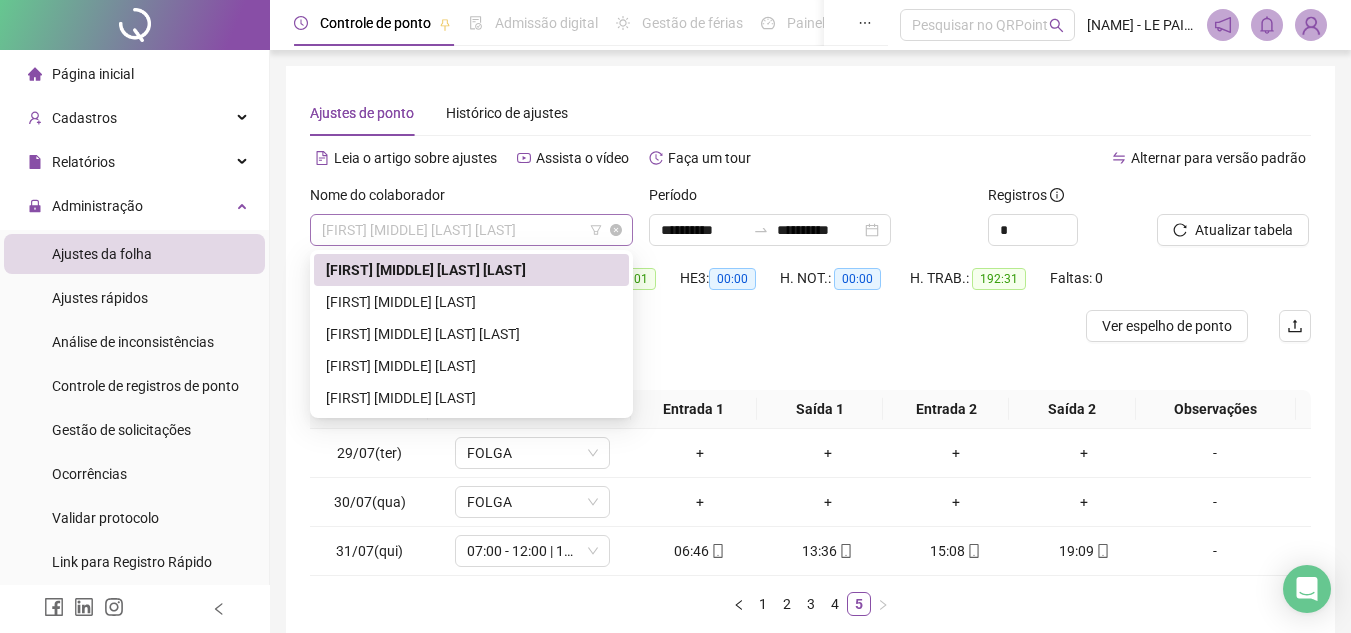 click on "[FIRST] [MIDDLE] [LAST] [LAST]" at bounding box center [471, 230] 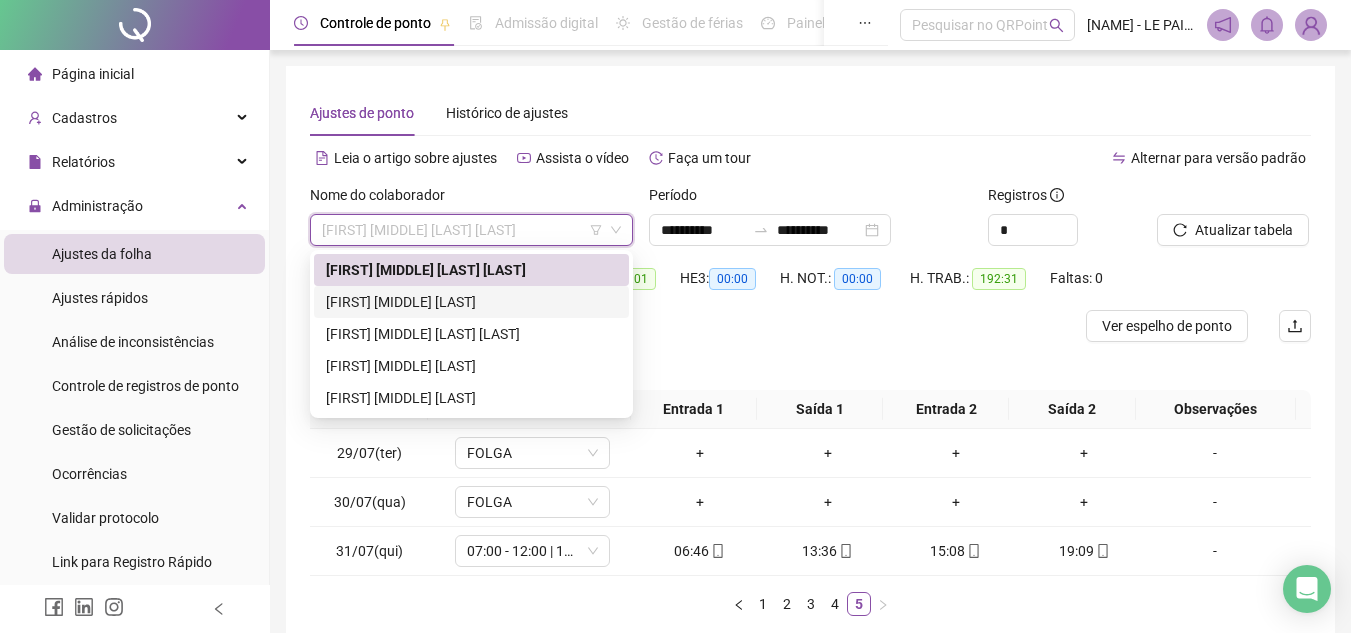 click on "[FIRST] [MIDDLE] [LAST]" at bounding box center (471, 302) 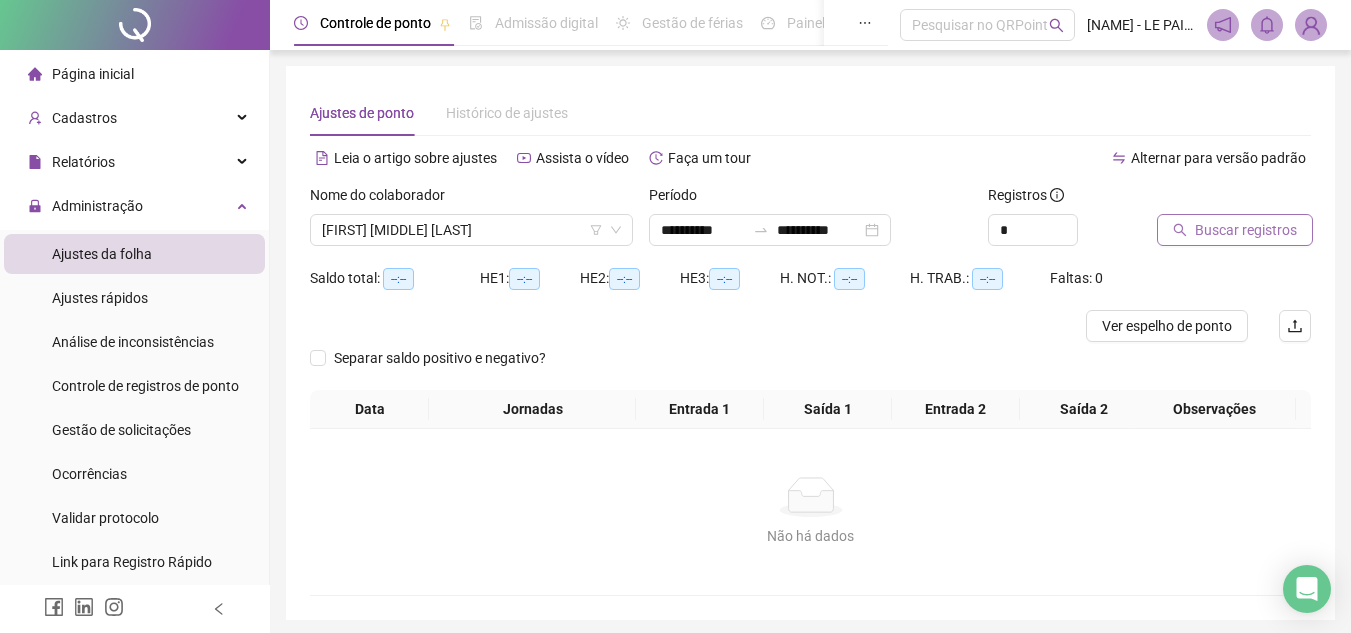 click 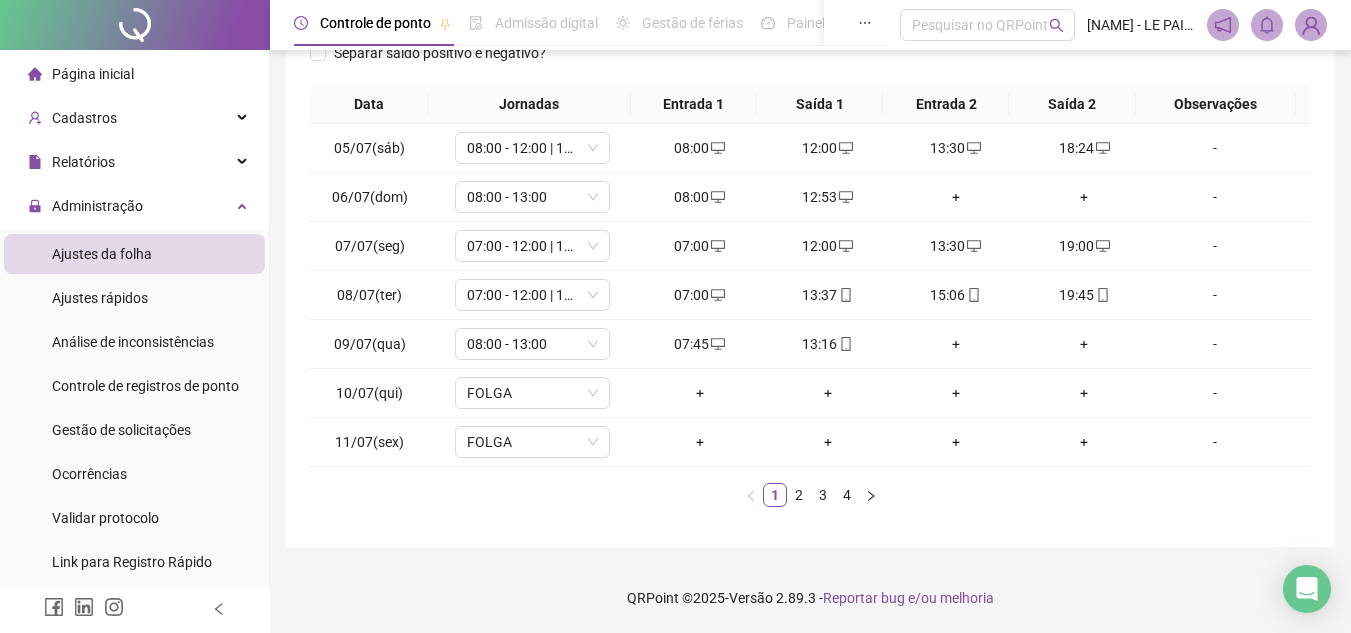 scroll, scrollTop: 280, scrollLeft: 0, axis: vertical 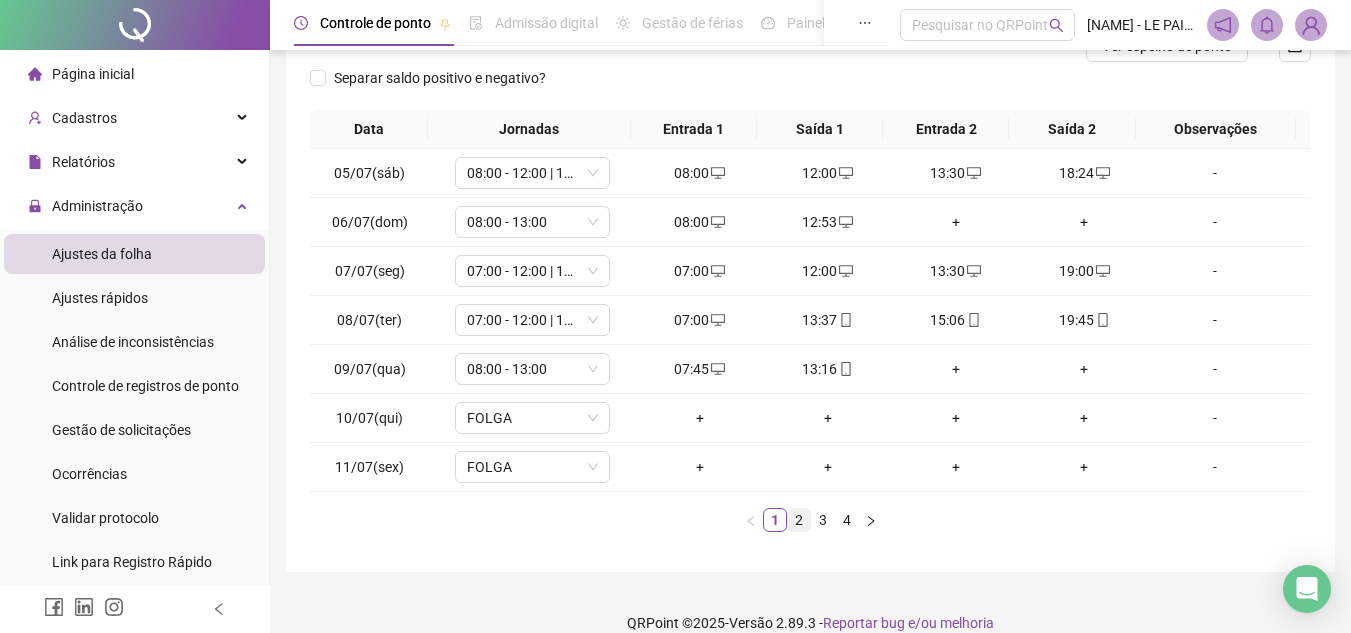 click on "2" at bounding box center [799, 520] 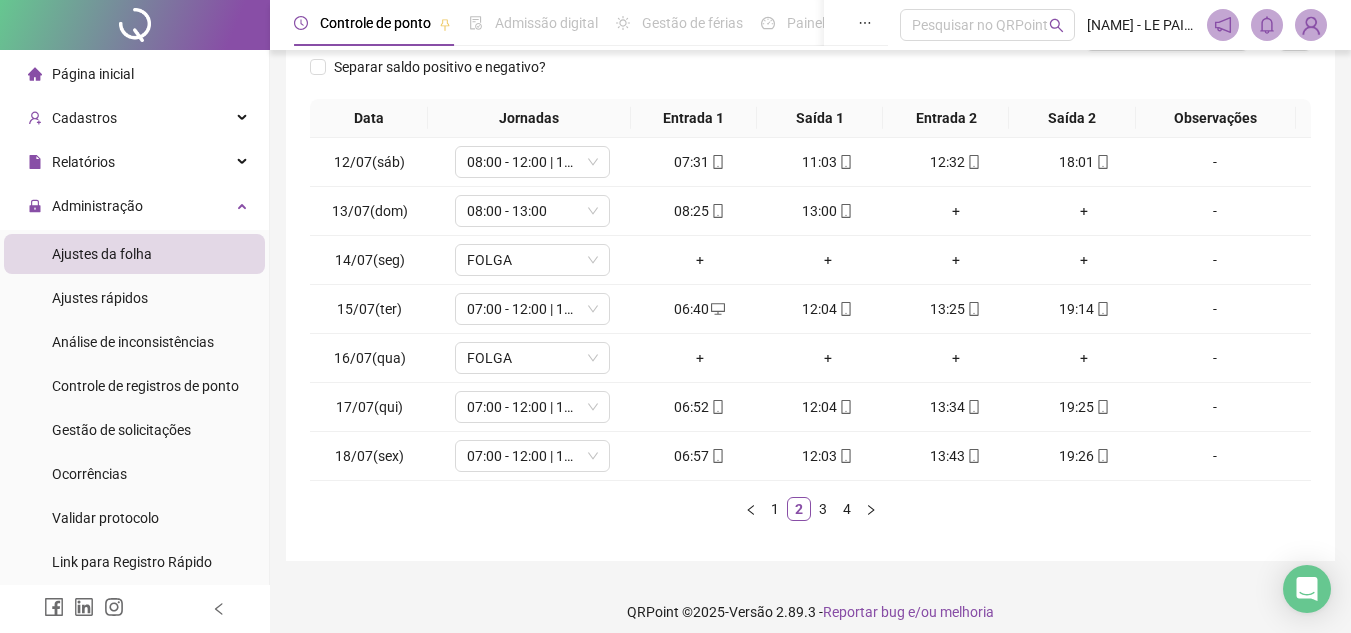 scroll, scrollTop: 296, scrollLeft: 0, axis: vertical 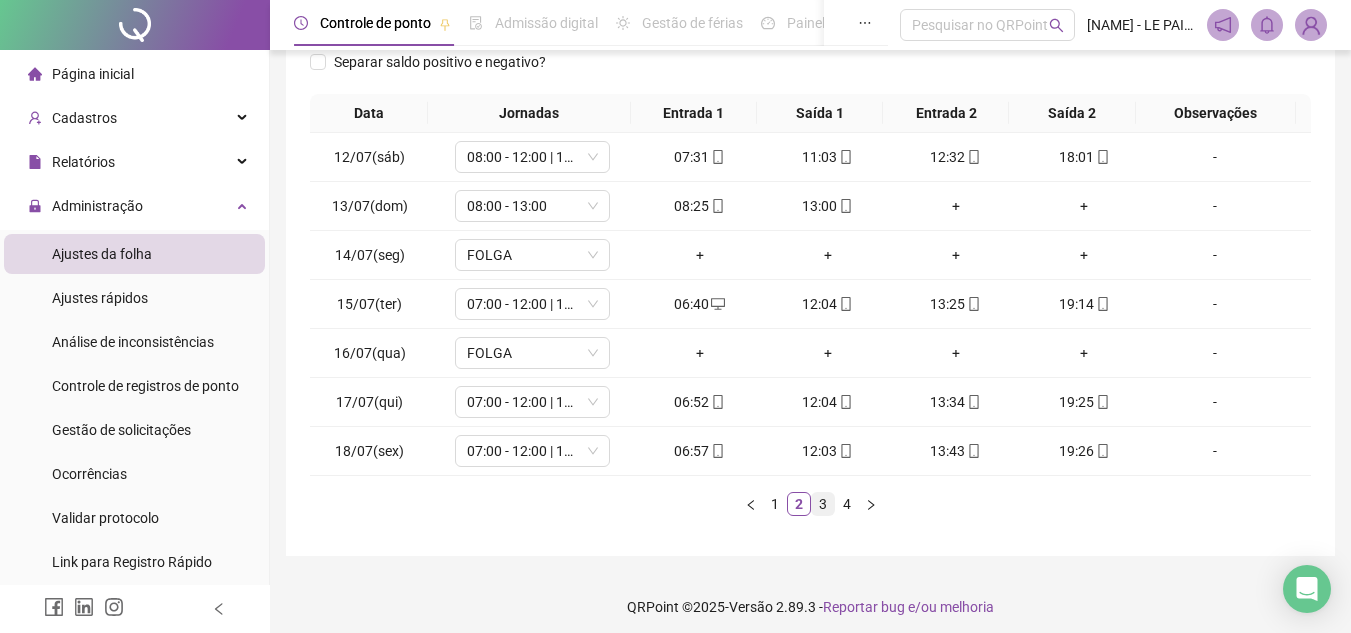 click on "3" at bounding box center [823, 504] 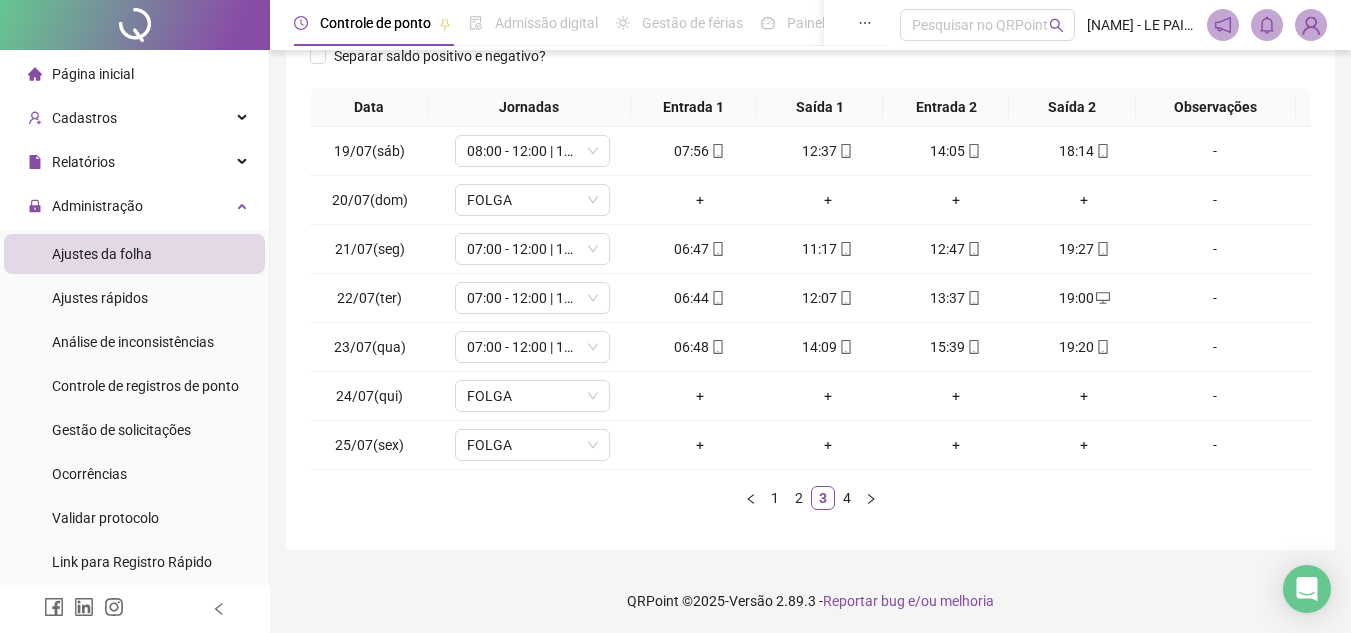 scroll, scrollTop: 305, scrollLeft: 0, axis: vertical 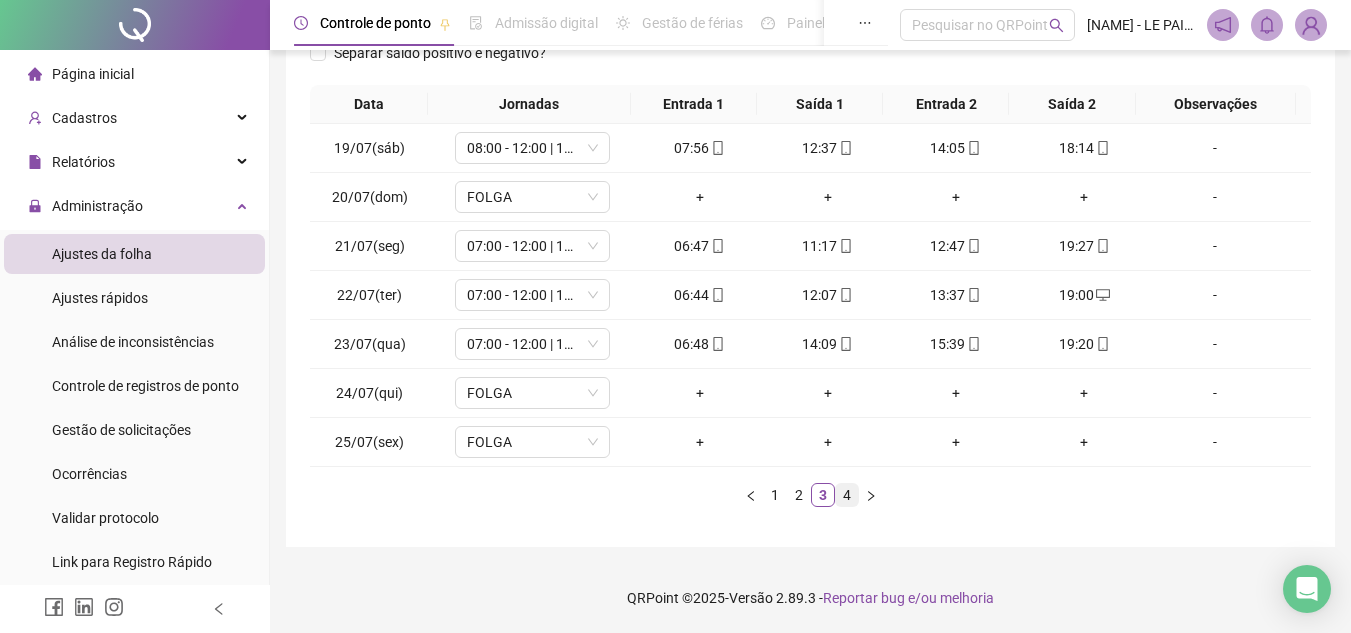 click on "4" at bounding box center [847, 495] 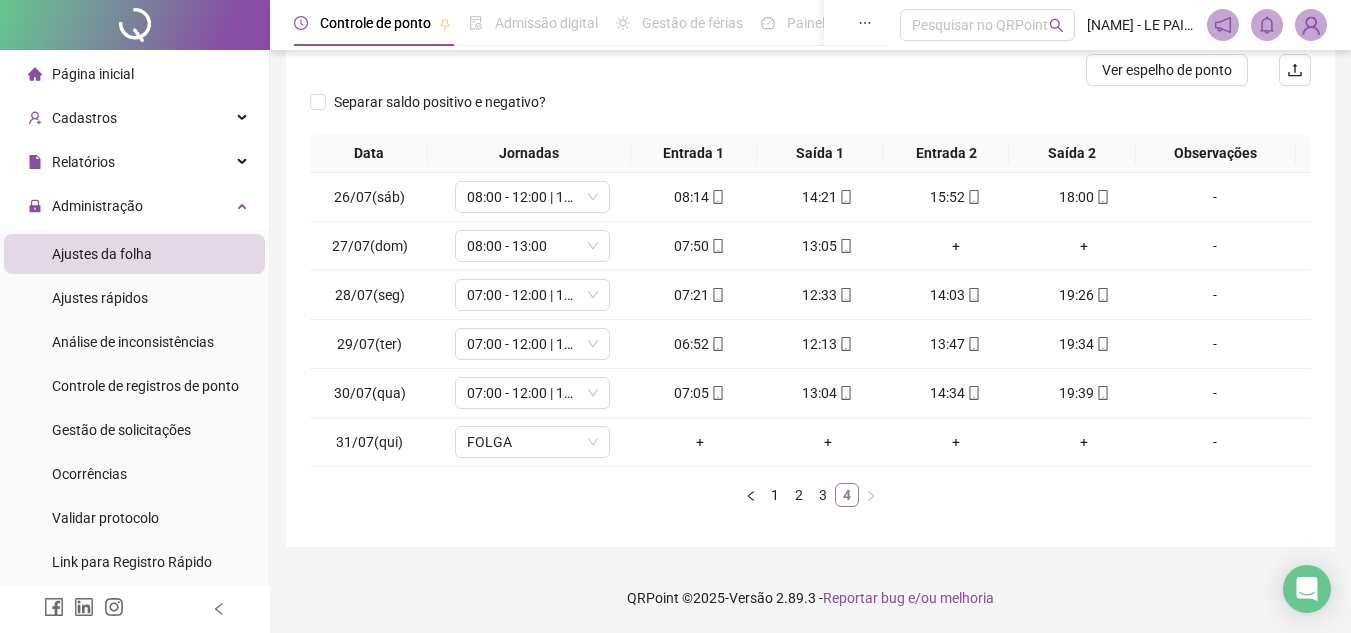 scroll, scrollTop: 256, scrollLeft: 0, axis: vertical 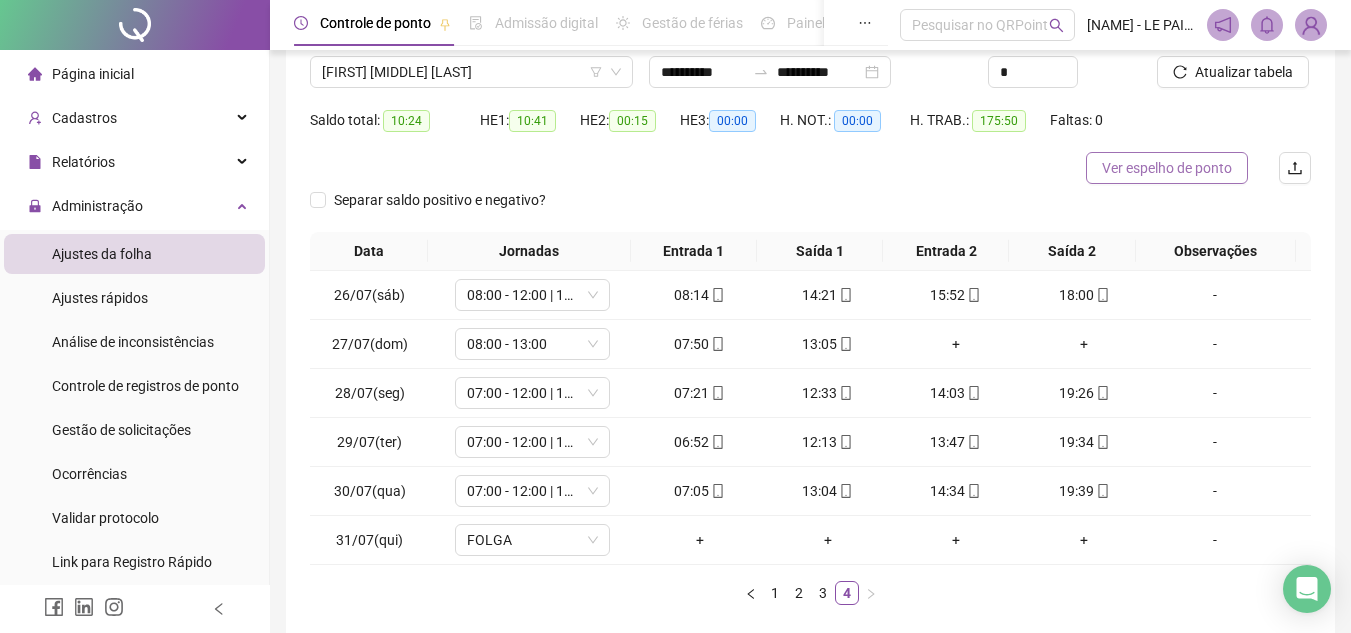 click on "Ver espelho de ponto" at bounding box center [1167, 168] 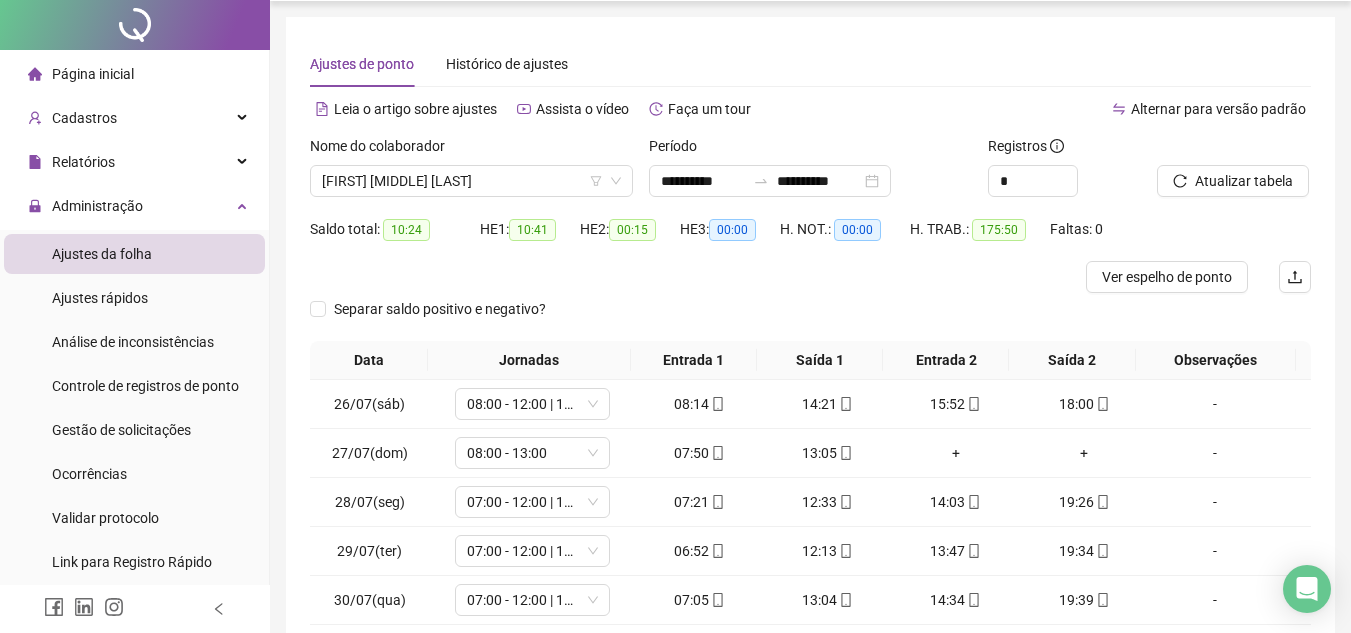 scroll, scrollTop: 0, scrollLeft: 0, axis: both 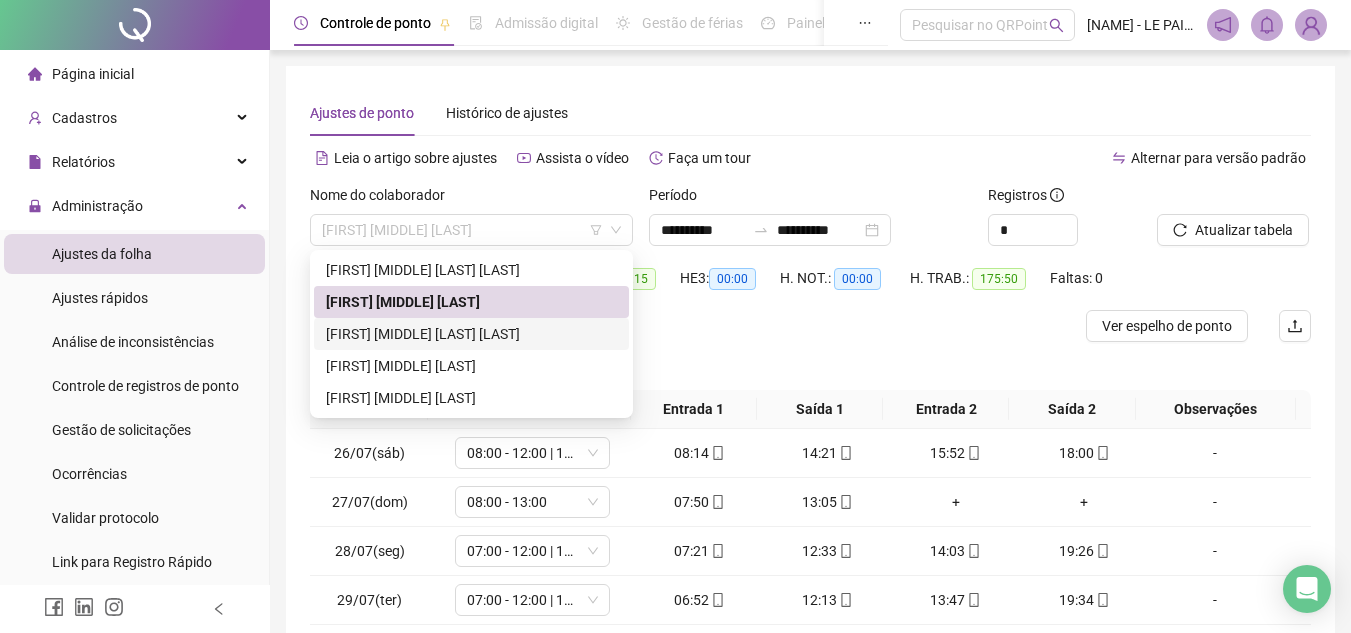 drag, startPoint x: 560, startPoint y: 232, endPoint x: 474, endPoint y: 330, distance: 130.38405 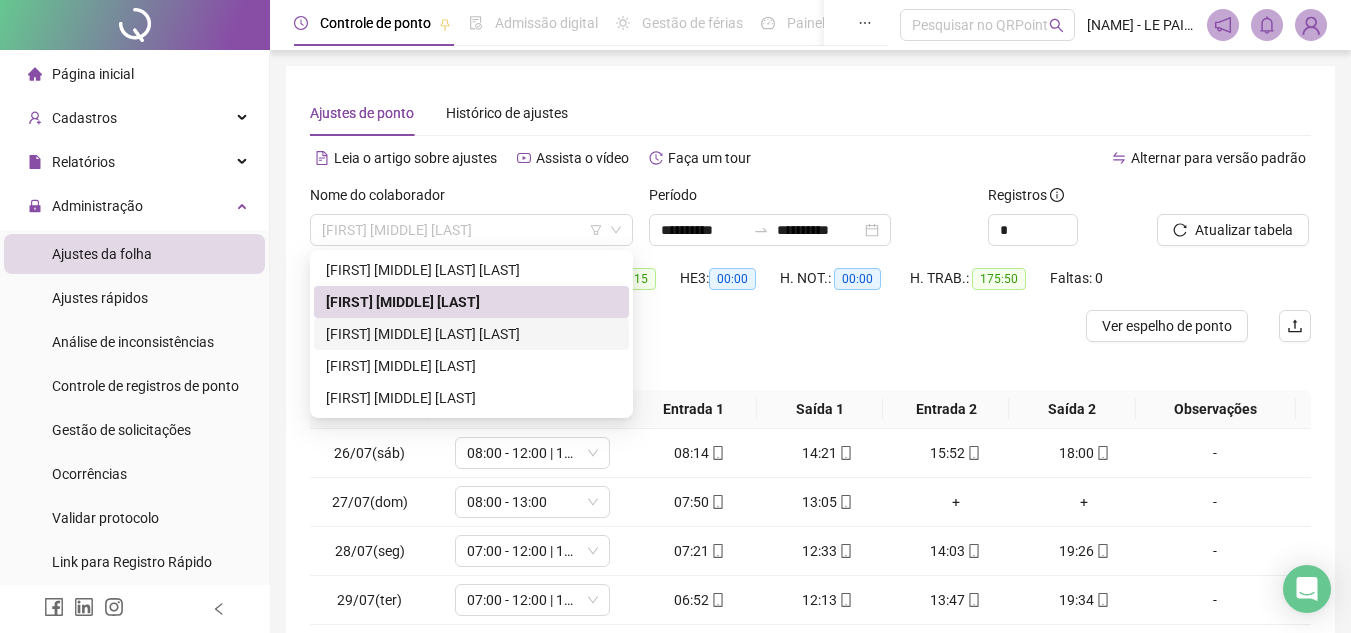 click on "**********" at bounding box center (675, 316) 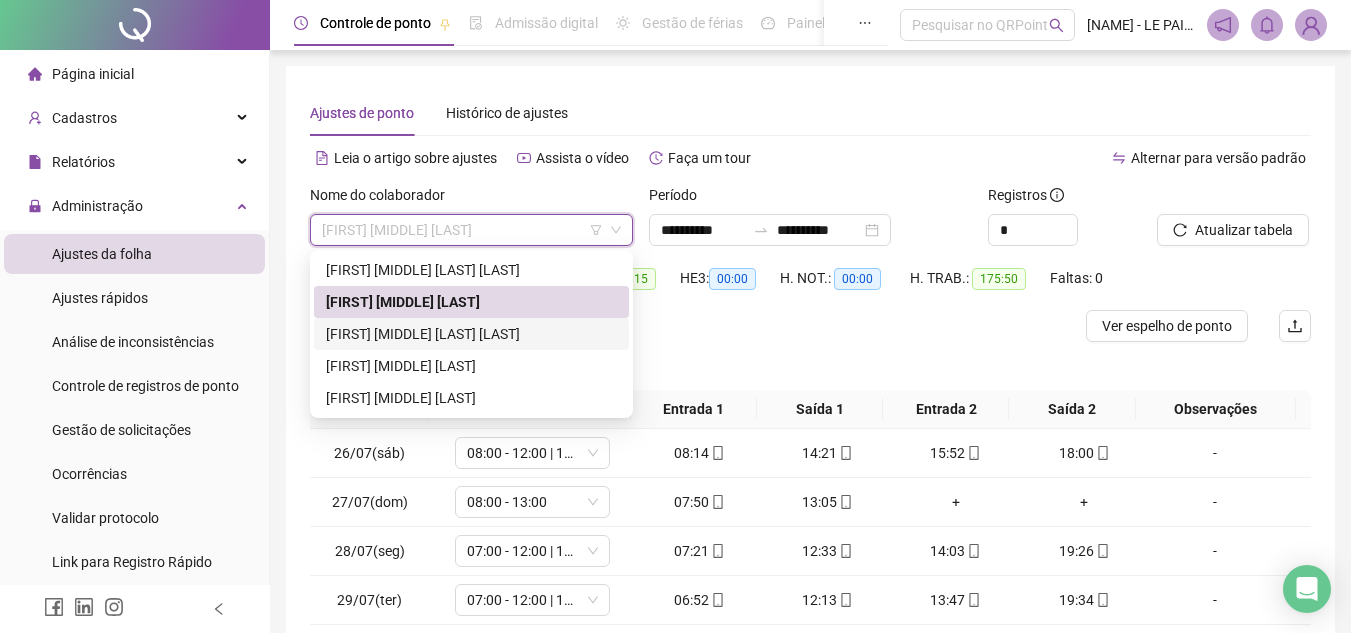 click on "[FIRST] [MIDDLE] [LAST] [LAST]" at bounding box center [471, 334] 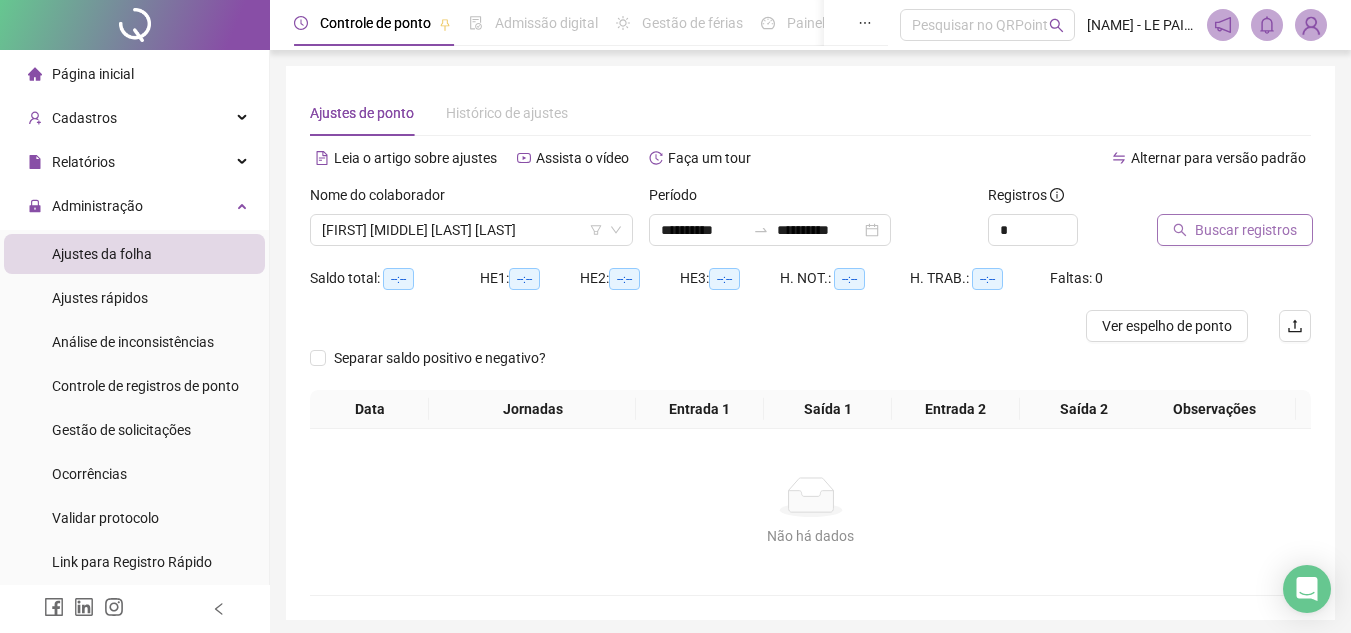 click on "Buscar registros" at bounding box center (1246, 230) 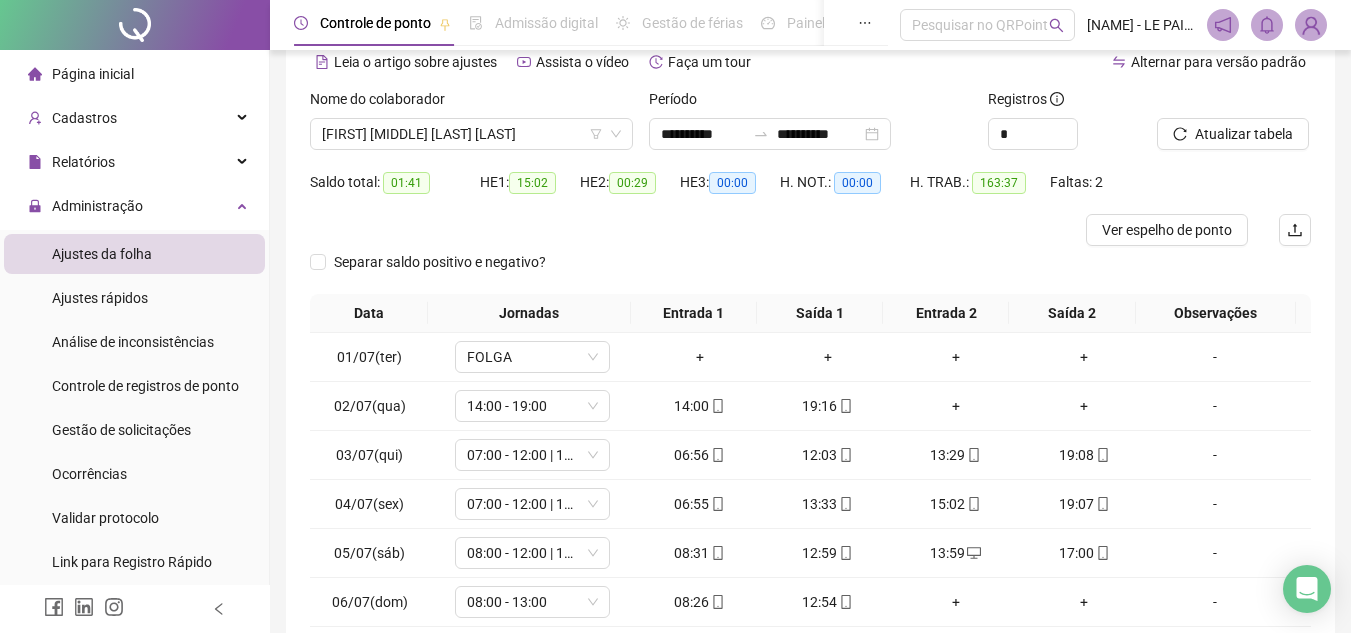 scroll, scrollTop: 305, scrollLeft: 0, axis: vertical 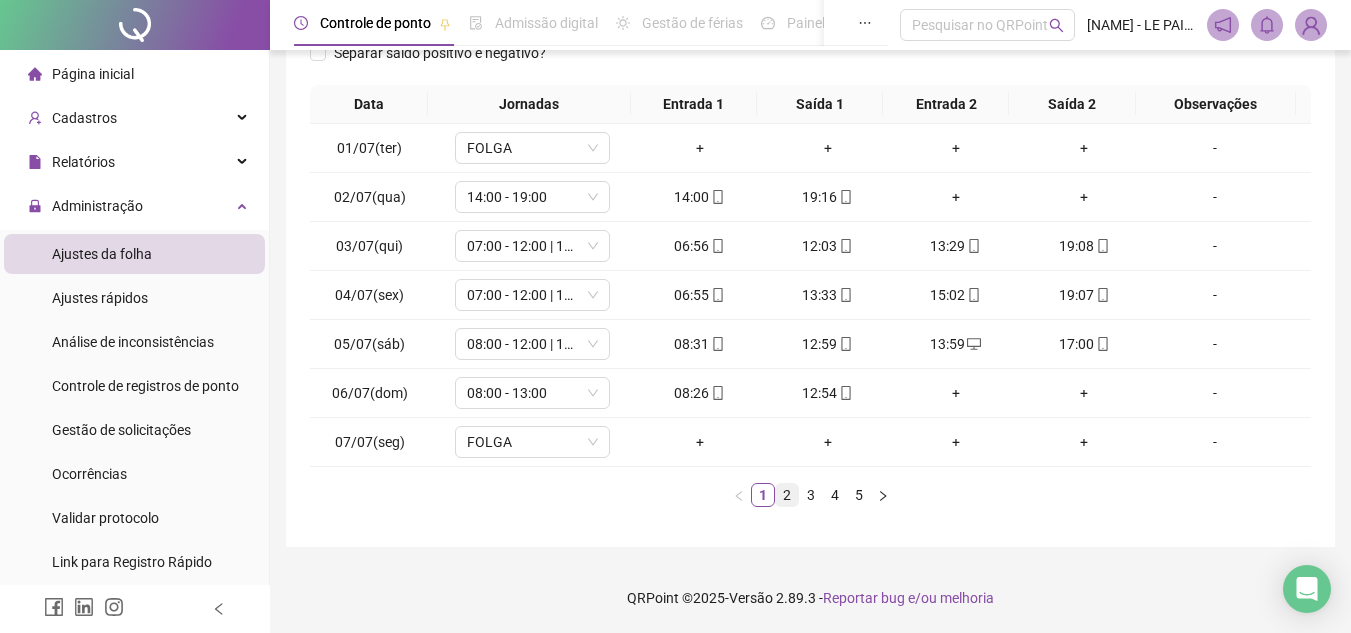 click on "2" at bounding box center [787, 495] 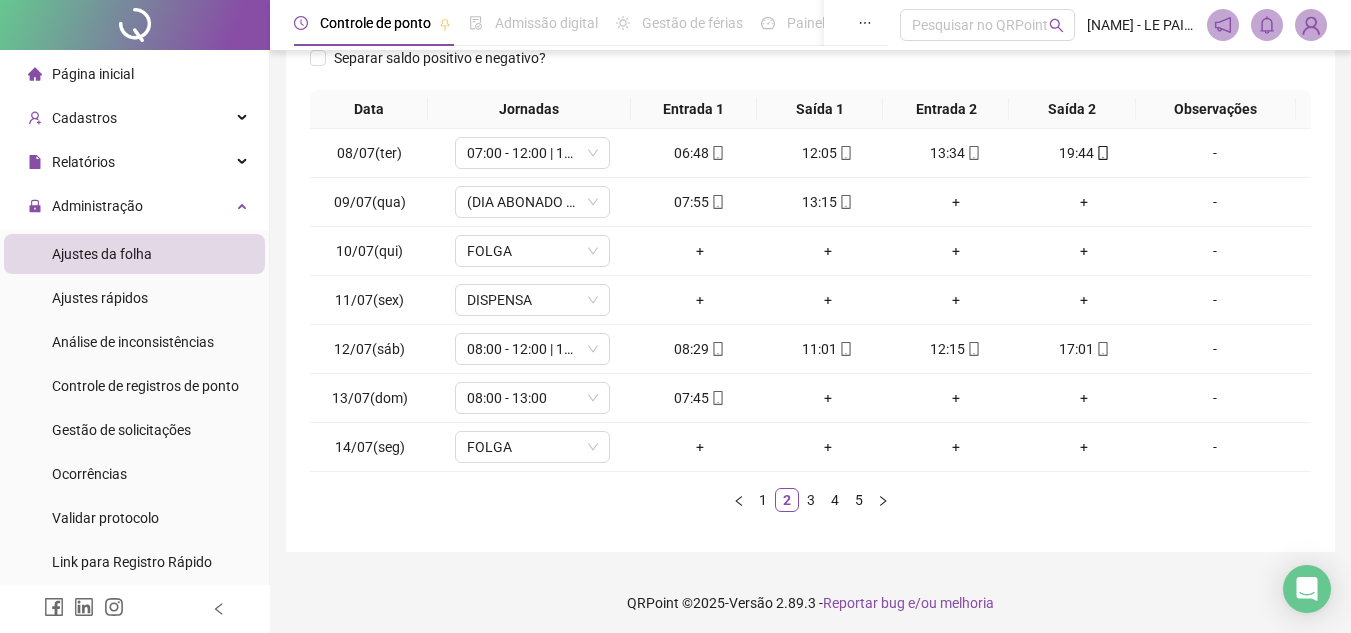 scroll, scrollTop: 305, scrollLeft: 0, axis: vertical 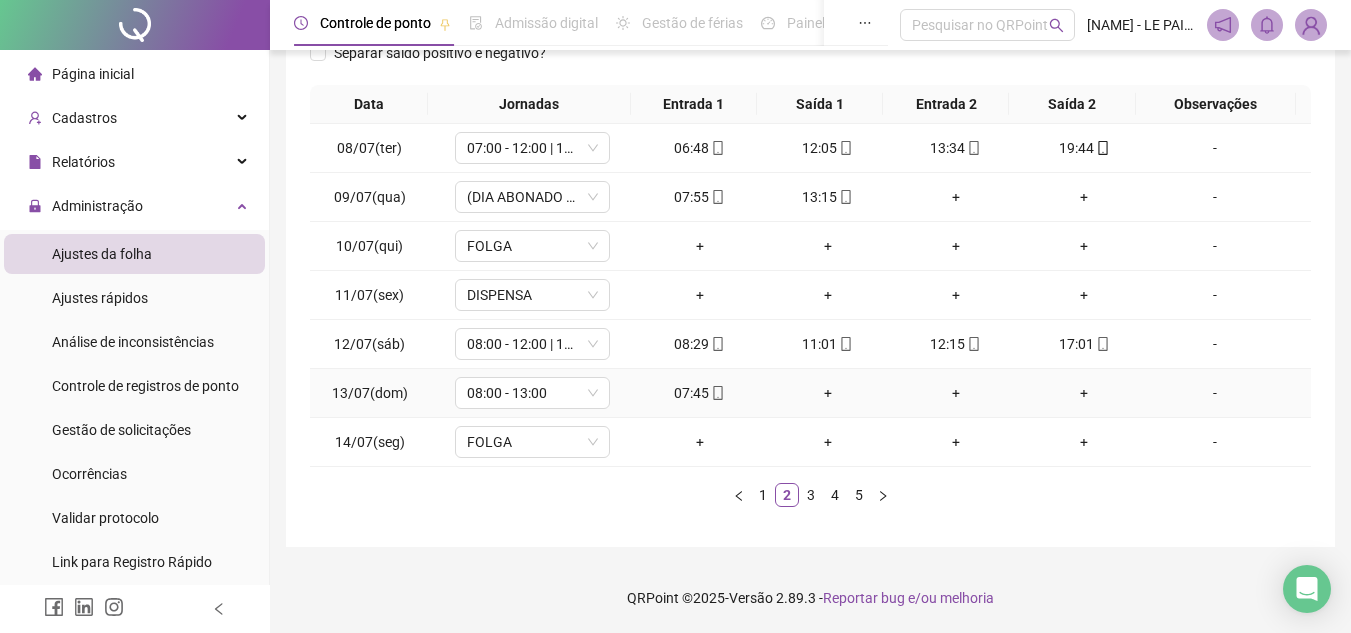 click on "+" at bounding box center (828, 393) 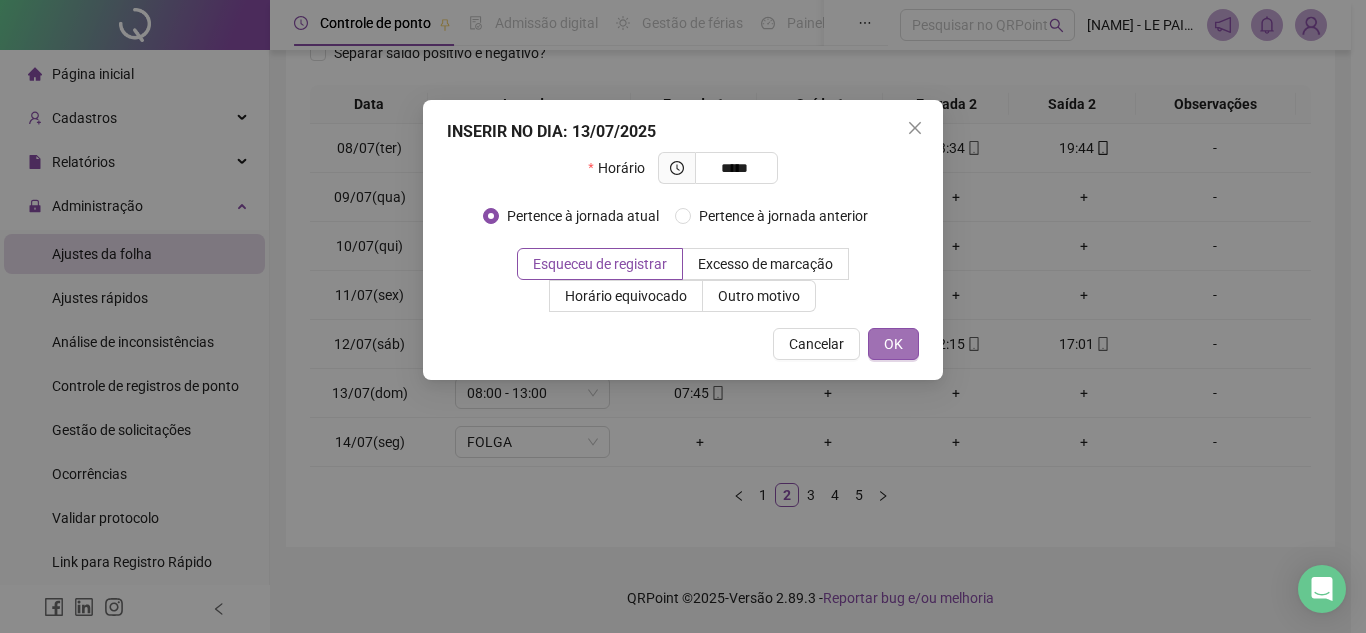 type on "*****" 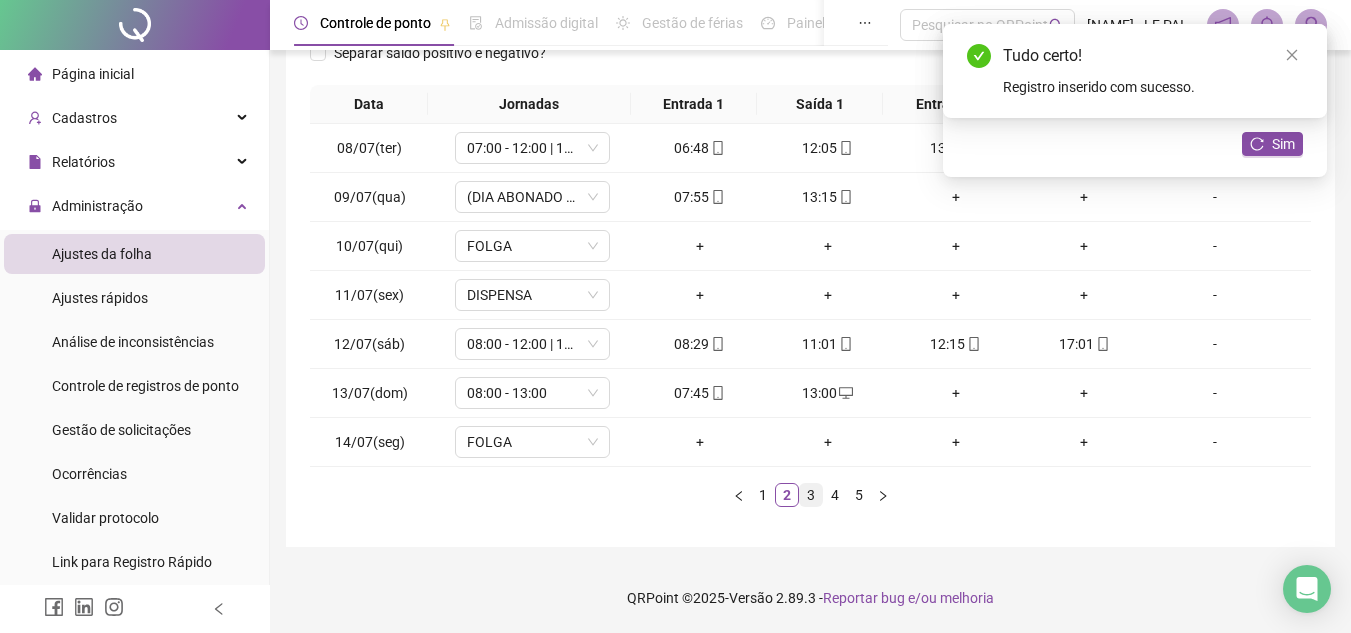 click on "3" at bounding box center [811, 495] 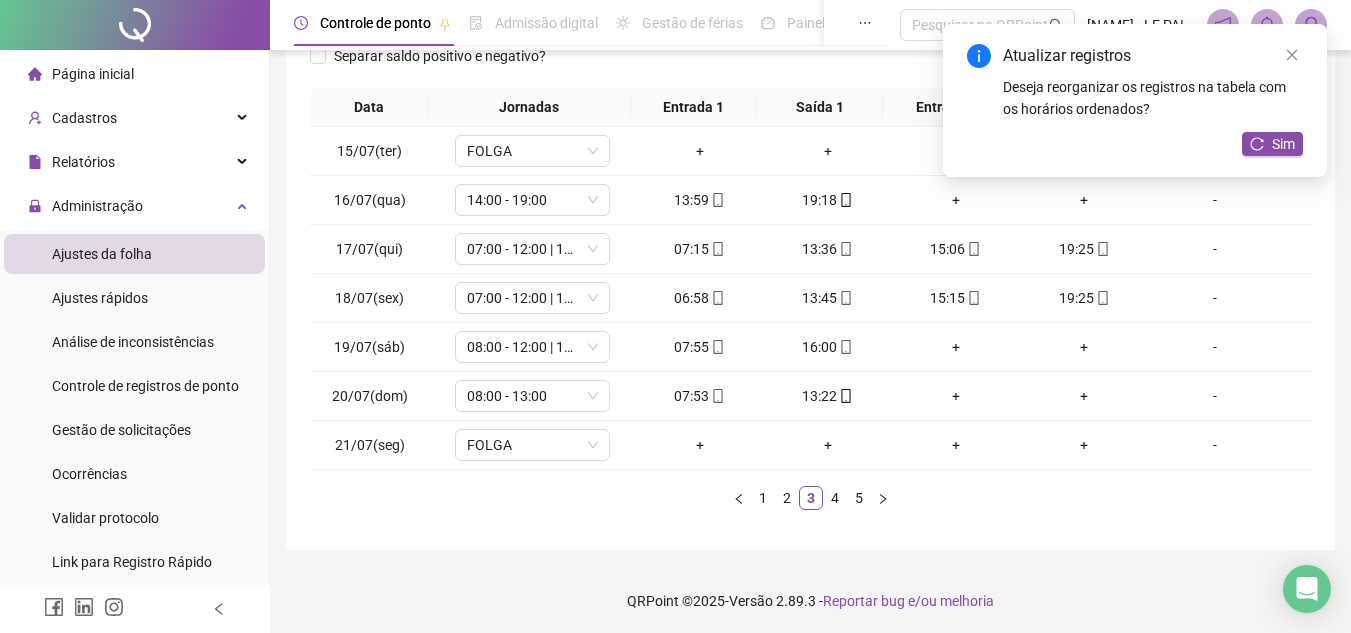 scroll, scrollTop: 305, scrollLeft: 0, axis: vertical 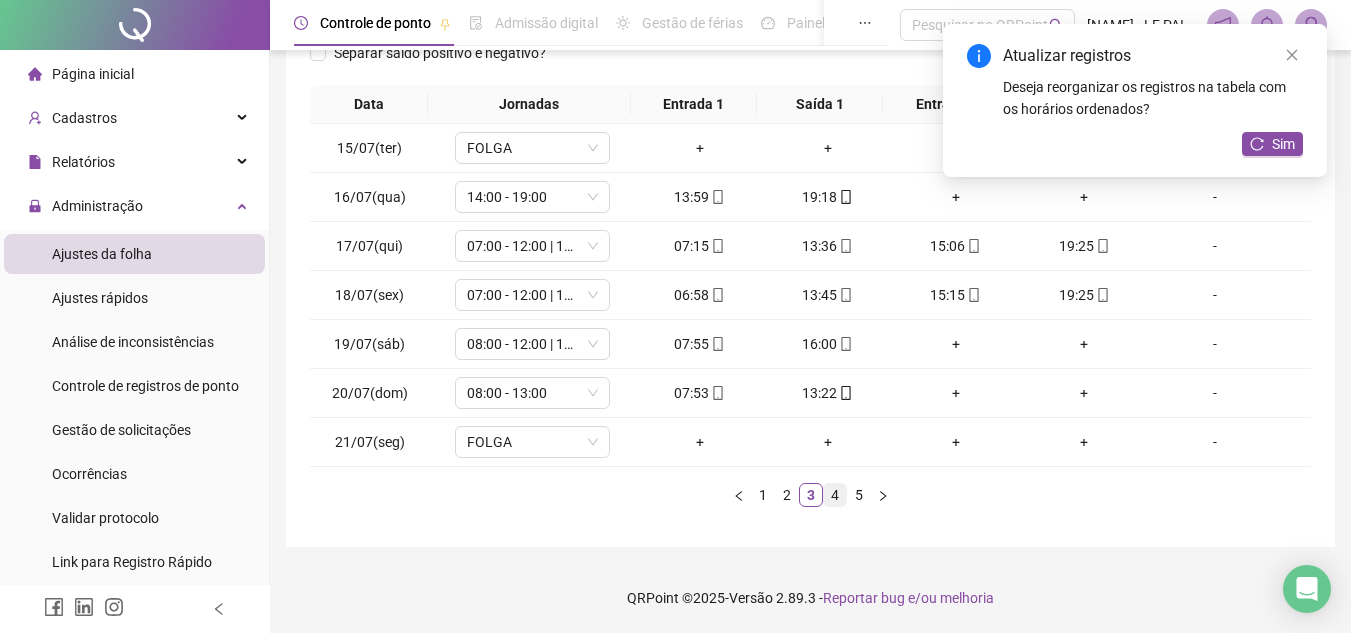 click on "4" at bounding box center [835, 495] 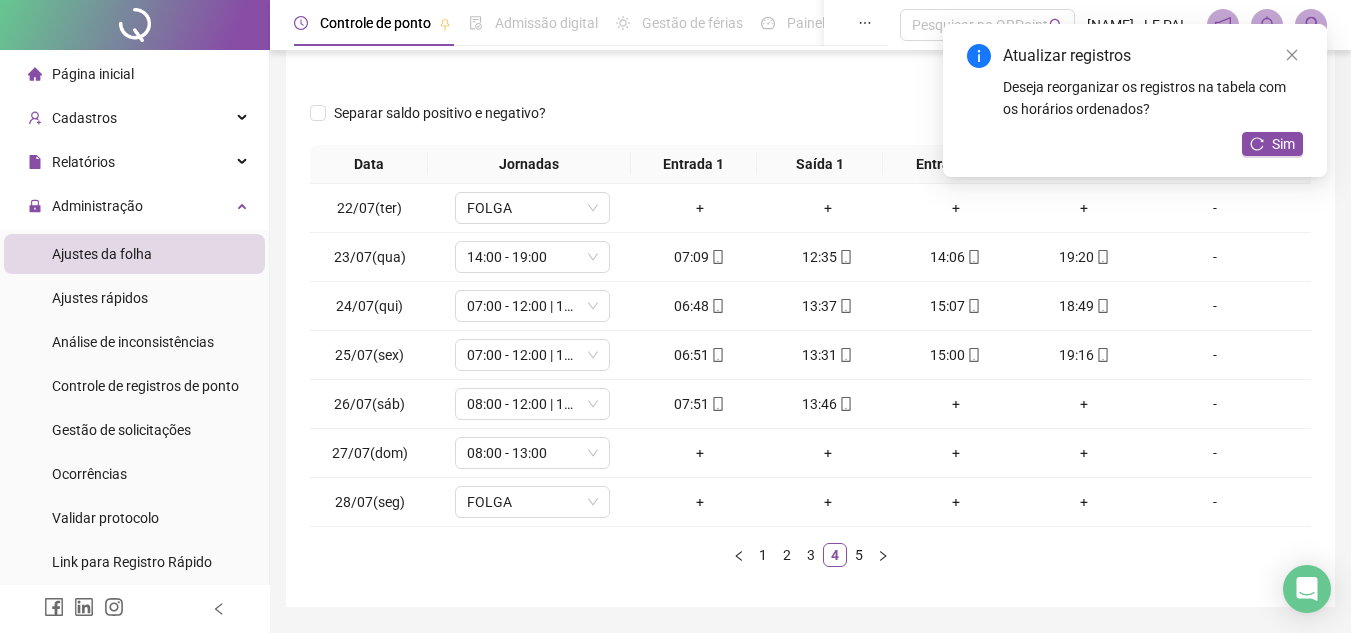 scroll, scrollTop: 255, scrollLeft: 0, axis: vertical 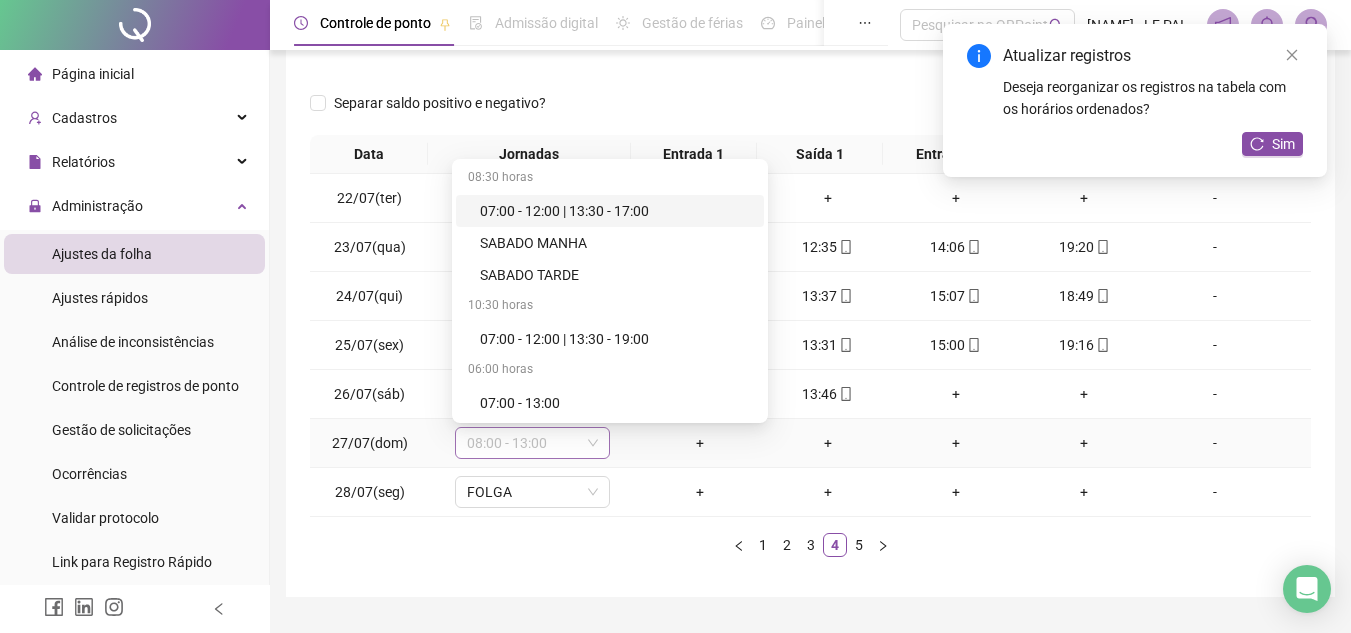 click on "08:00 - 13:00" at bounding box center [532, 443] 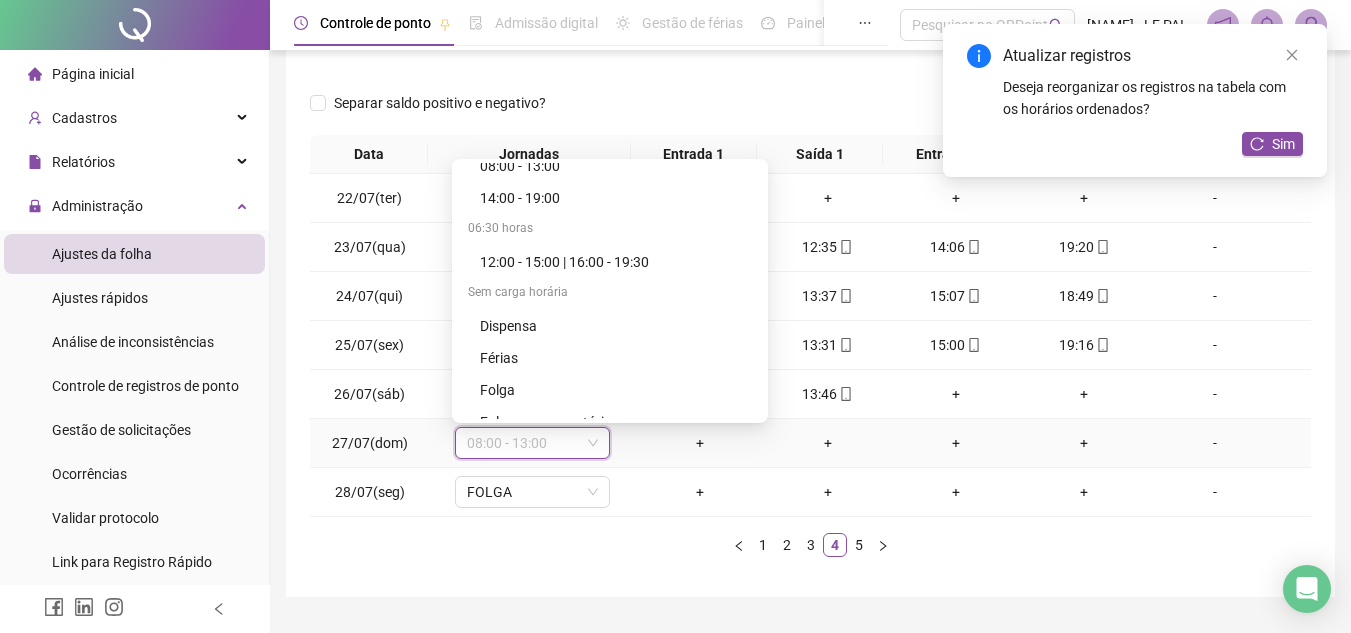 scroll, scrollTop: 853, scrollLeft: 0, axis: vertical 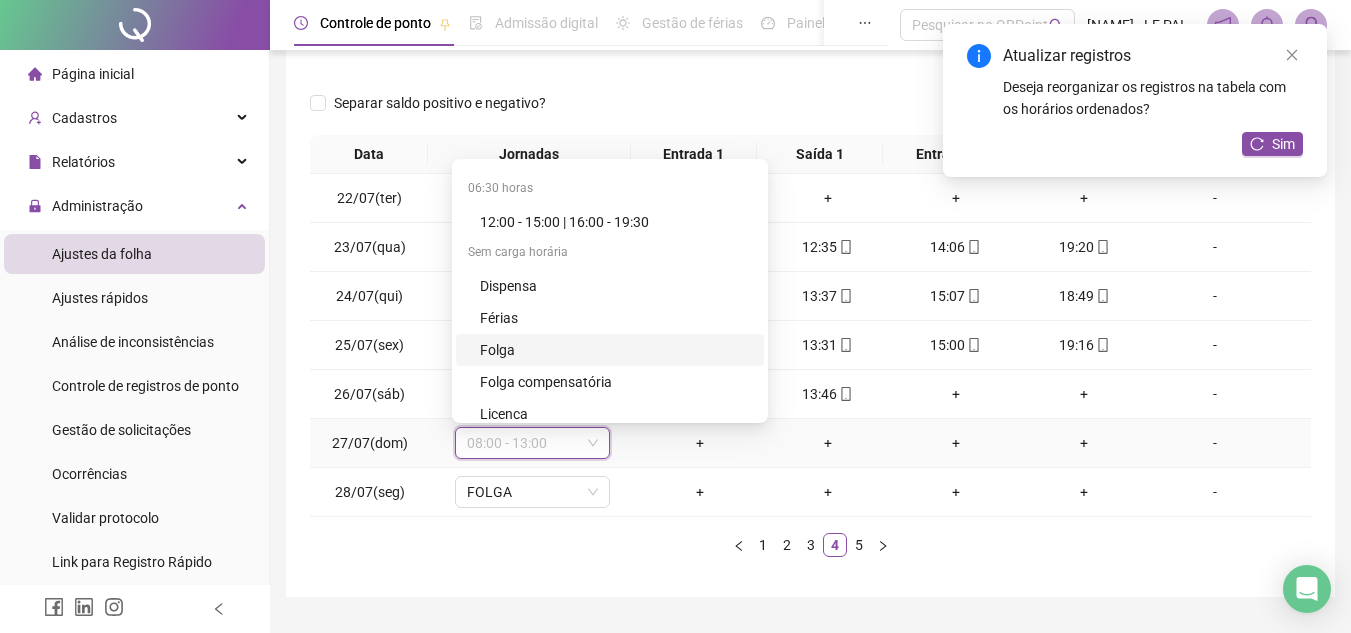 click on "Folga" at bounding box center [616, 350] 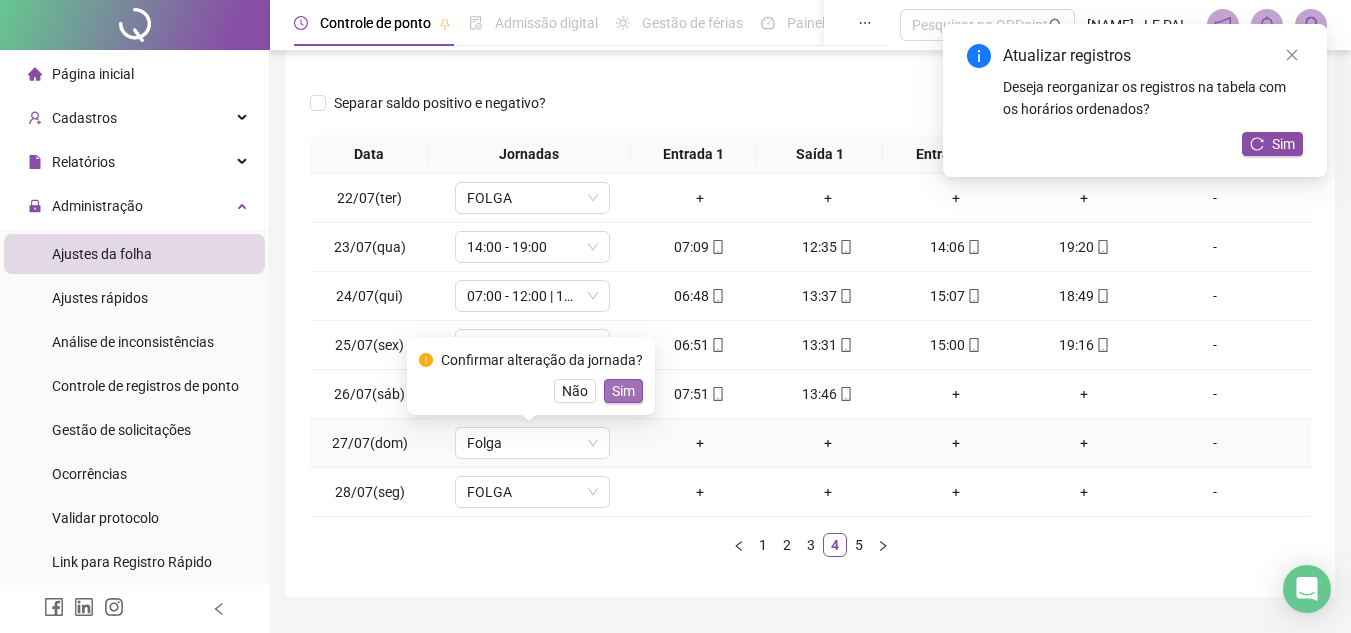 click on "Sim" at bounding box center [623, 391] 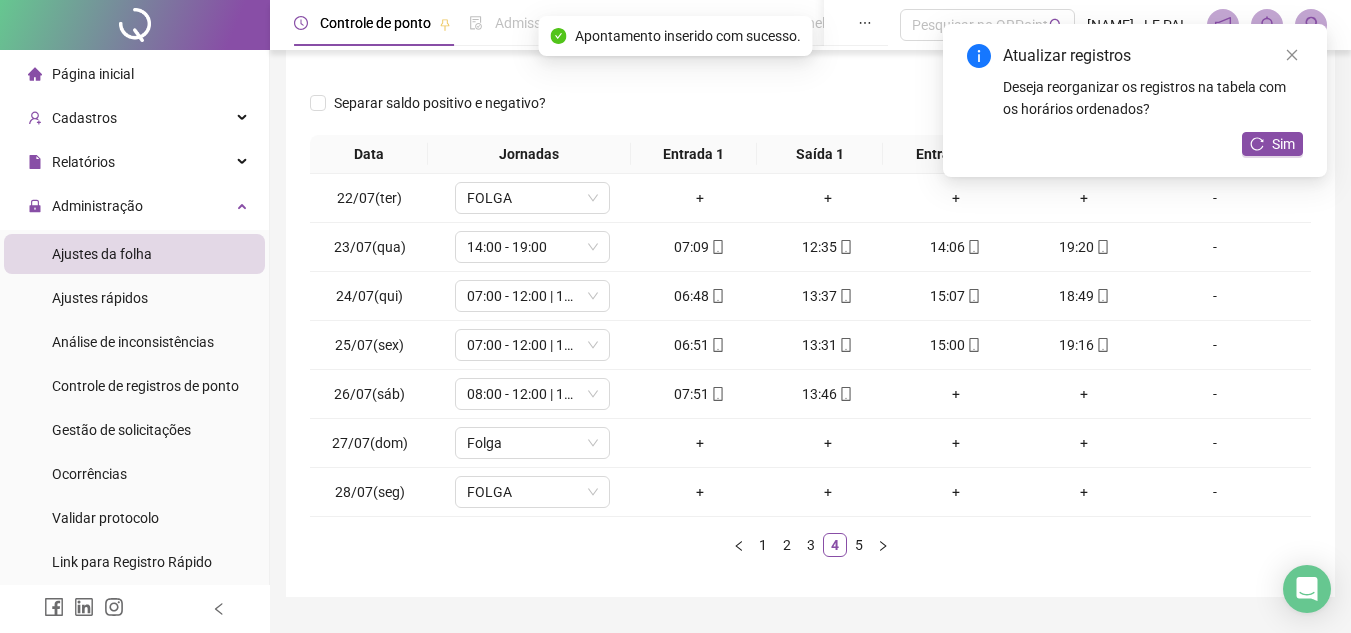 scroll, scrollTop: 305, scrollLeft: 0, axis: vertical 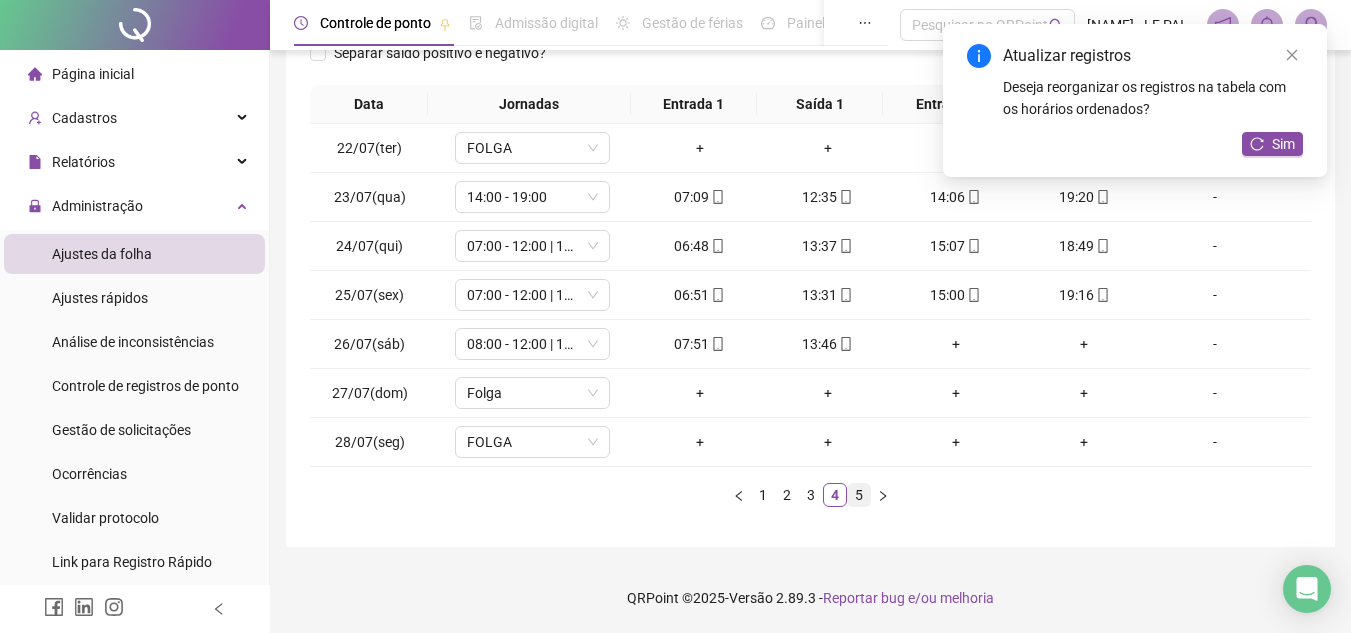 click on "5" at bounding box center [859, 495] 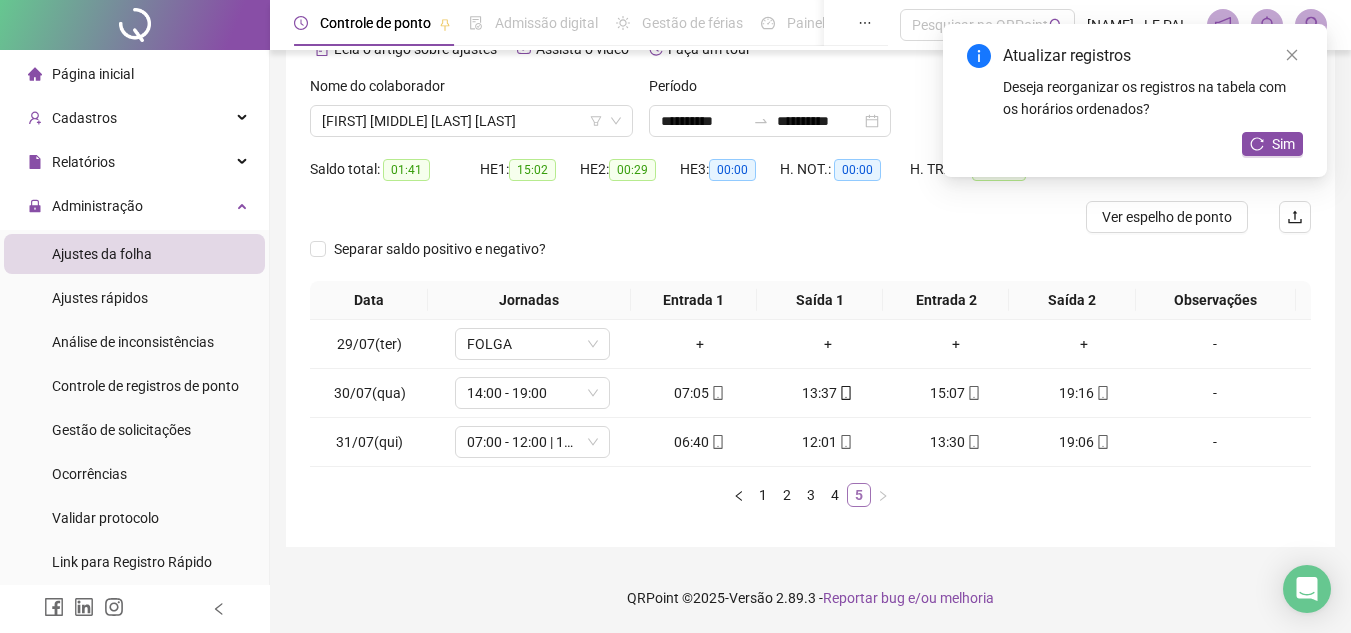 scroll, scrollTop: 109, scrollLeft: 0, axis: vertical 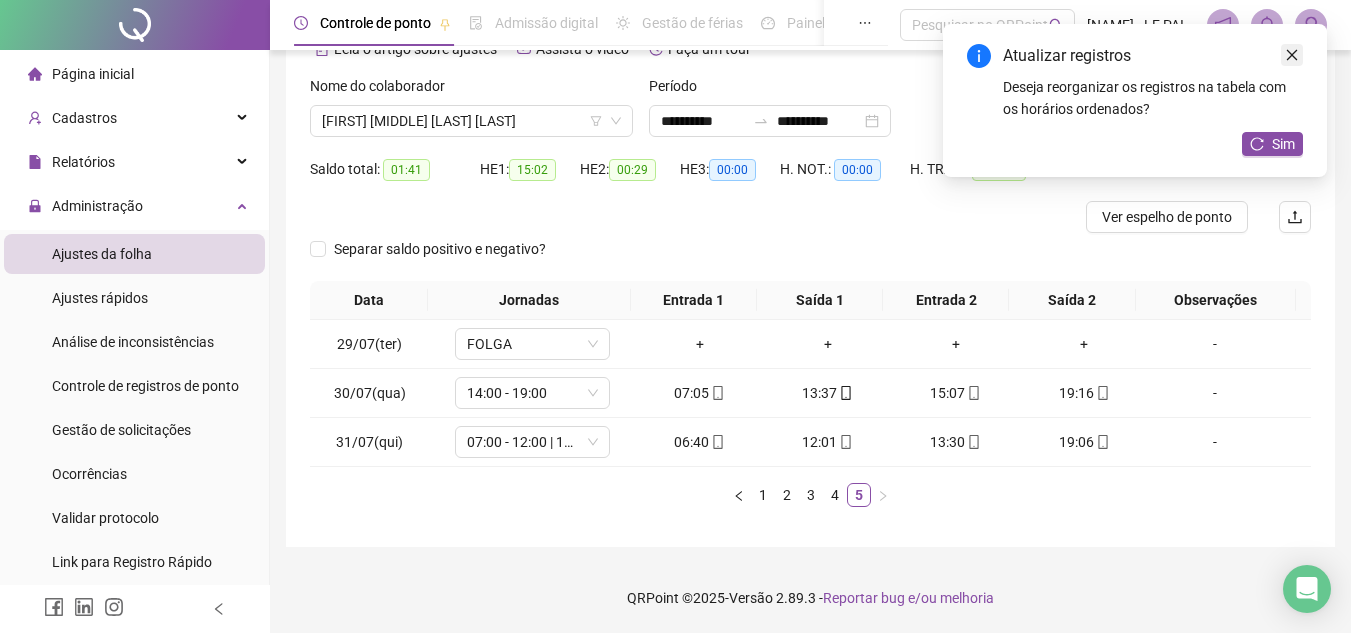 click 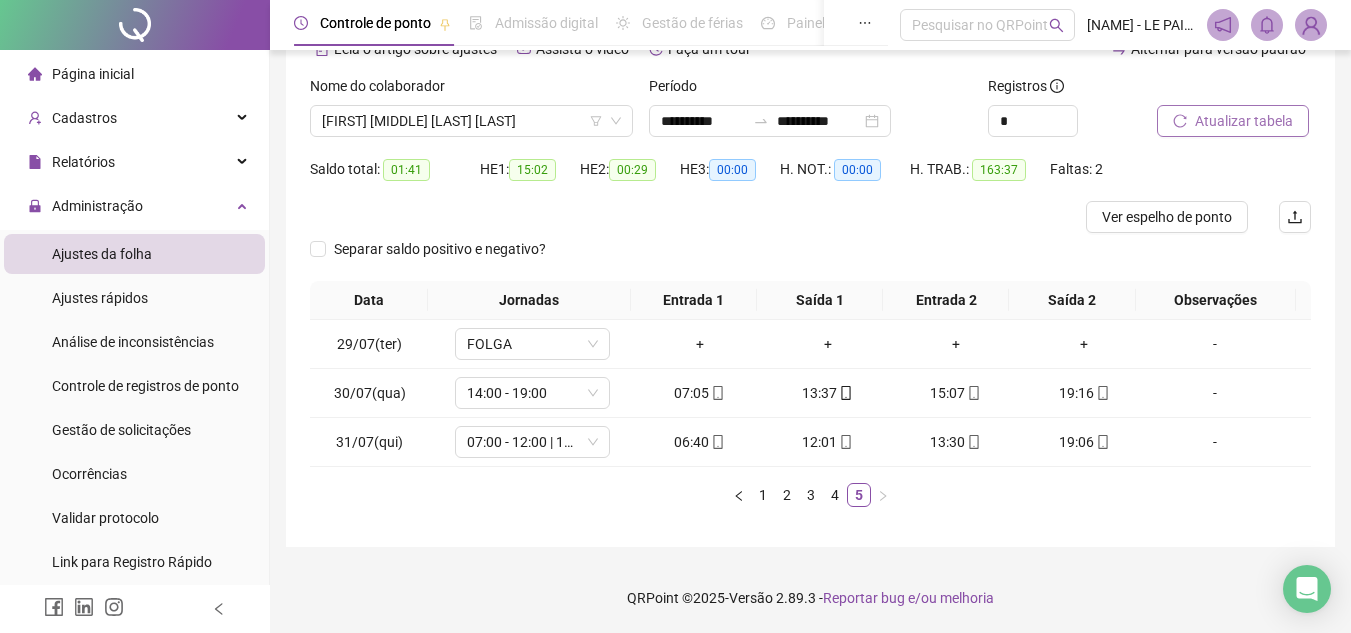 click on "Atualizar tabela" at bounding box center [1244, 121] 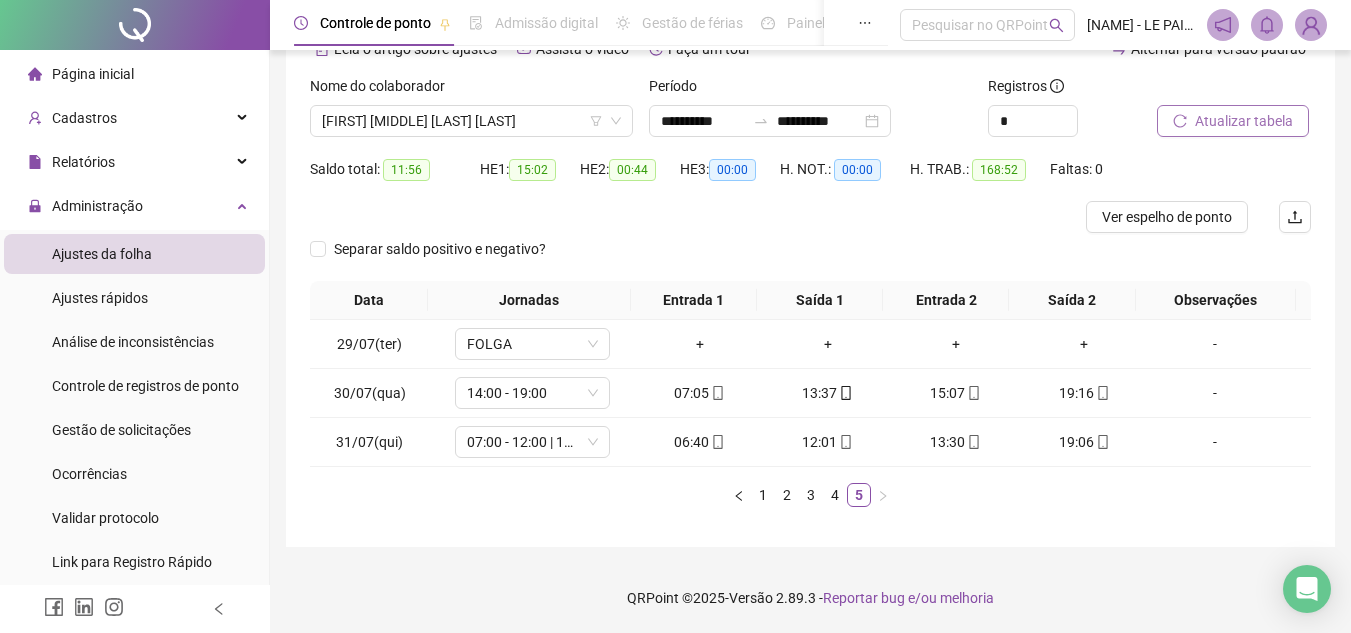 click on "Atualizar tabela" at bounding box center [1244, 121] 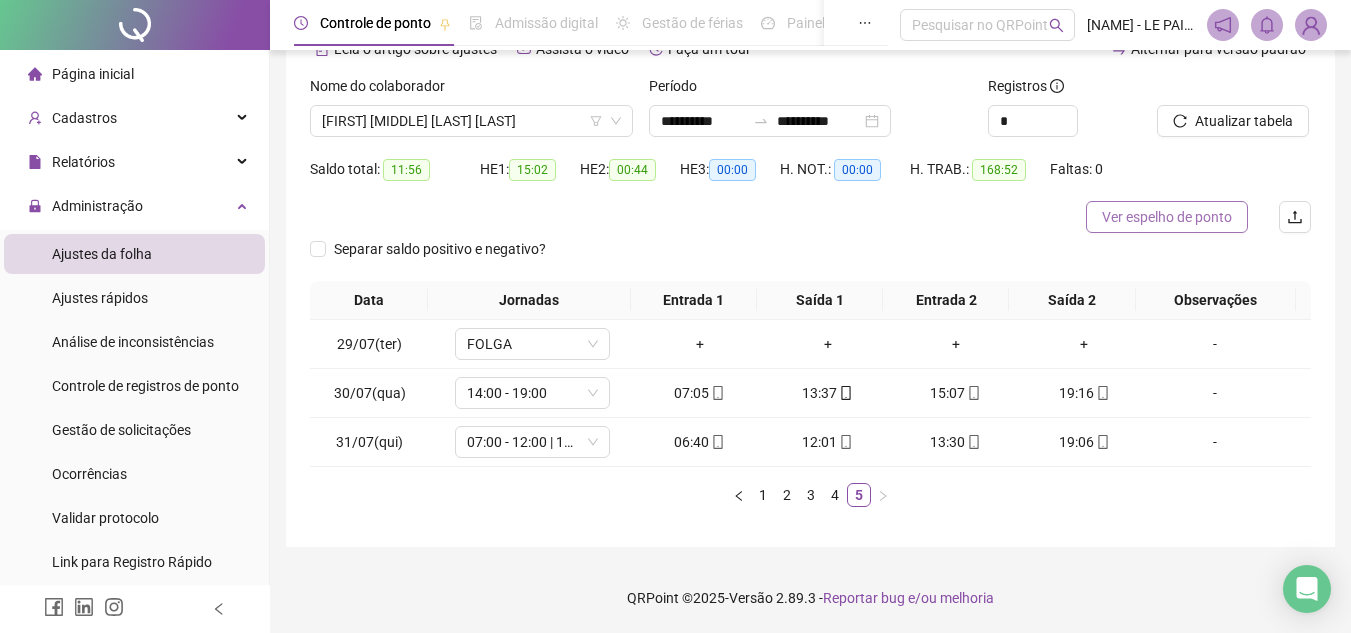 click on "Ver espelho de ponto" at bounding box center [1167, 217] 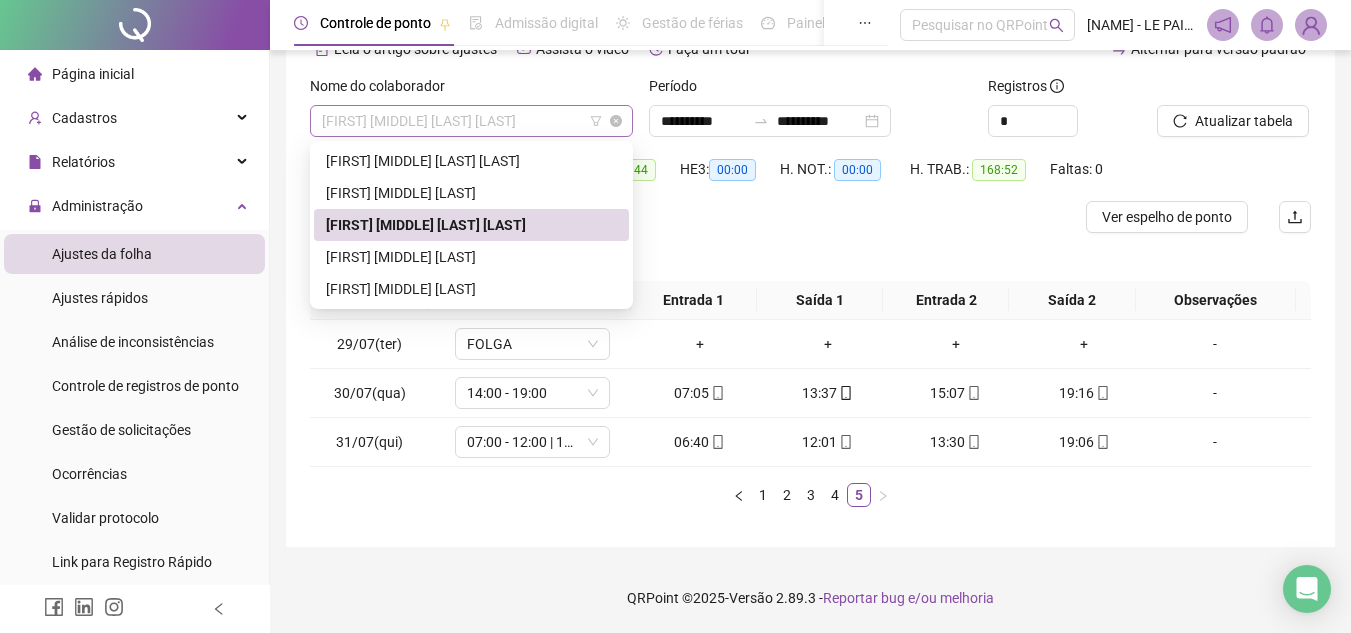click on "[FIRST] [MIDDLE] [LAST] [LAST]" at bounding box center (471, 121) 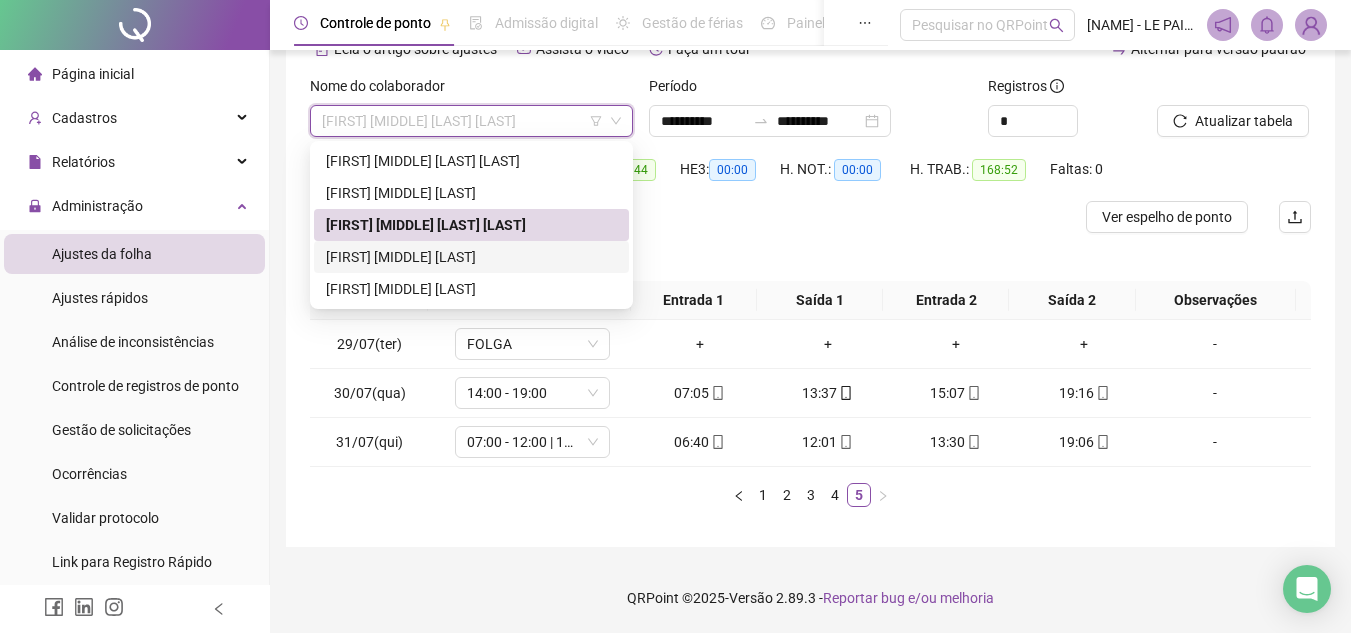 click on "[FIRST] [MIDDLE] [LAST]" at bounding box center (471, 257) 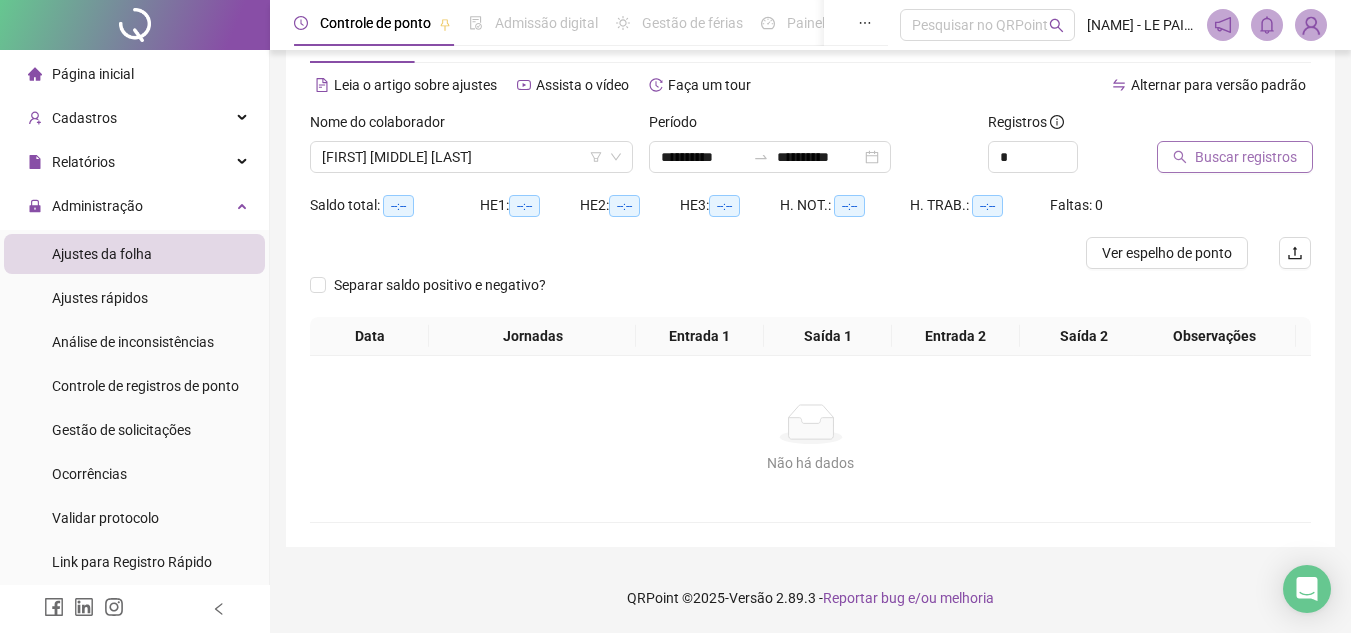 click on "Buscar registros" at bounding box center [1235, 157] 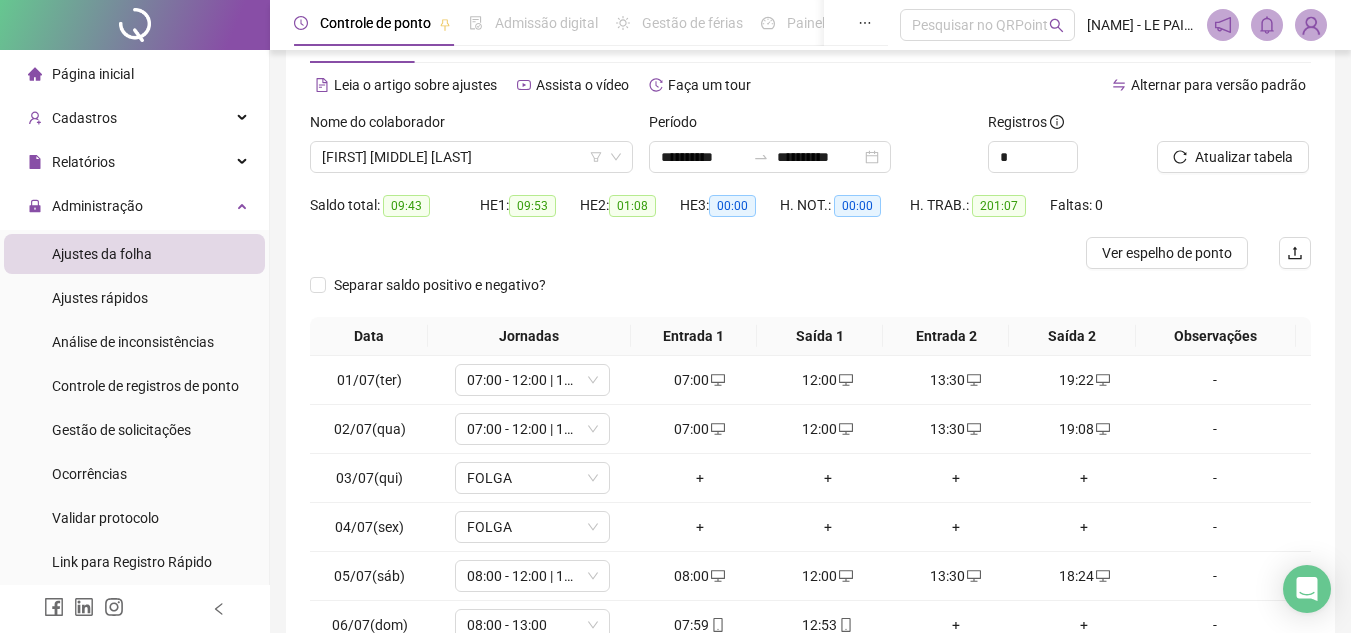 scroll, scrollTop: 305, scrollLeft: 0, axis: vertical 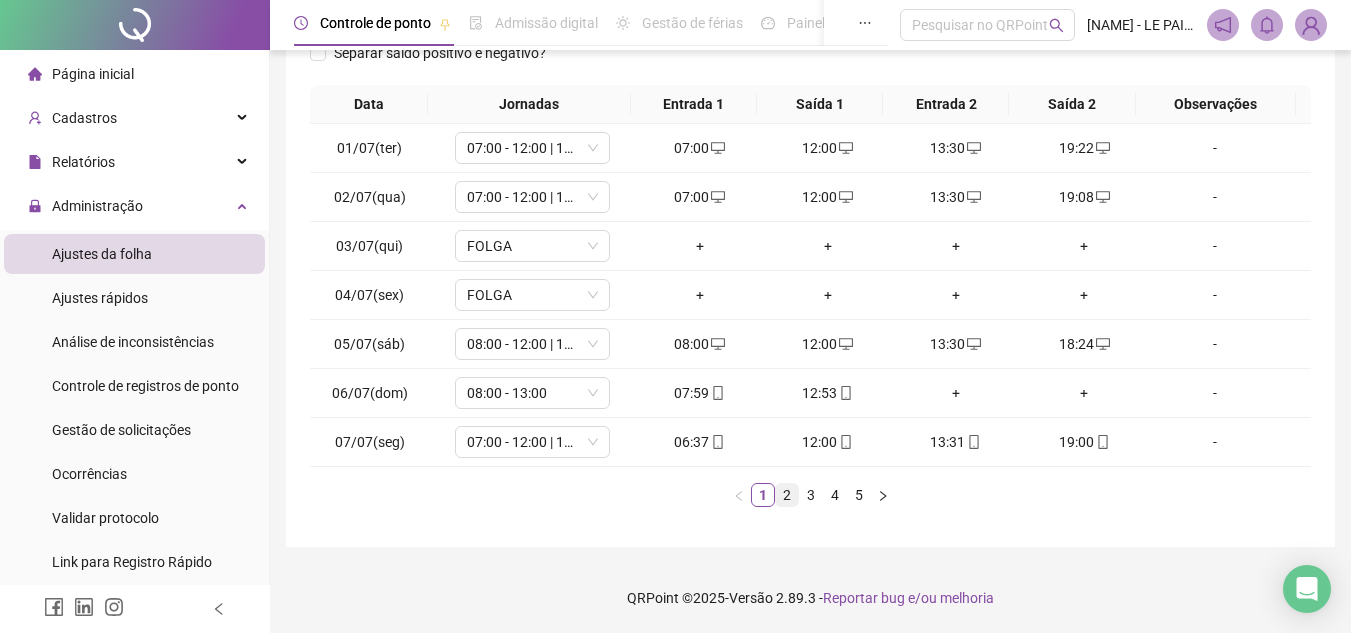 click on "2" at bounding box center (787, 495) 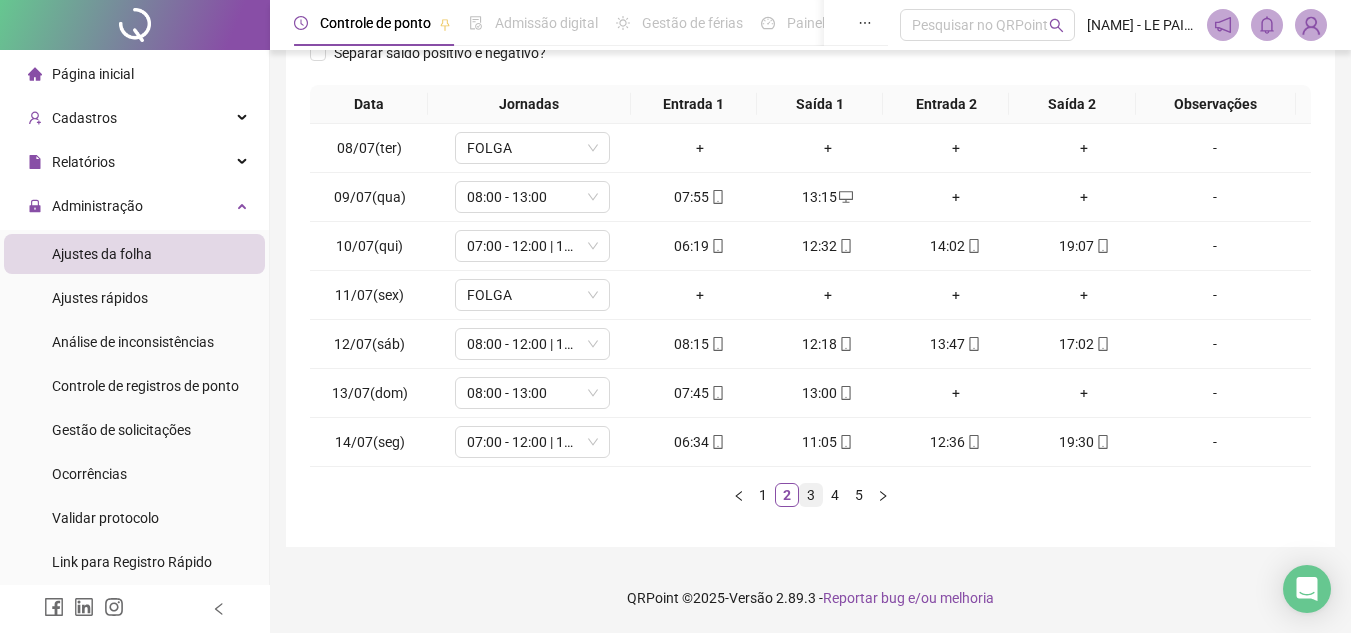 click on "3" at bounding box center [811, 495] 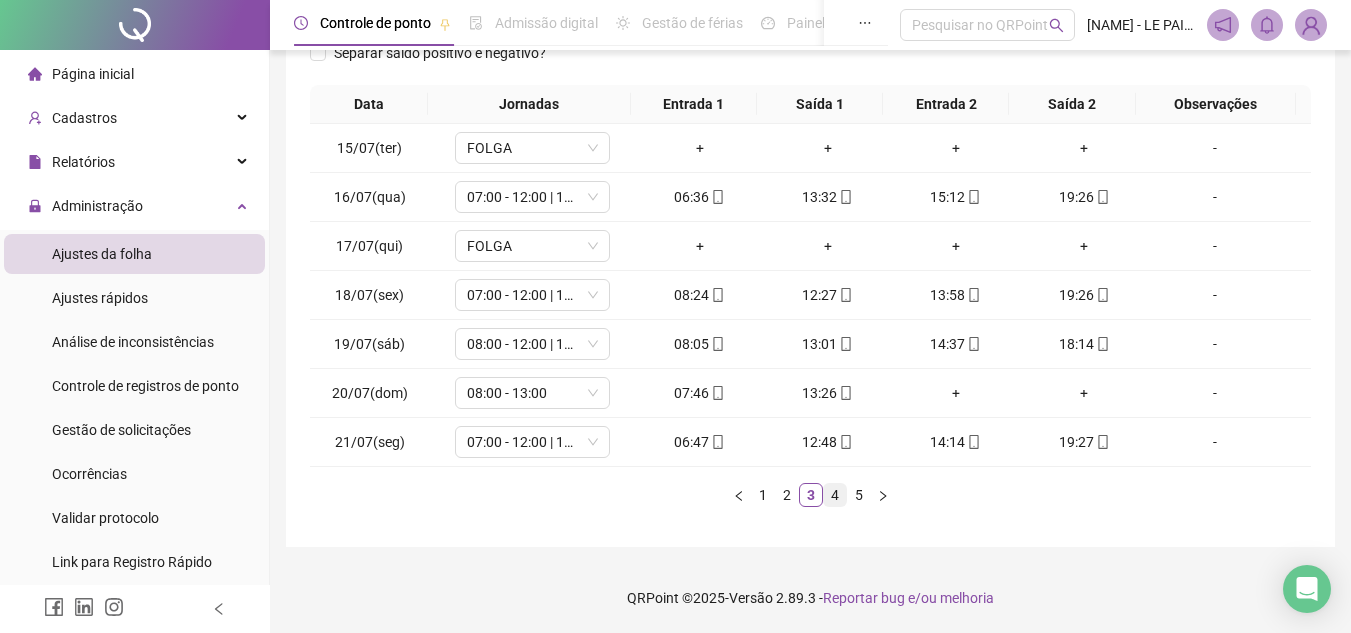 click on "4" at bounding box center [835, 495] 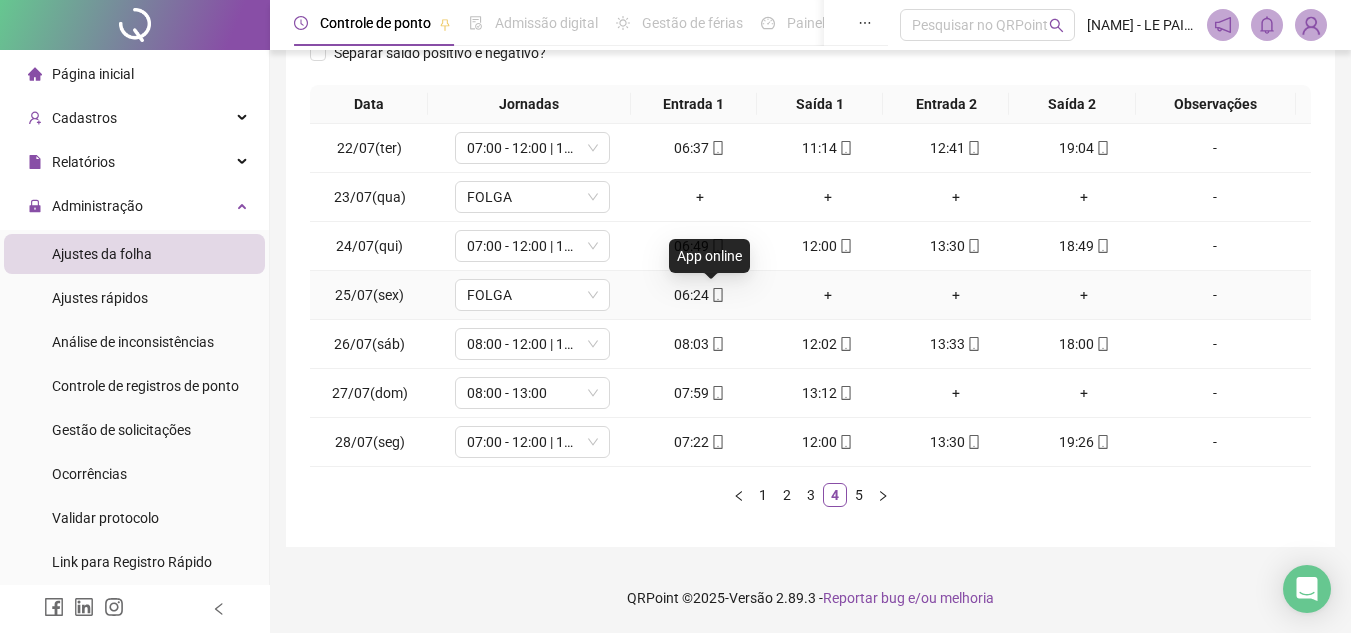 click 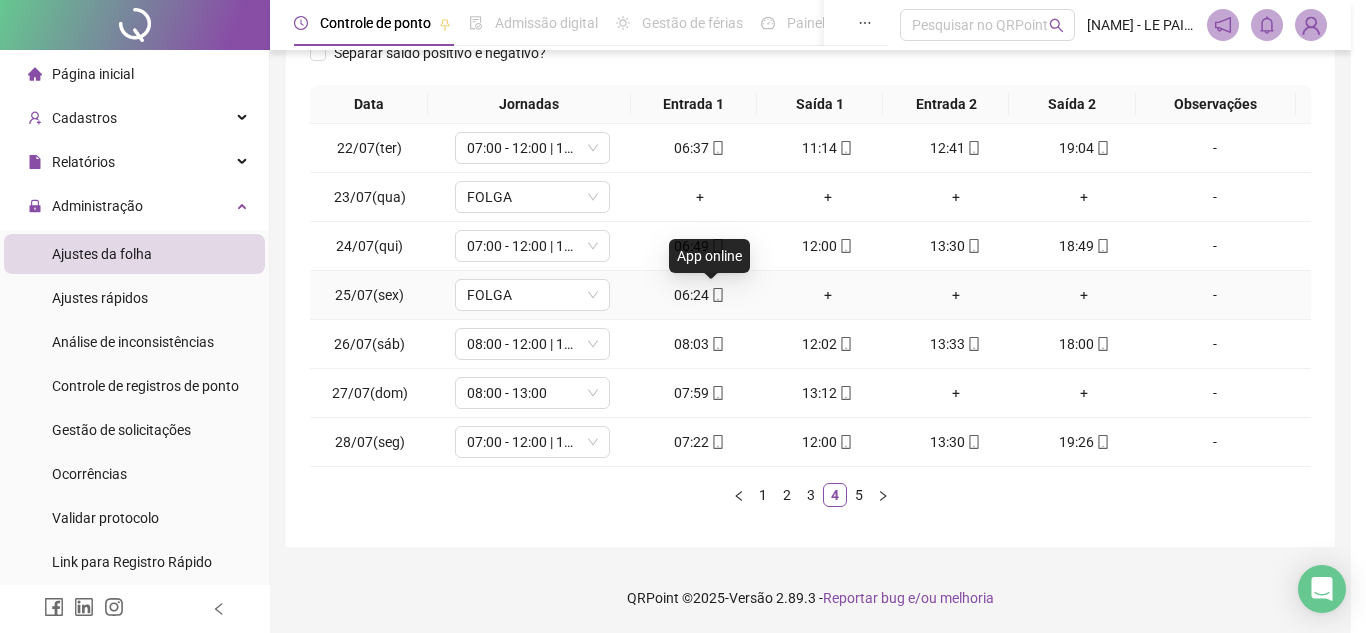 type on "**********" 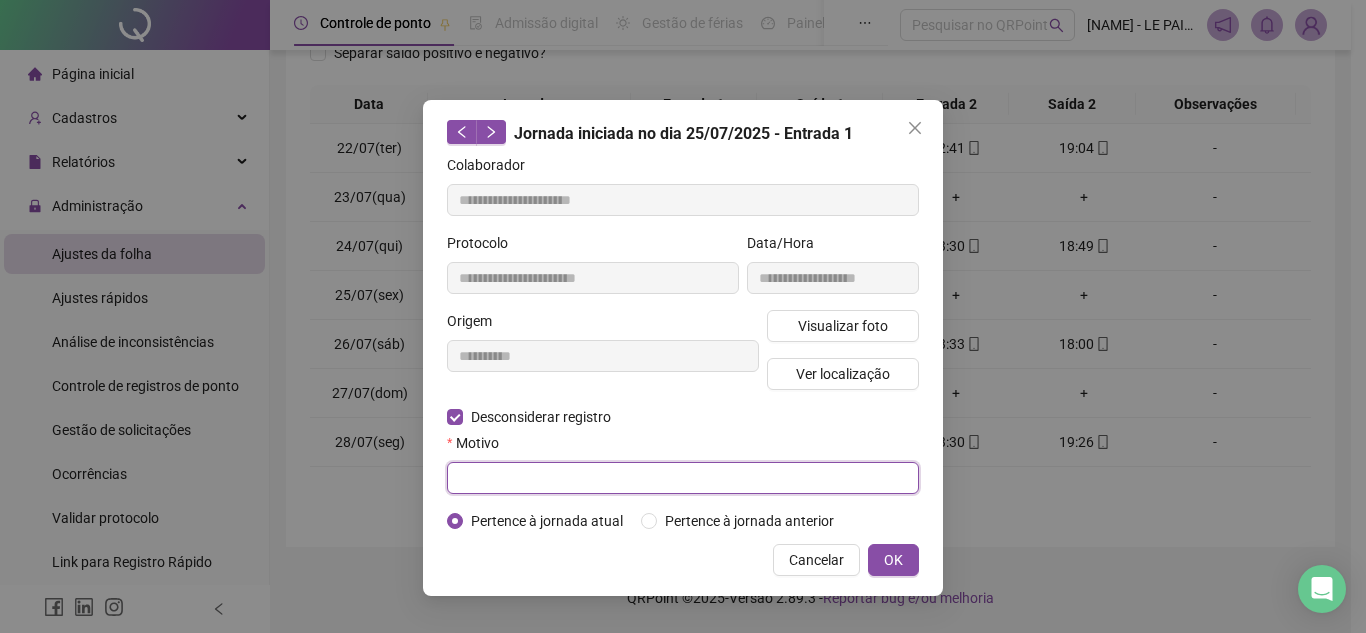 click at bounding box center (683, 478) 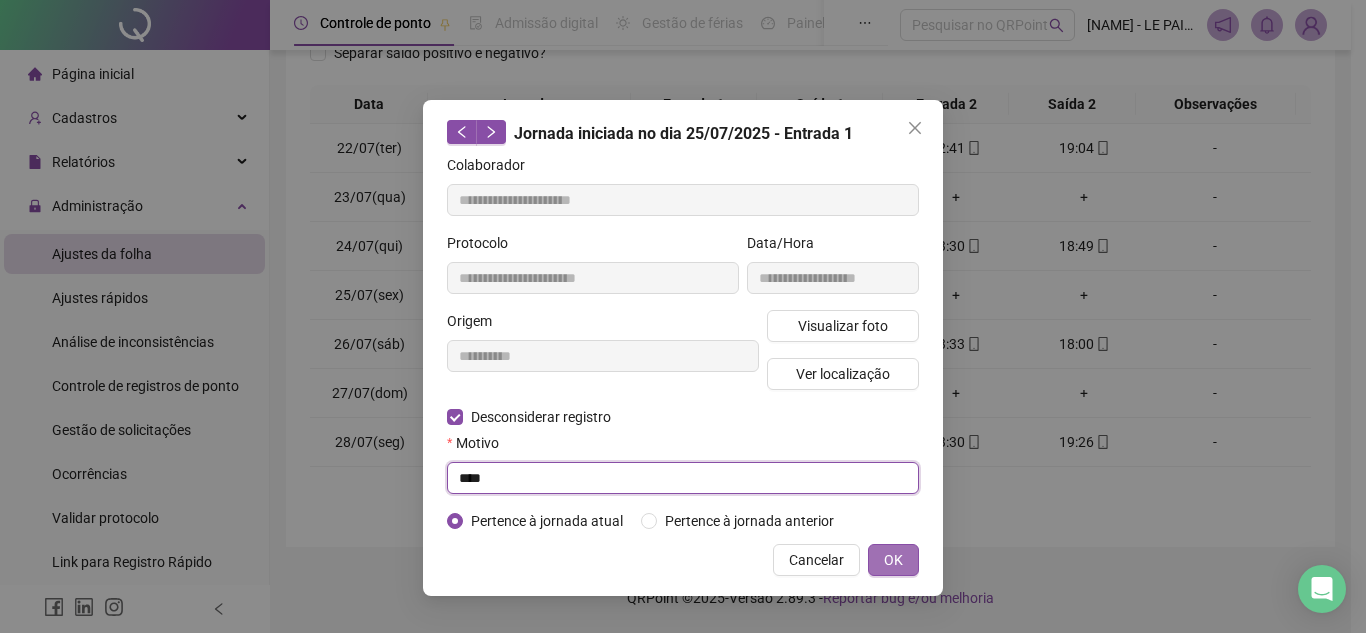 type on "****" 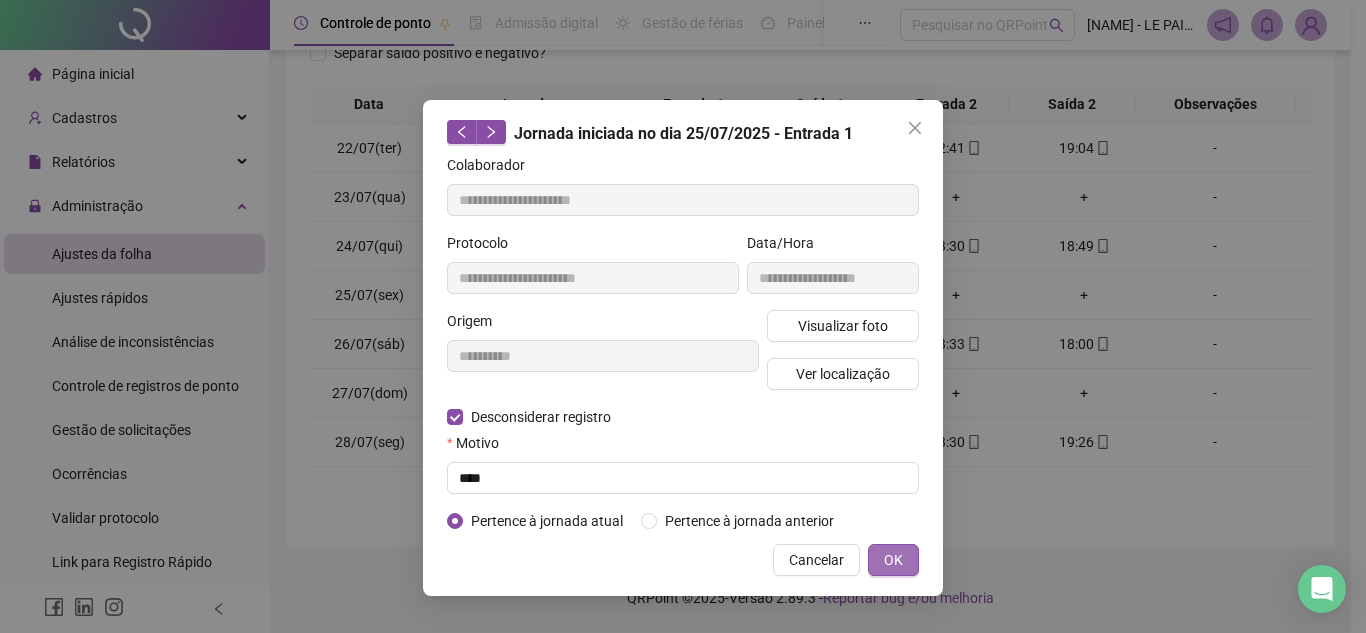 click on "OK" at bounding box center (893, 560) 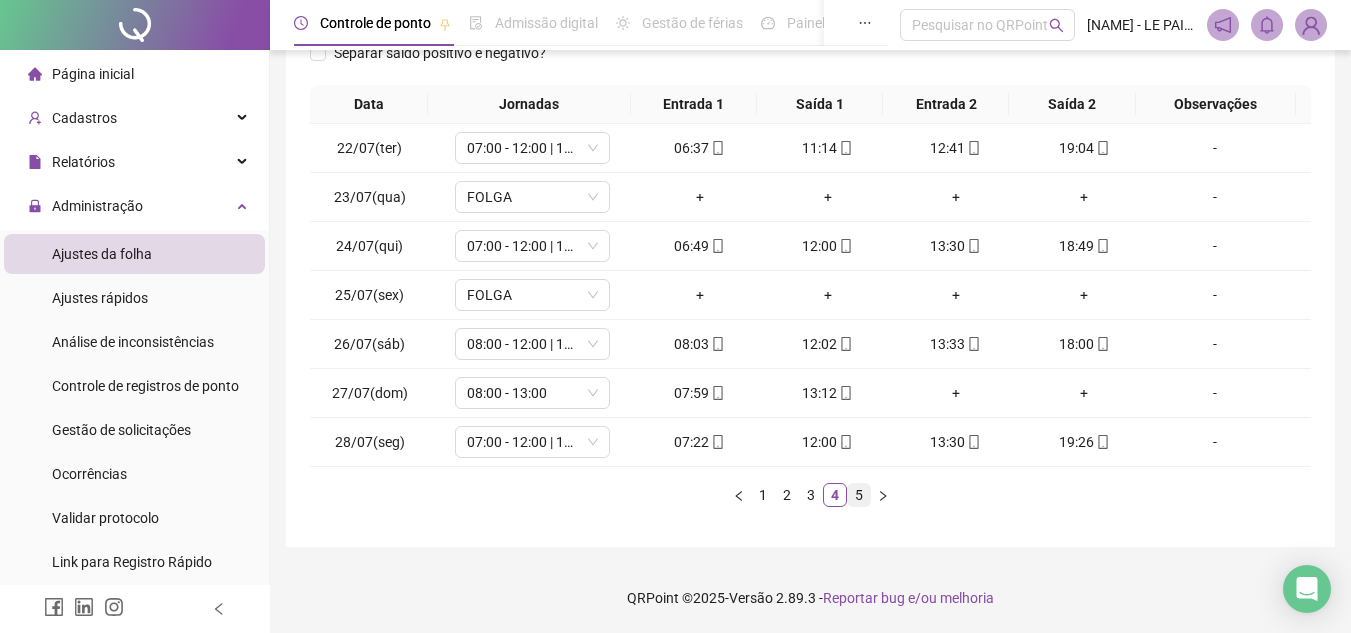 click on "5" at bounding box center [859, 495] 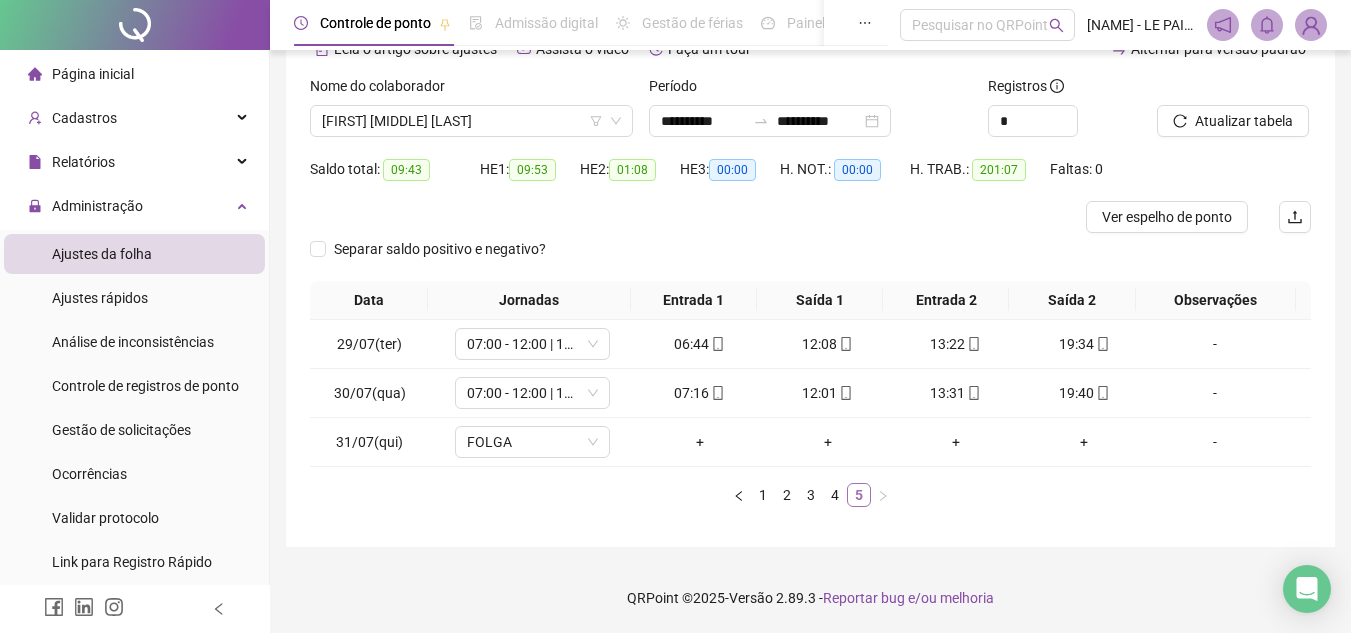 scroll, scrollTop: 109, scrollLeft: 0, axis: vertical 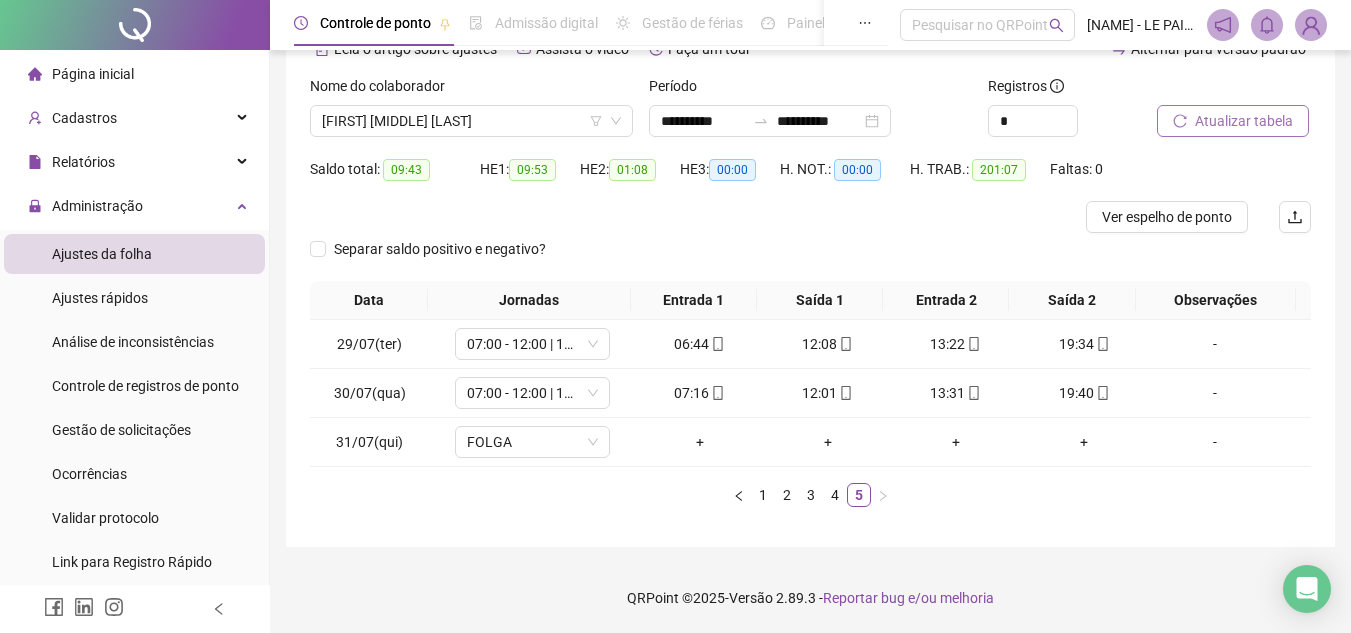 click on "Atualizar tabela" at bounding box center (1244, 121) 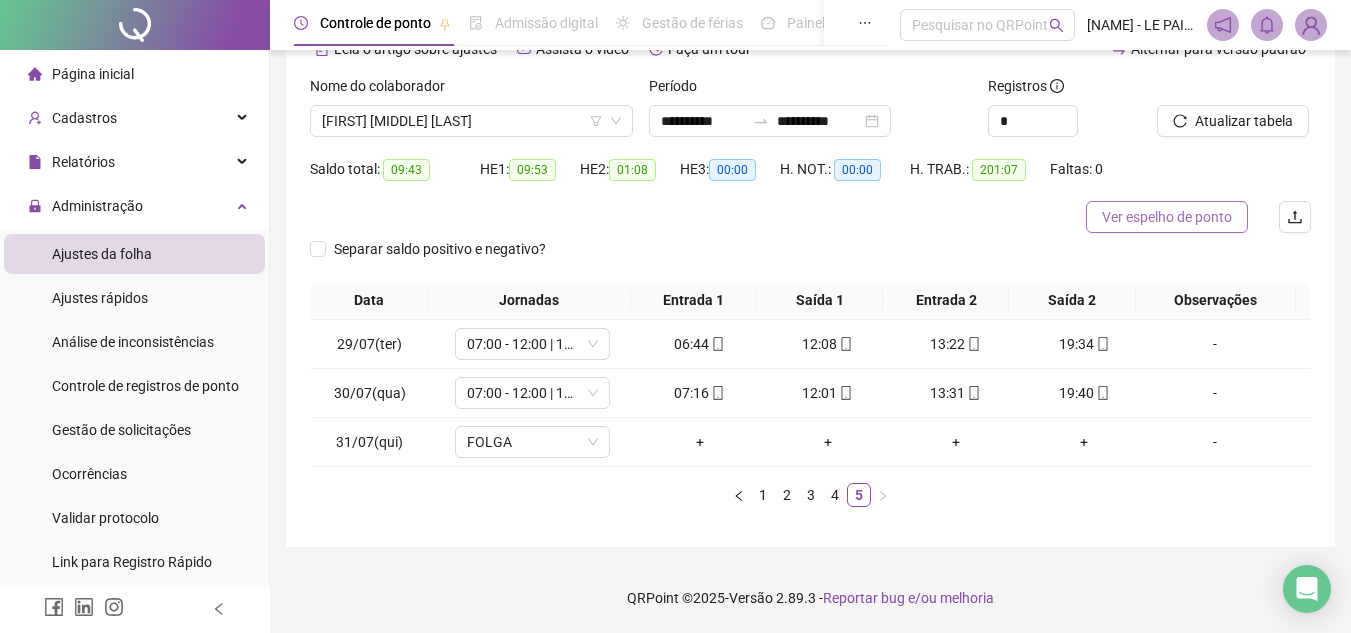 click on "Ver espelho de ponto" at bounding box center (1167, 217) 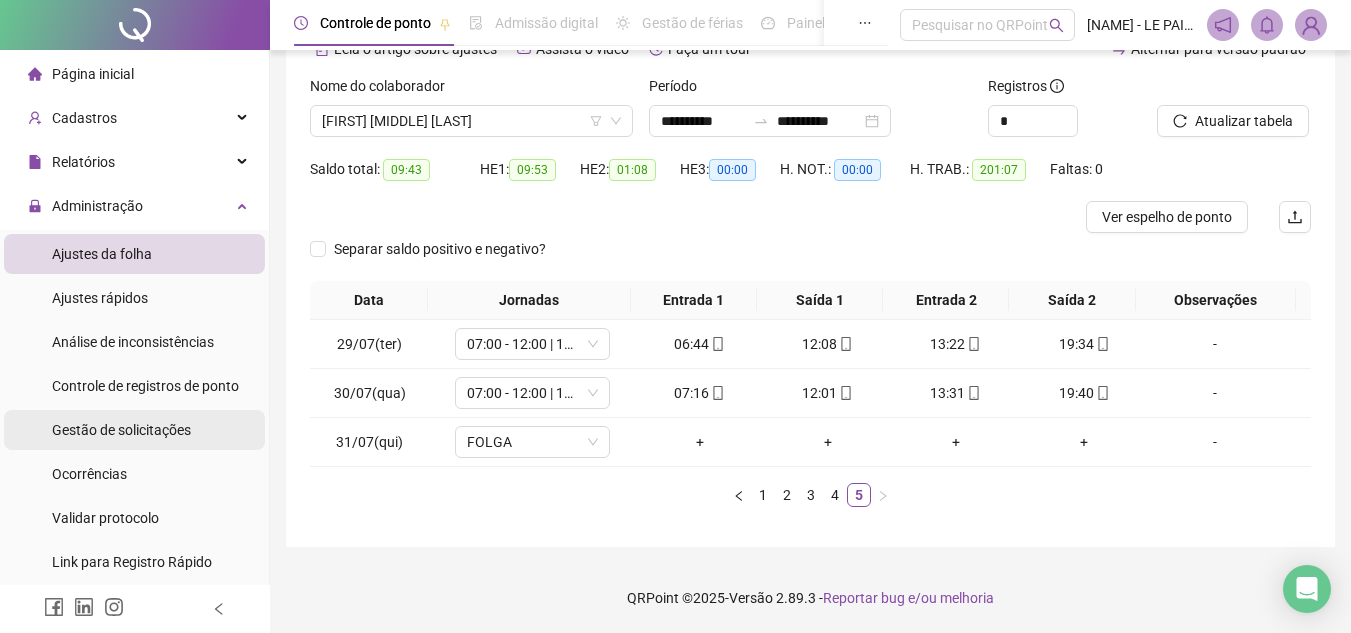 click on "Gestão de solicitações" at bounding box center (121, 430) 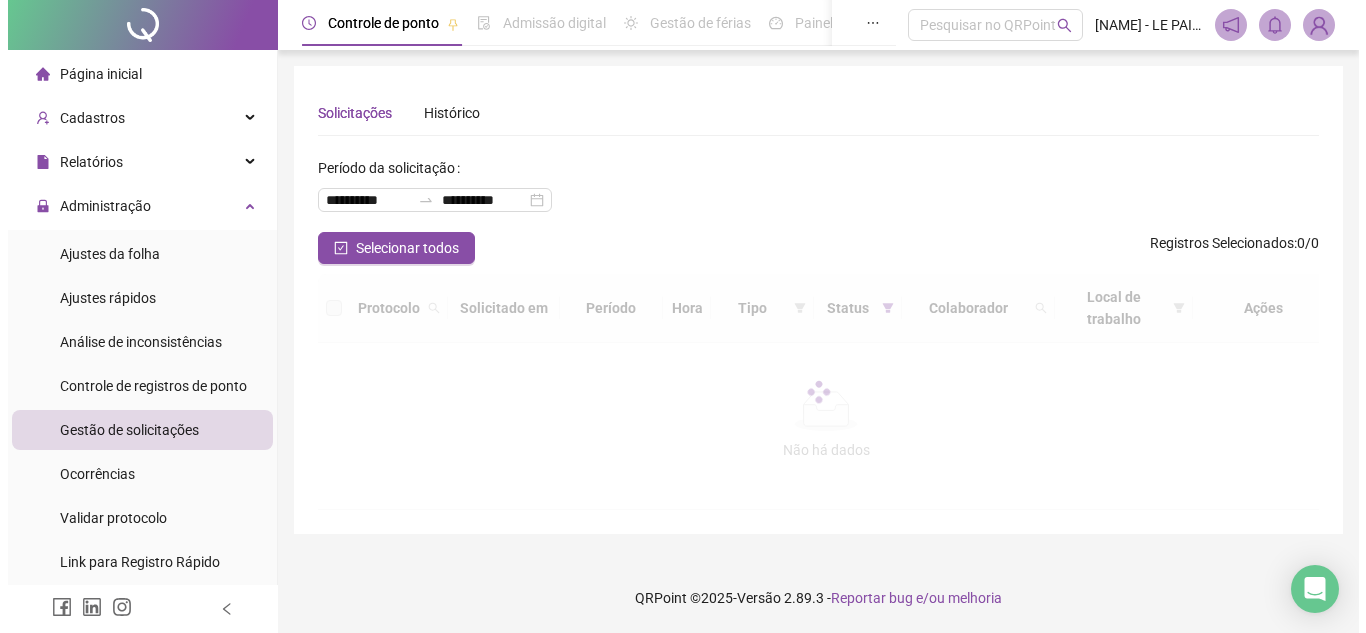scroll, scrollTop: 0, scrollLeft: 0, axis: both 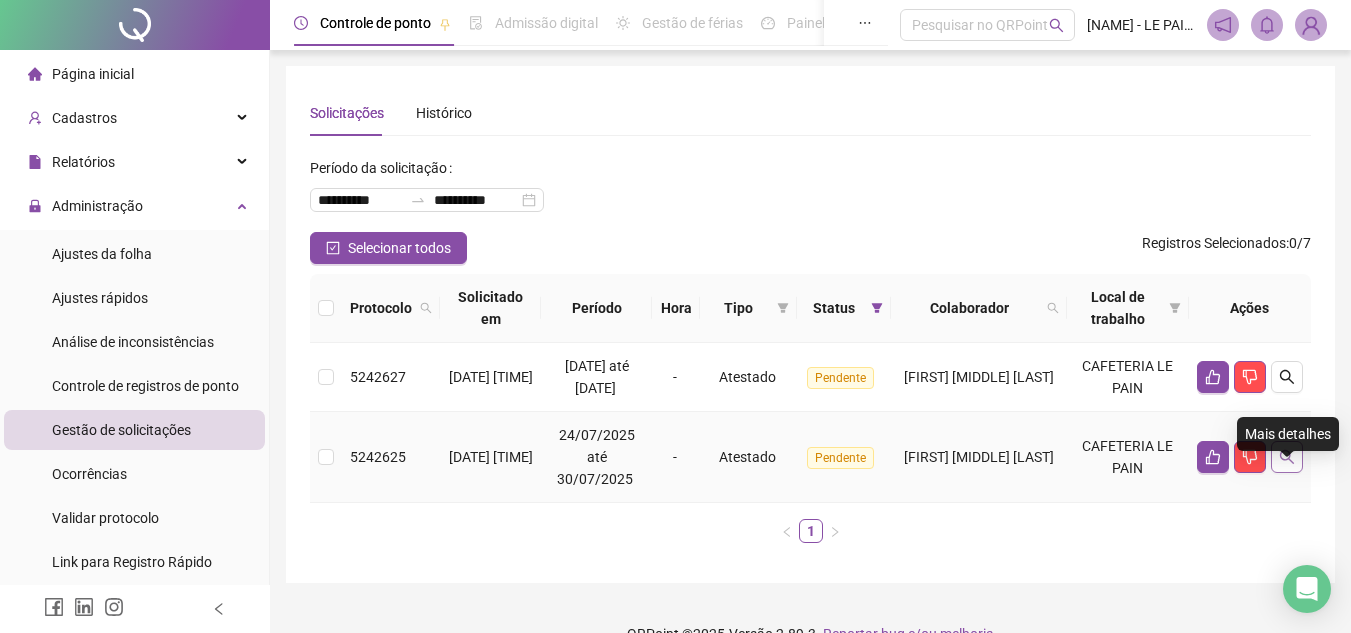 click 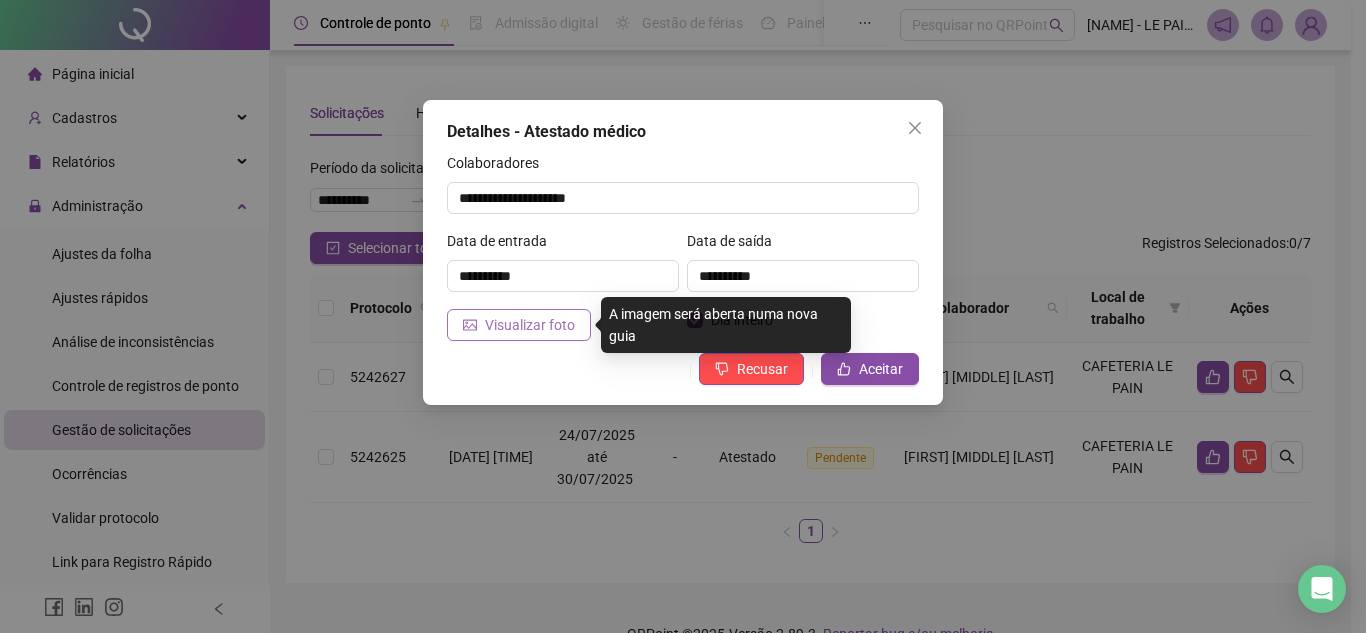 click on "Visualizar foto" at bounding box center (530, 325) 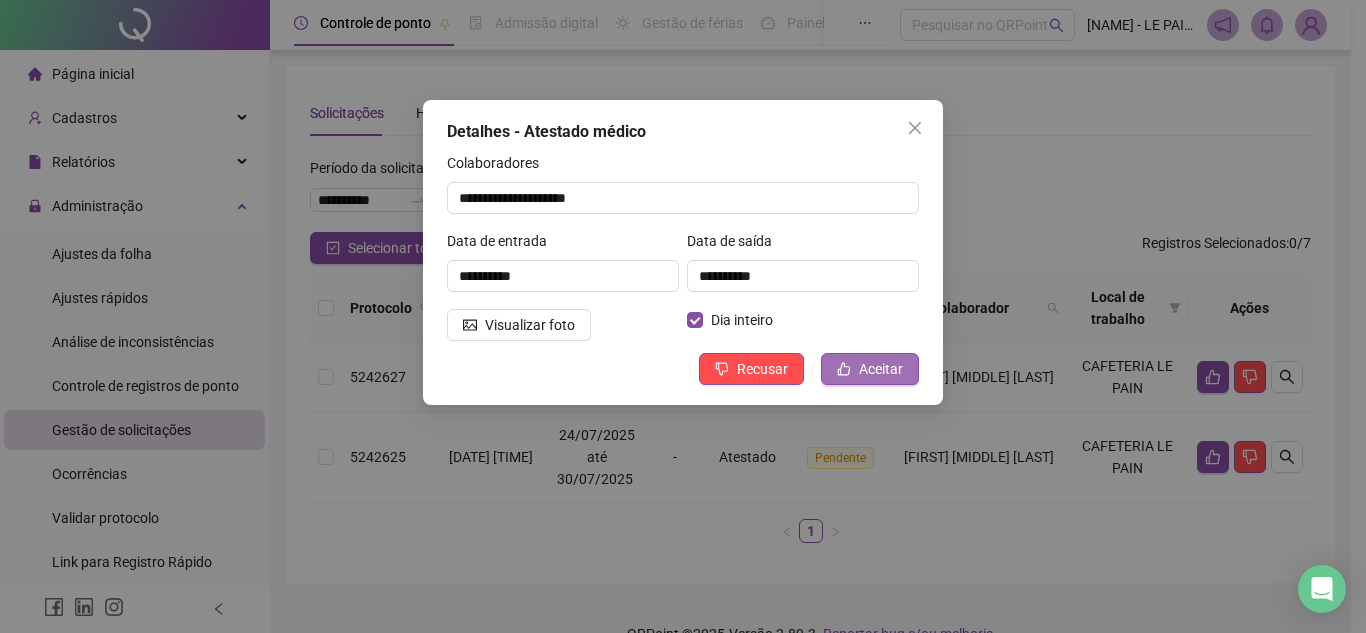click on "Aceitar" at bounding box center (881, 369) 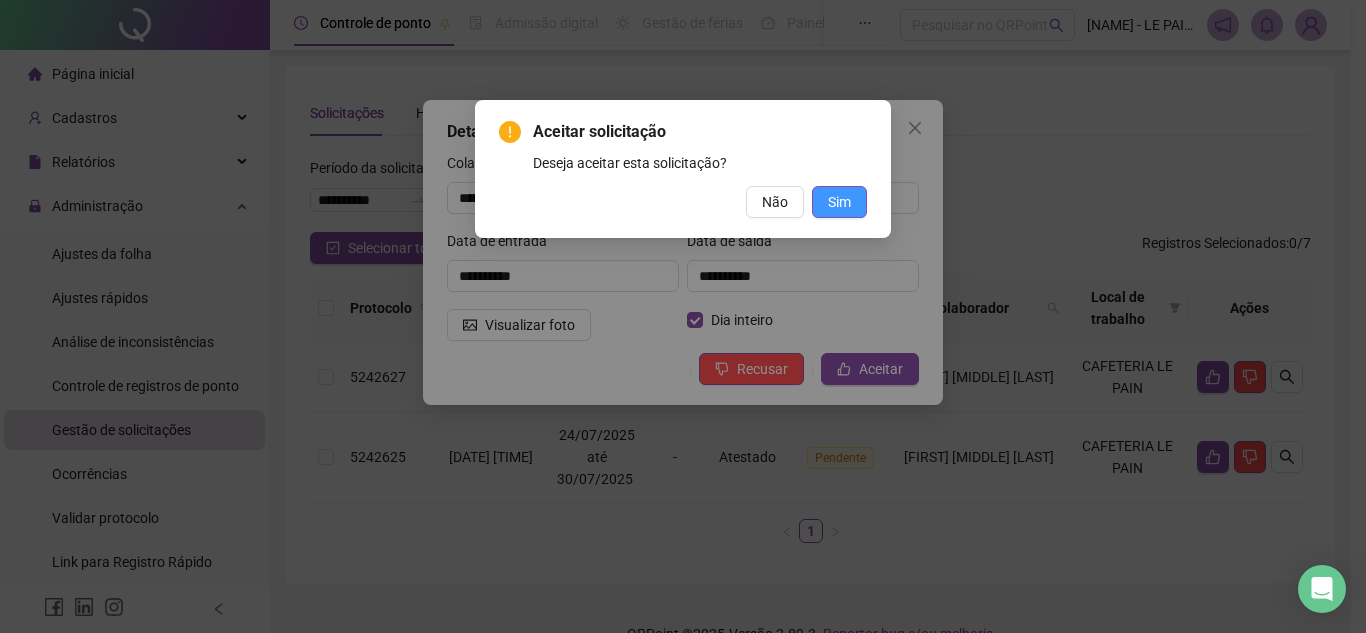 click on "Sim" at bounding box center (839, 202) 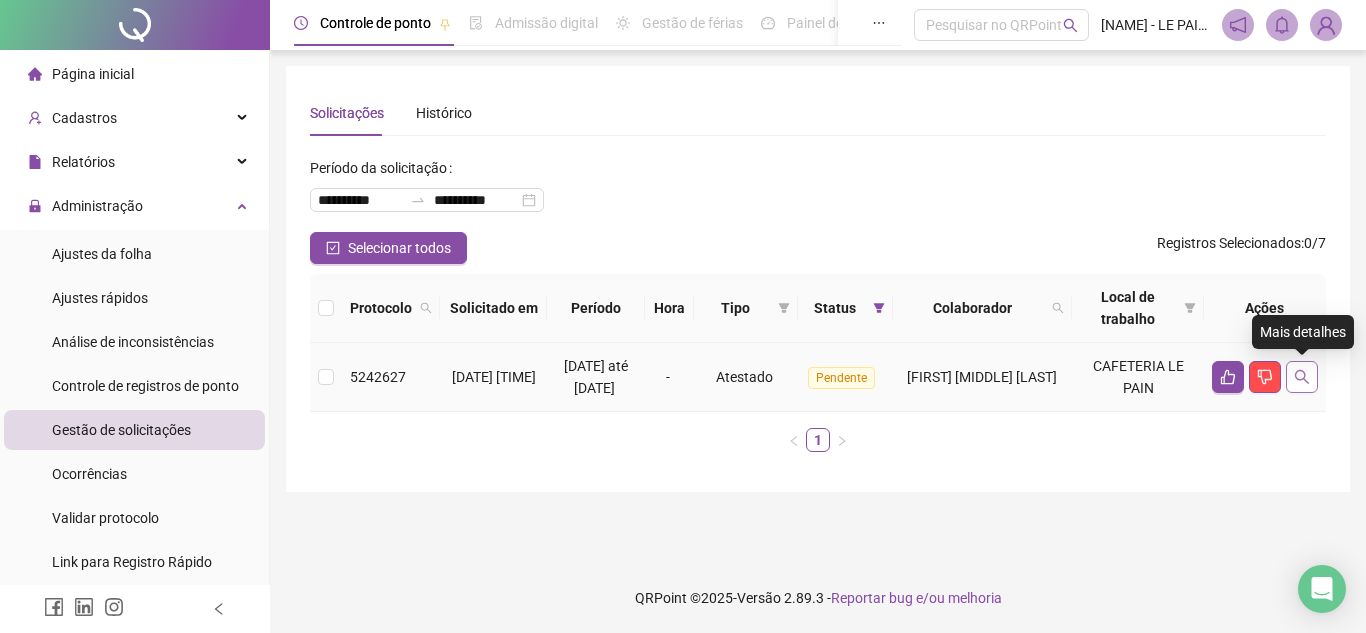 click 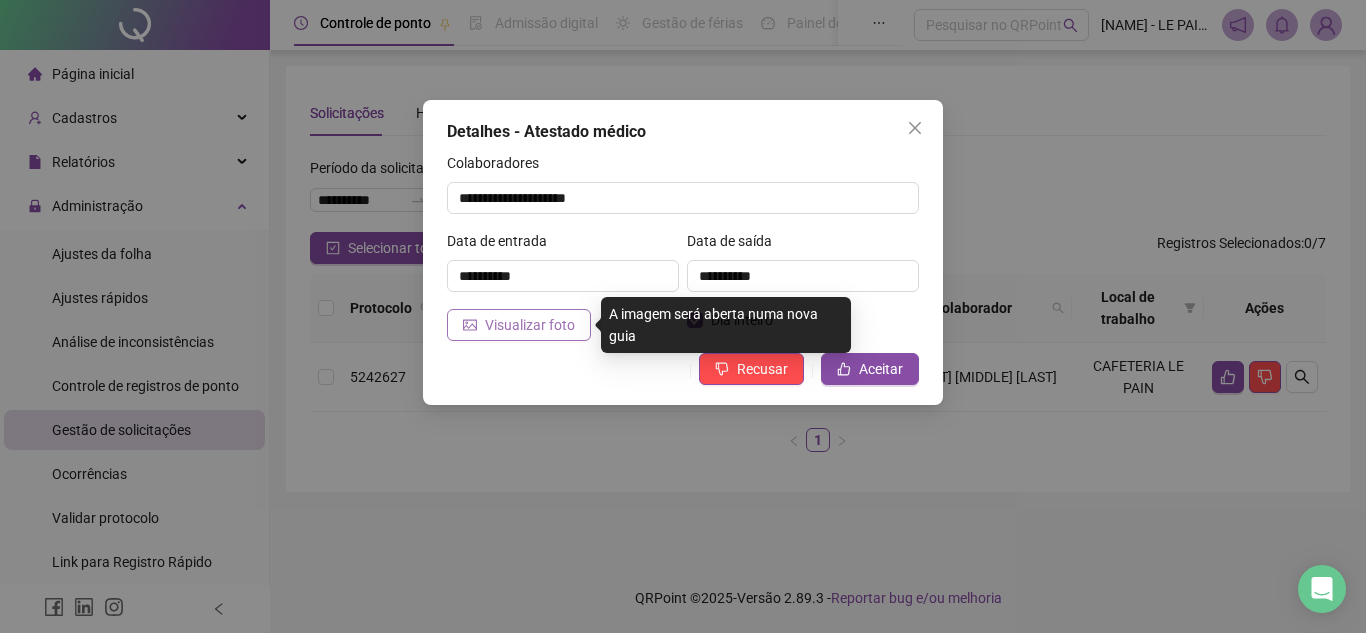 click on "Visualizar foto" at bounding box center [530, 325] 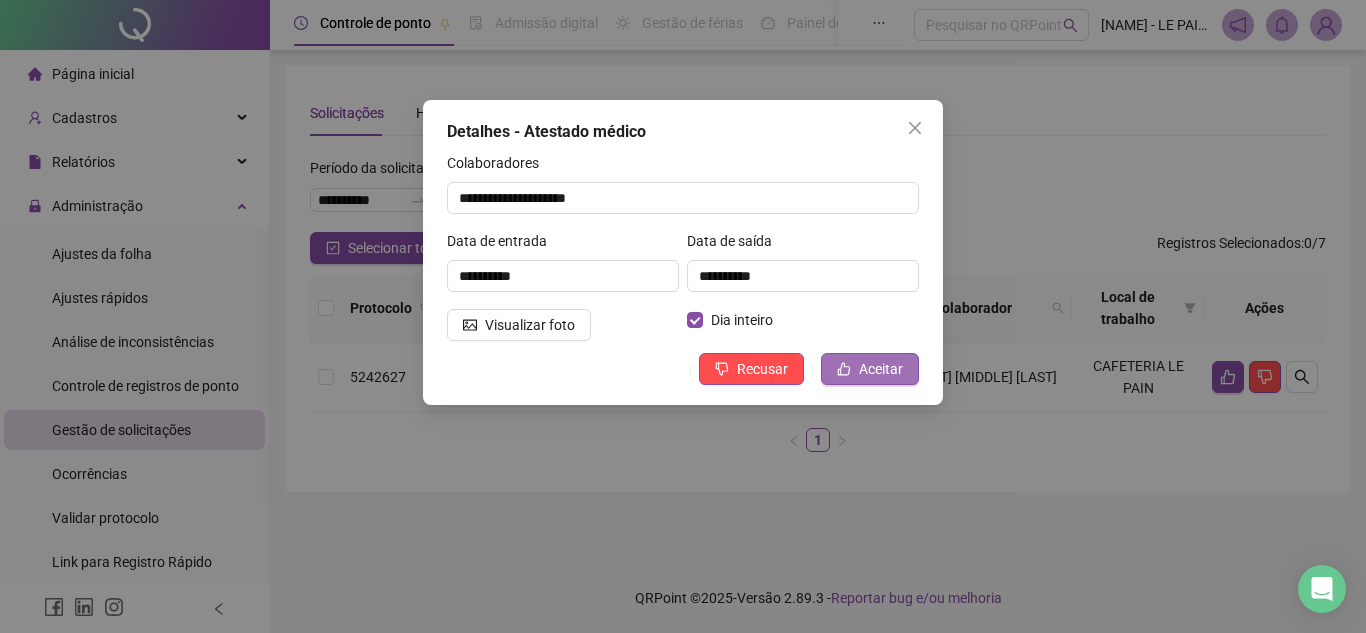 click on "Aceitar" at bounding box center [881, 369] 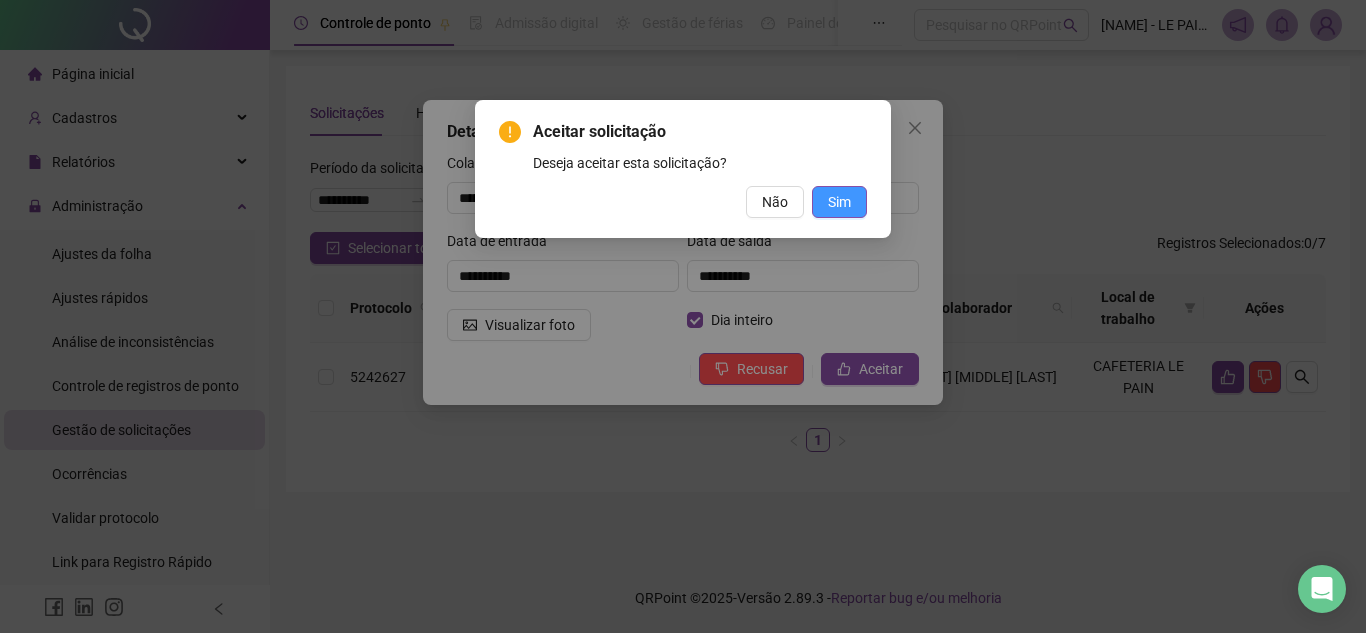 click on "Sim" at bounding box center [839, 202] 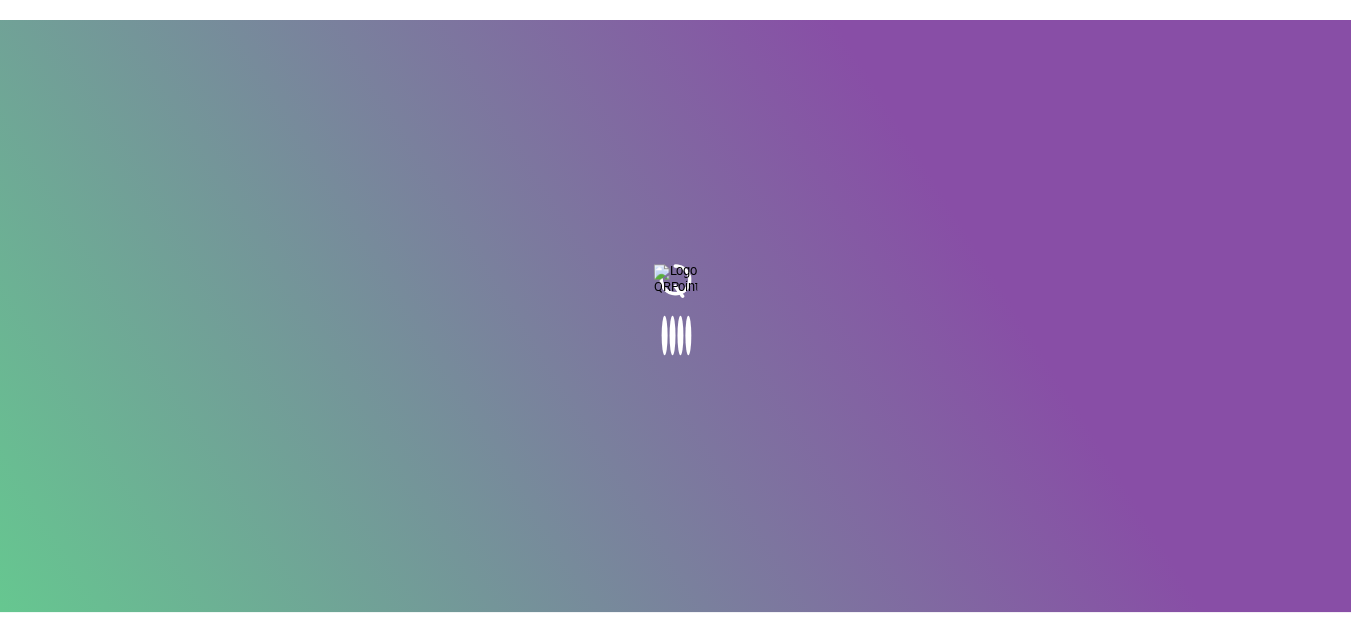 scroll, scrollTop: 0, scrollLeft: 0, axis: both 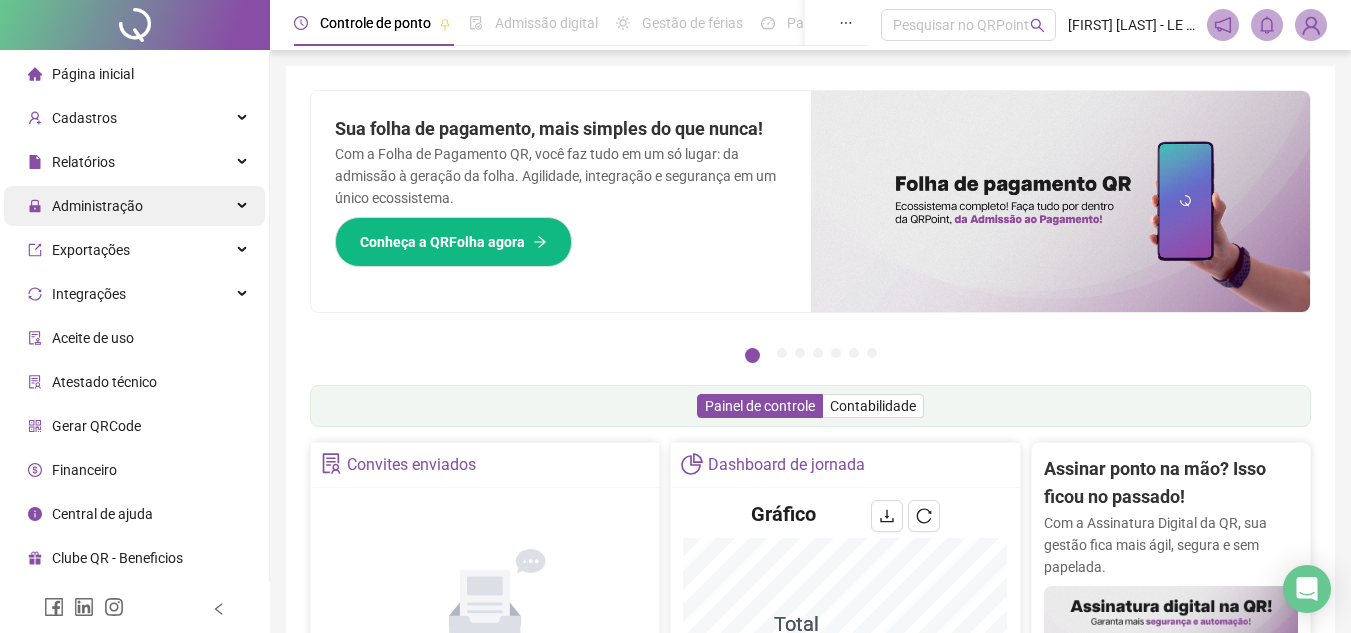 click on "Administração" at bounding box center (85, 206) 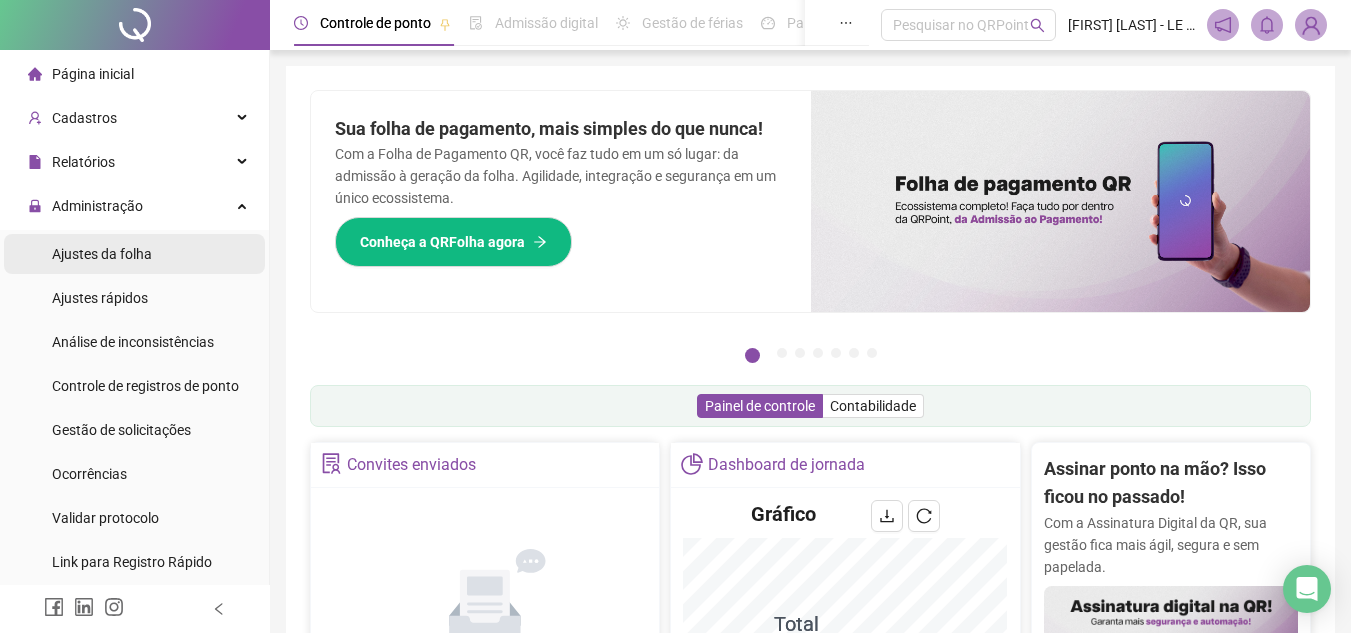 click on "Ajustes da folha" at bounding box center [134, 254] 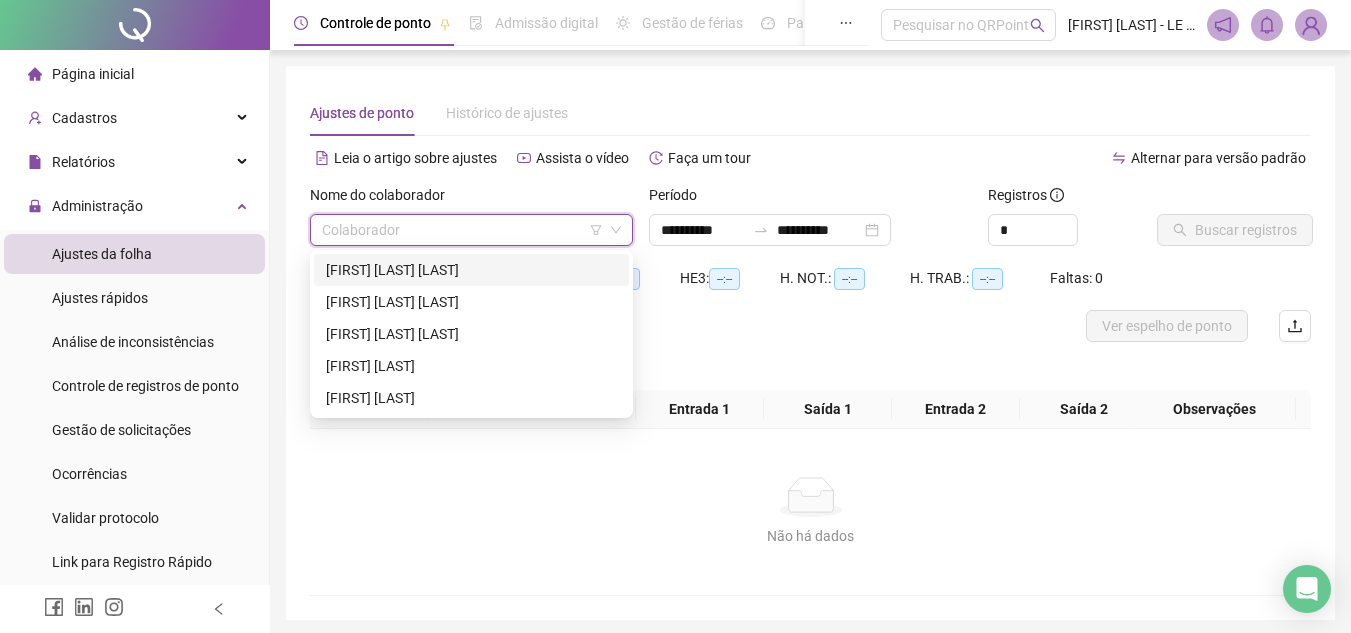 click at bounding box center [462, 230] 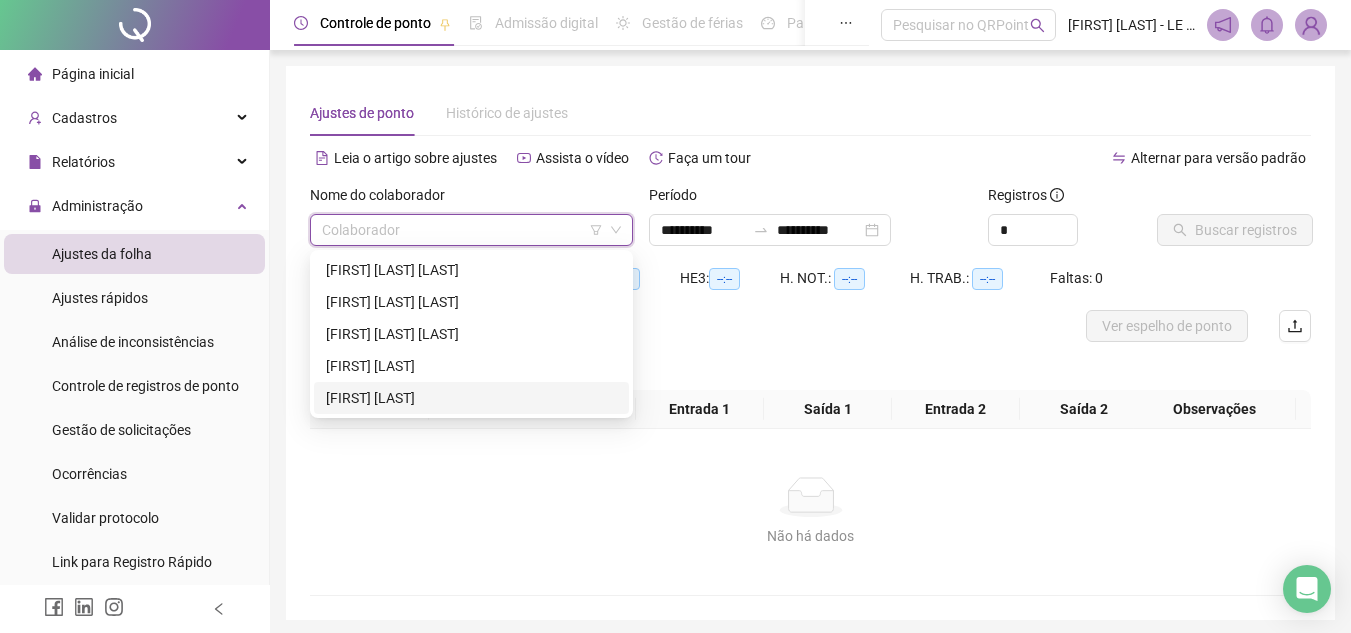 click on "[FIRST] [LAST]" at bounding box center (471, 398) 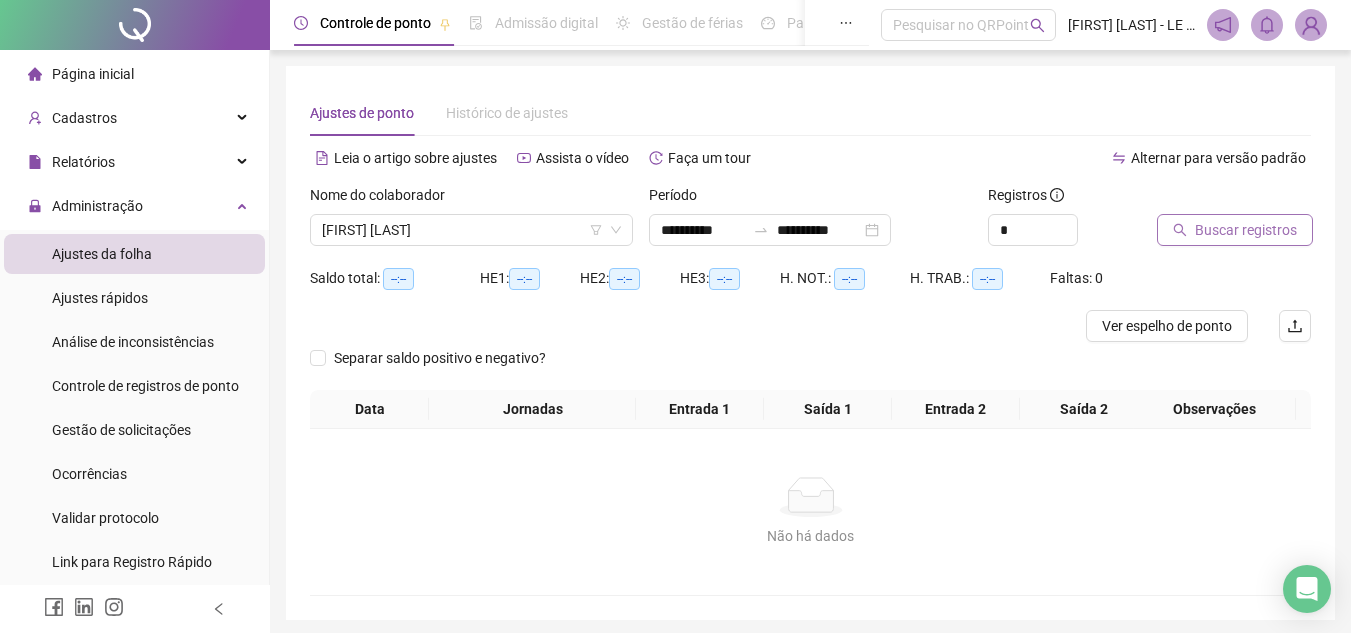 click on "Buscar registros" at bounding box center [1235, 230] 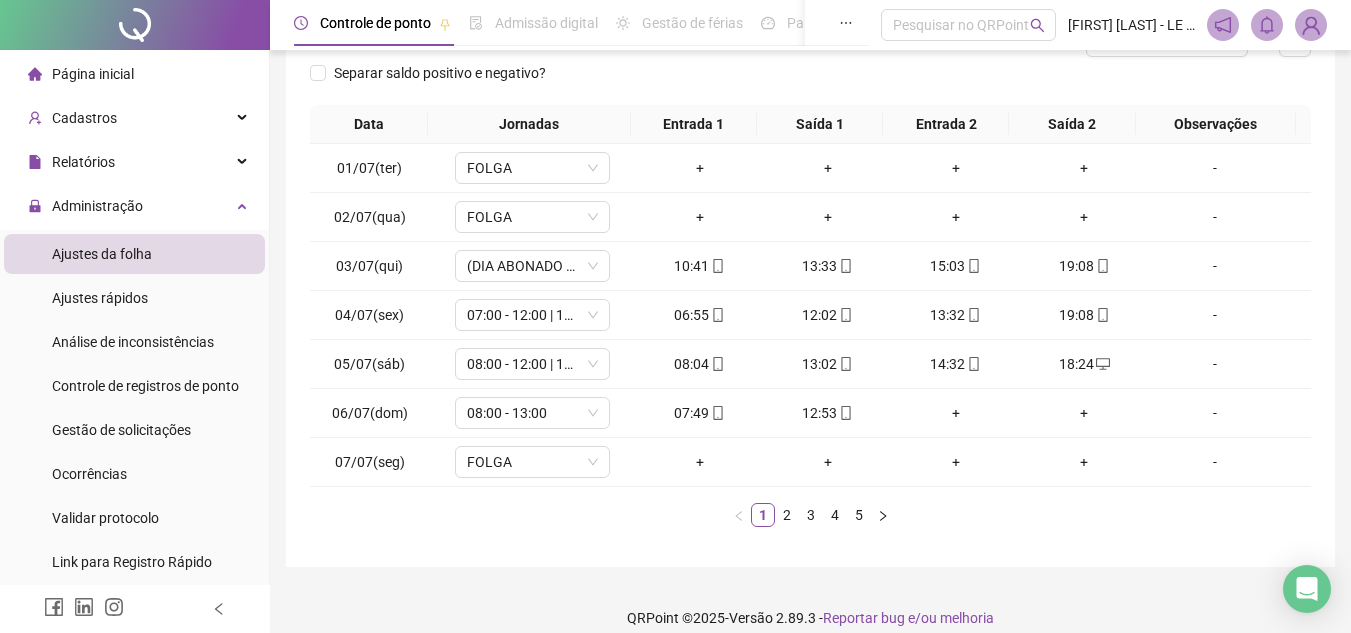 scroll, scrollTop: 305, scrollLeft: 0, axis: vertical 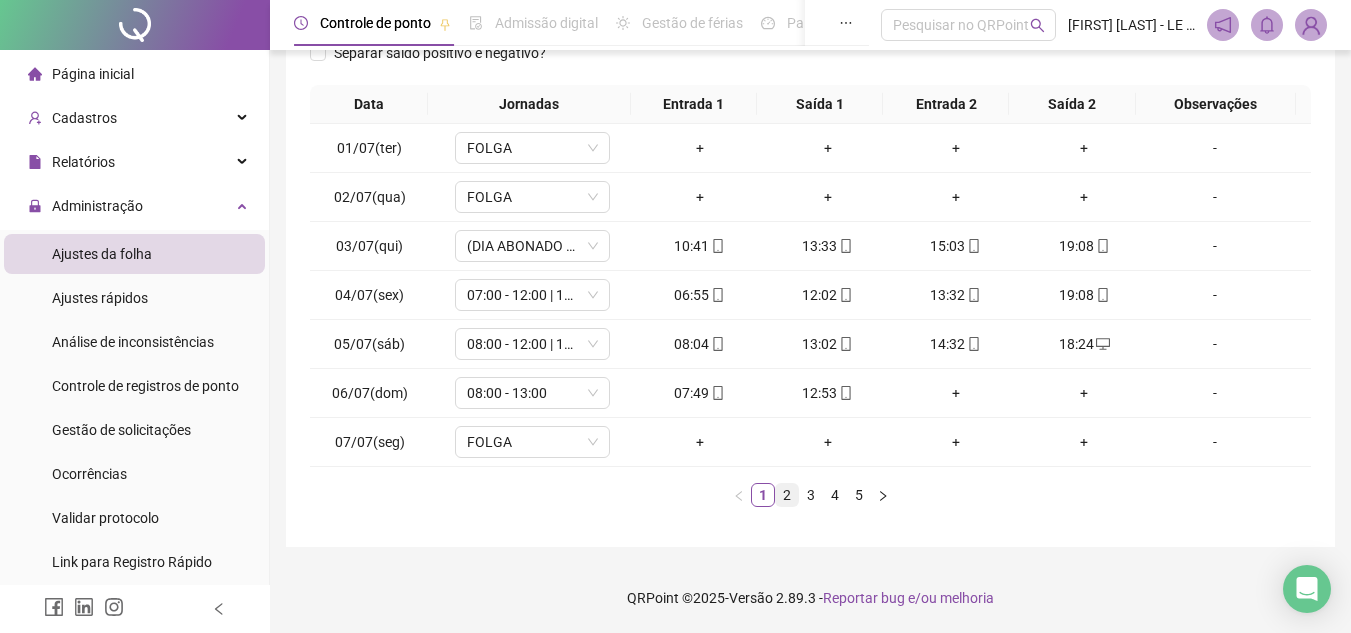 click on "2" at bounding box center [787, 495] 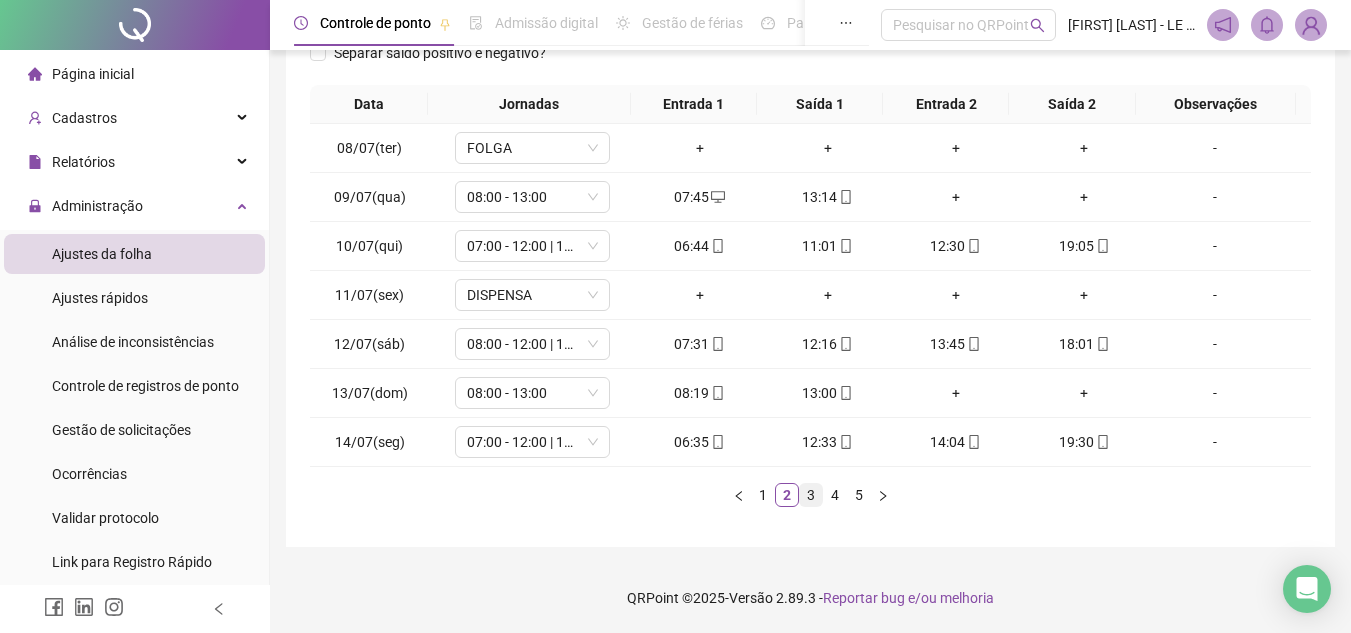 click on "3" at bounding box center [811, 495] 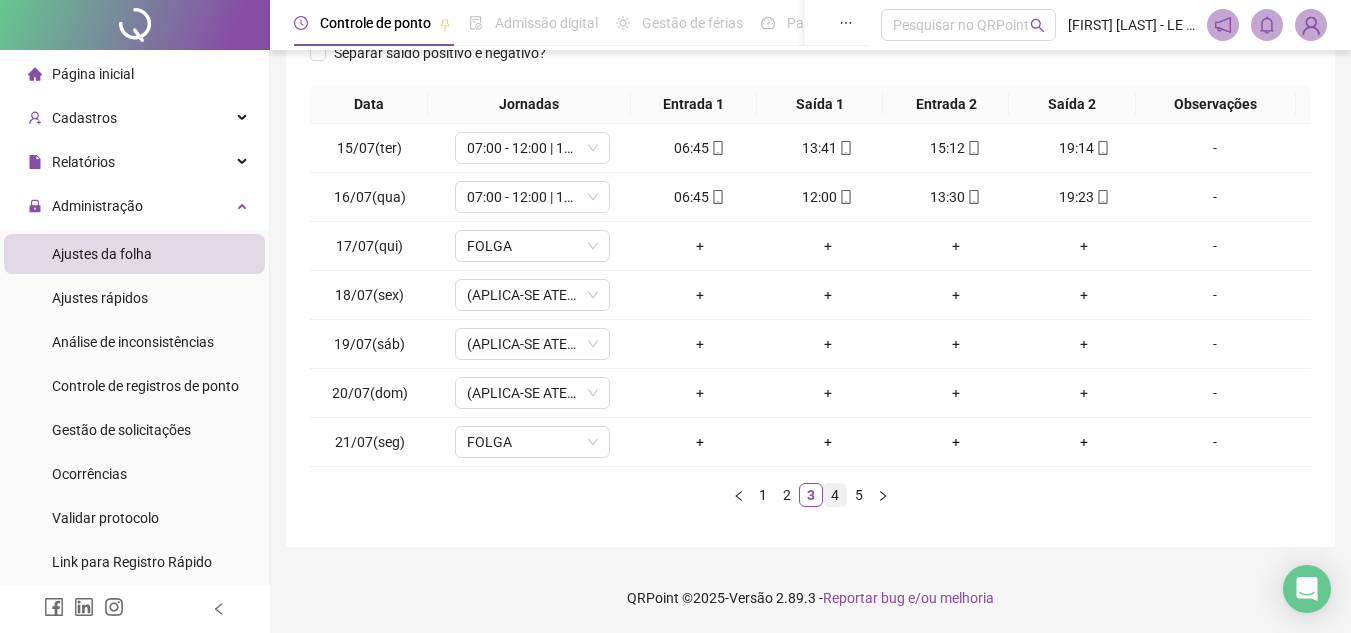 click on "4" at bounding box center [835, 495] 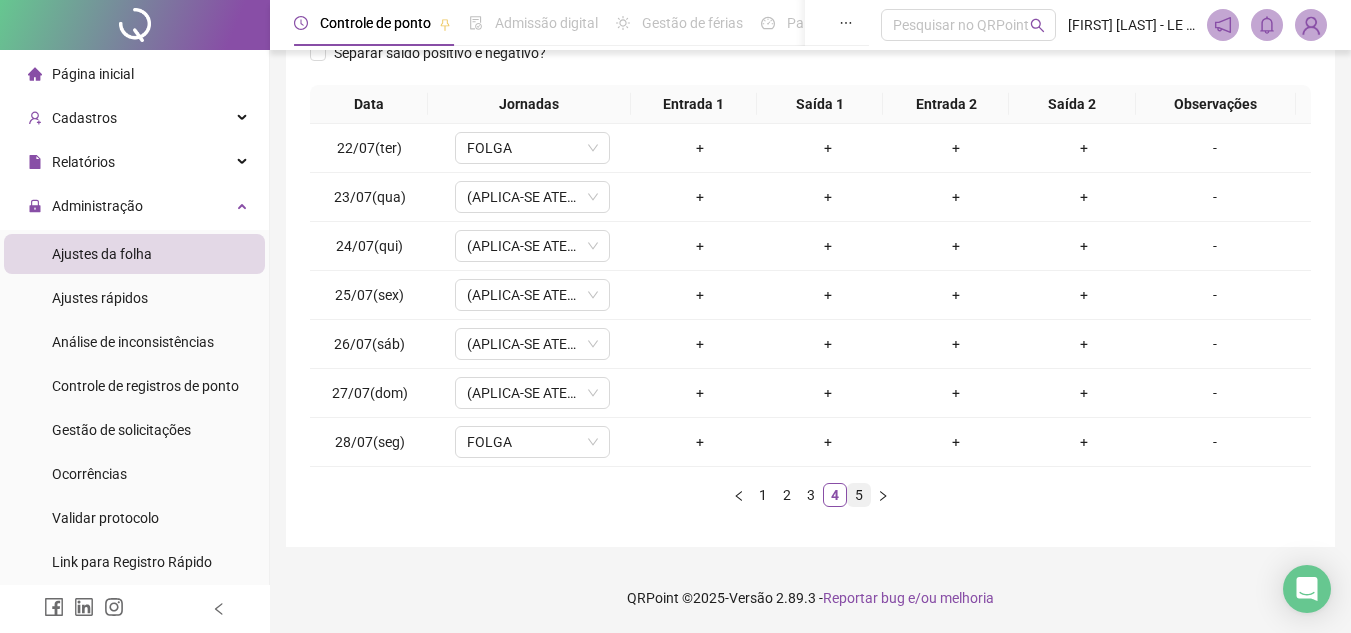 click on "5" at bounding box center (859, 495) 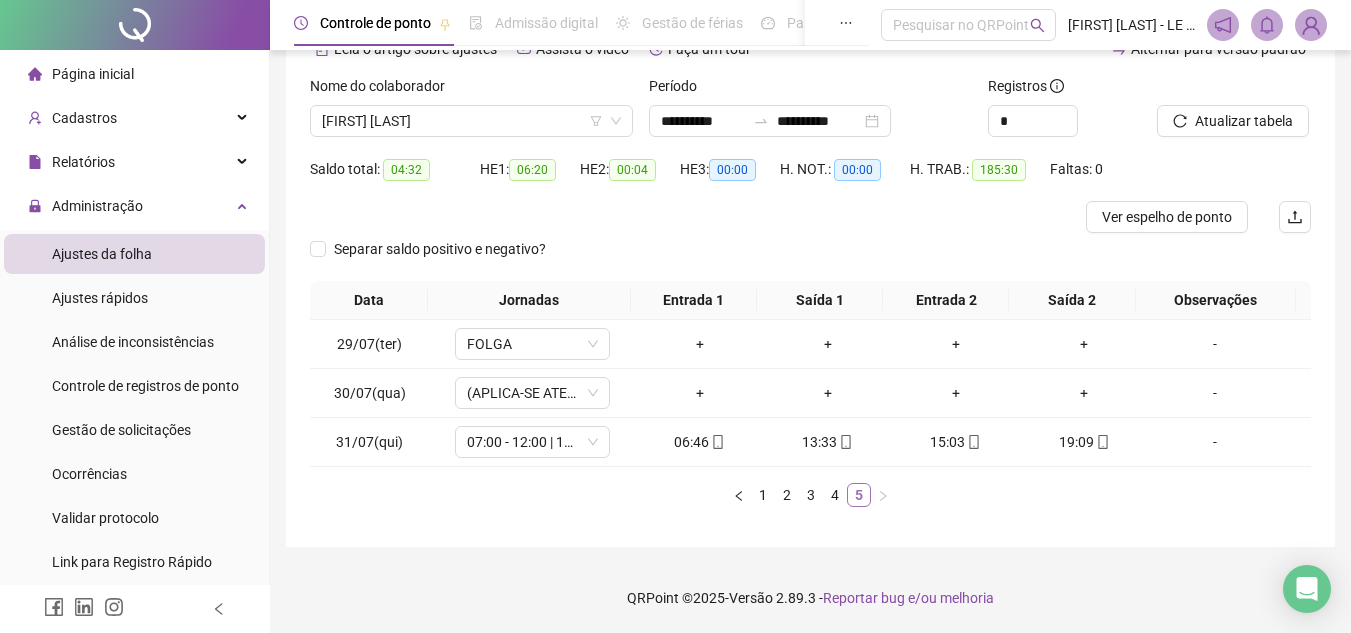 scroll, scrollTop: 109, scrollLeft: 0, axis: vertical 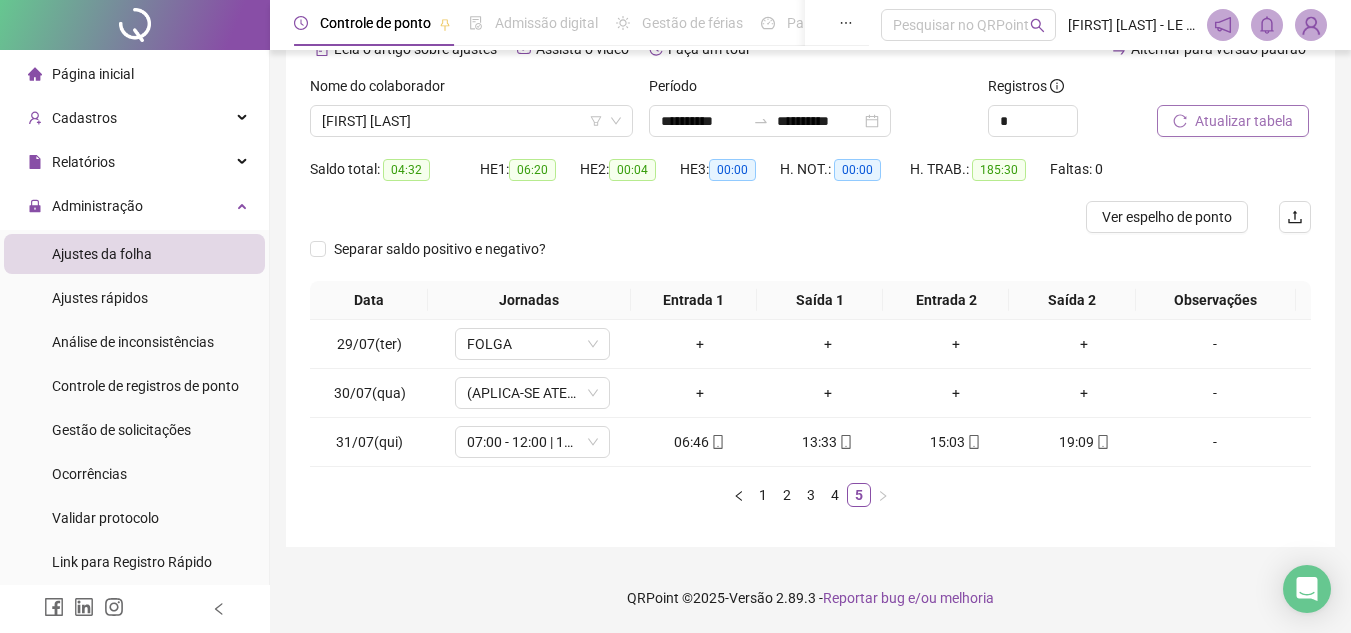 click on "Atualizar tabela" at bounding box center (1244, 121) 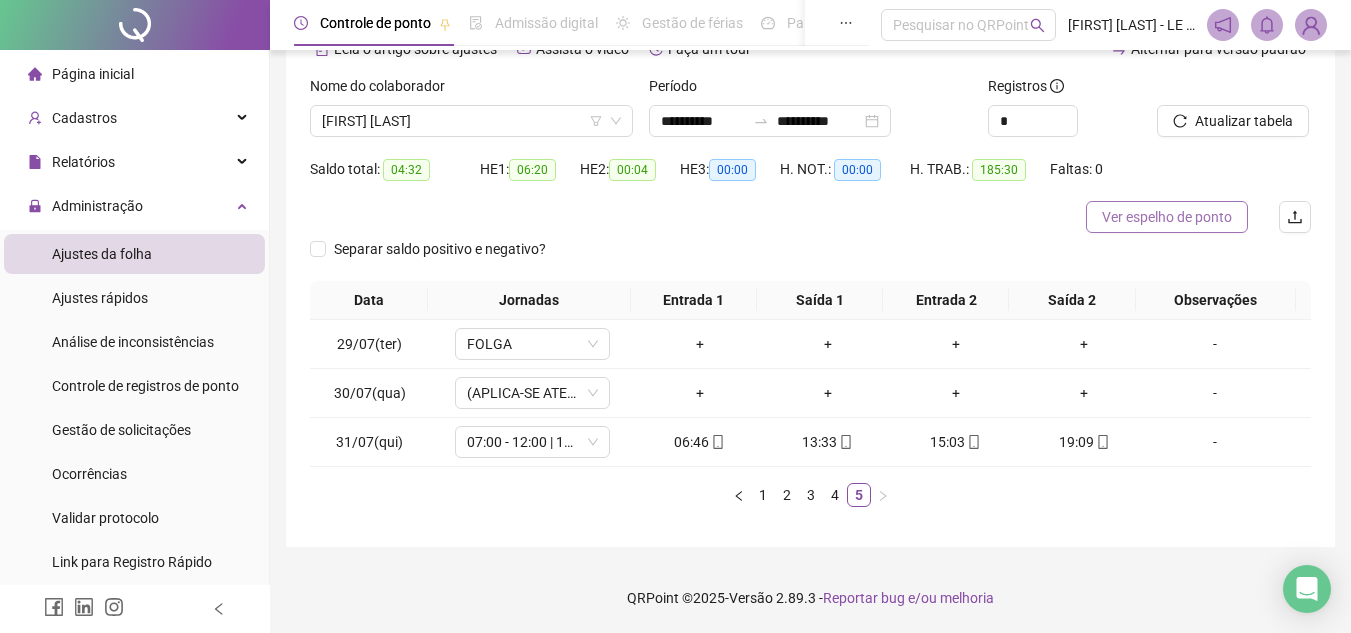 click on "Ver espelho de ponto" at bounding box center (1167, 217) 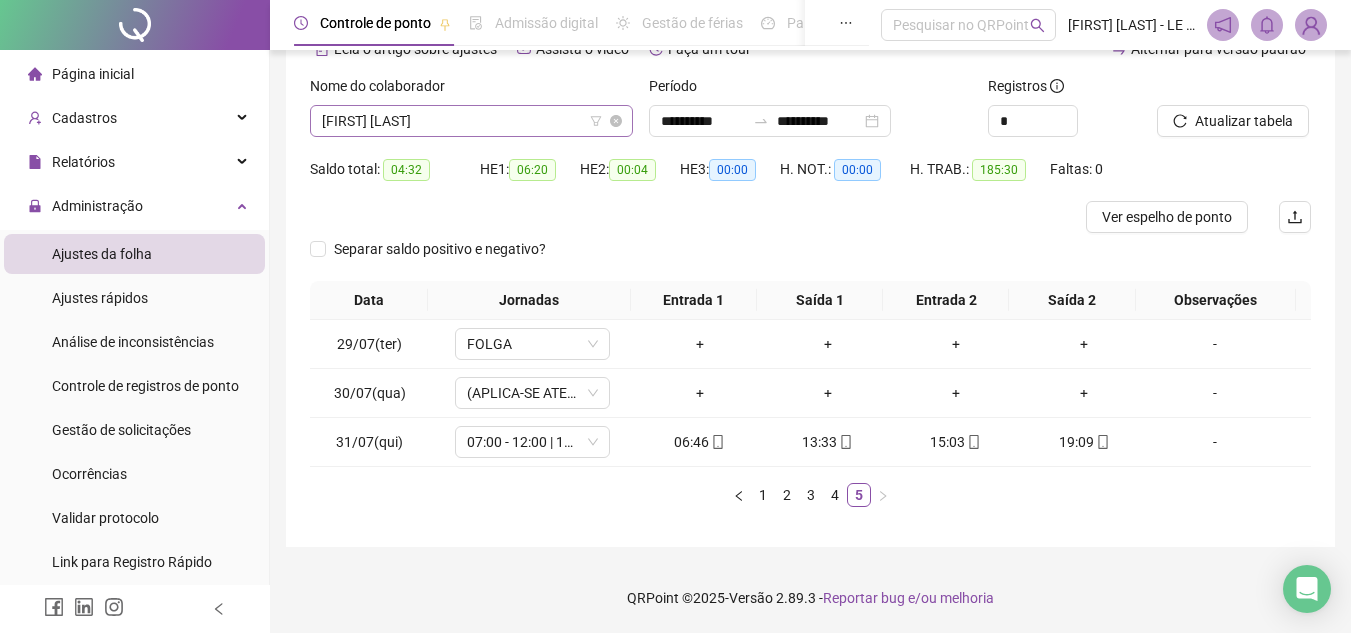 click on "[FIRST] [LAST]" at bounding box center [471, 121] 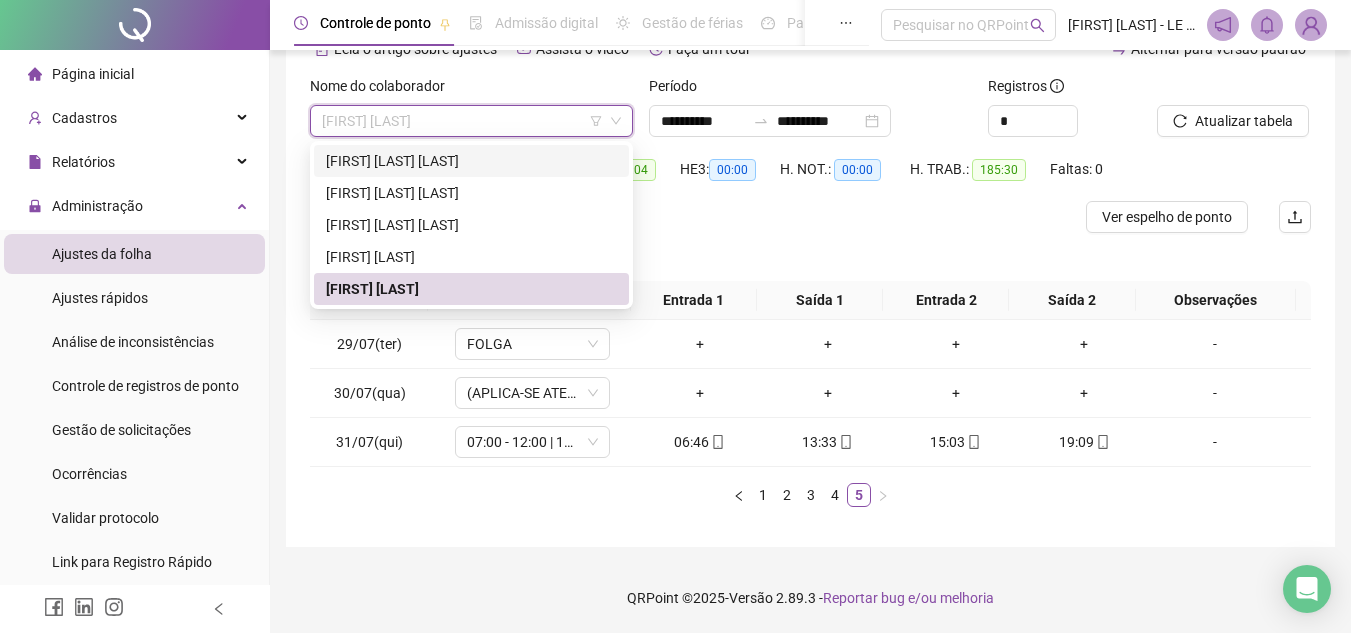 click on "[FIRST] [LAST] [LAST]" at bounding box center (471, 161) 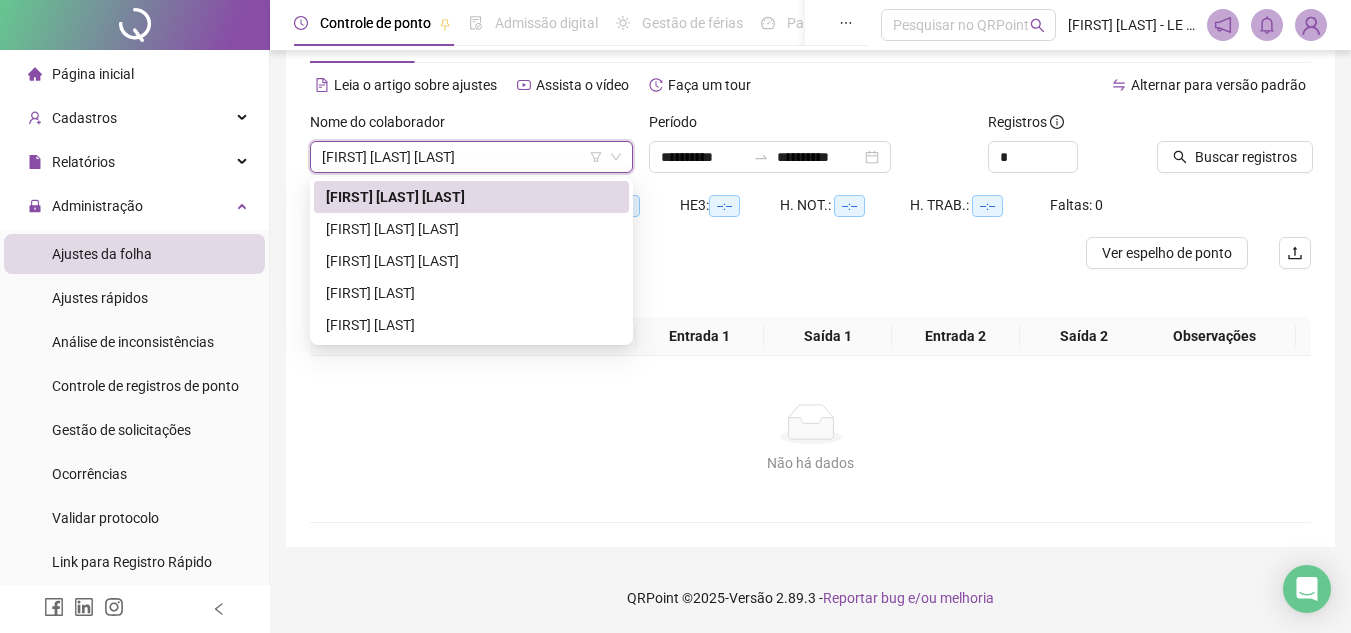 scroll, scrollTop: 73, scrollLeft: 0, axis: vertical 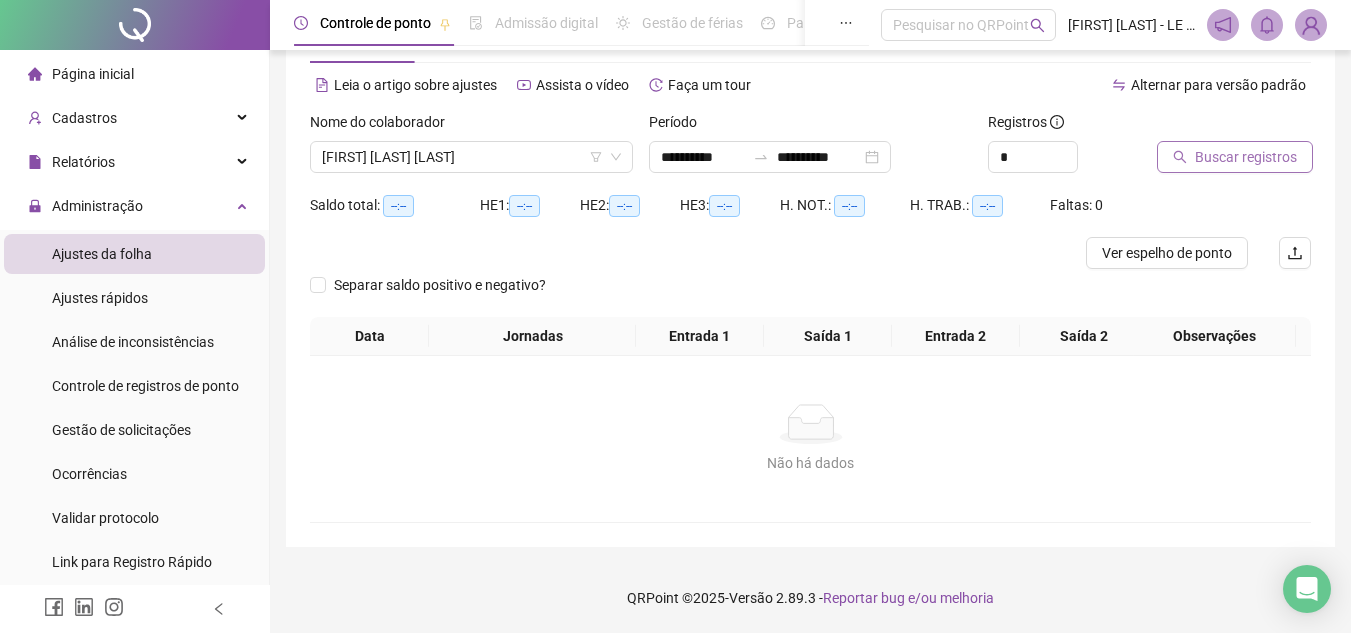click on "Buscar registros" at bounding box center (1246, 157) 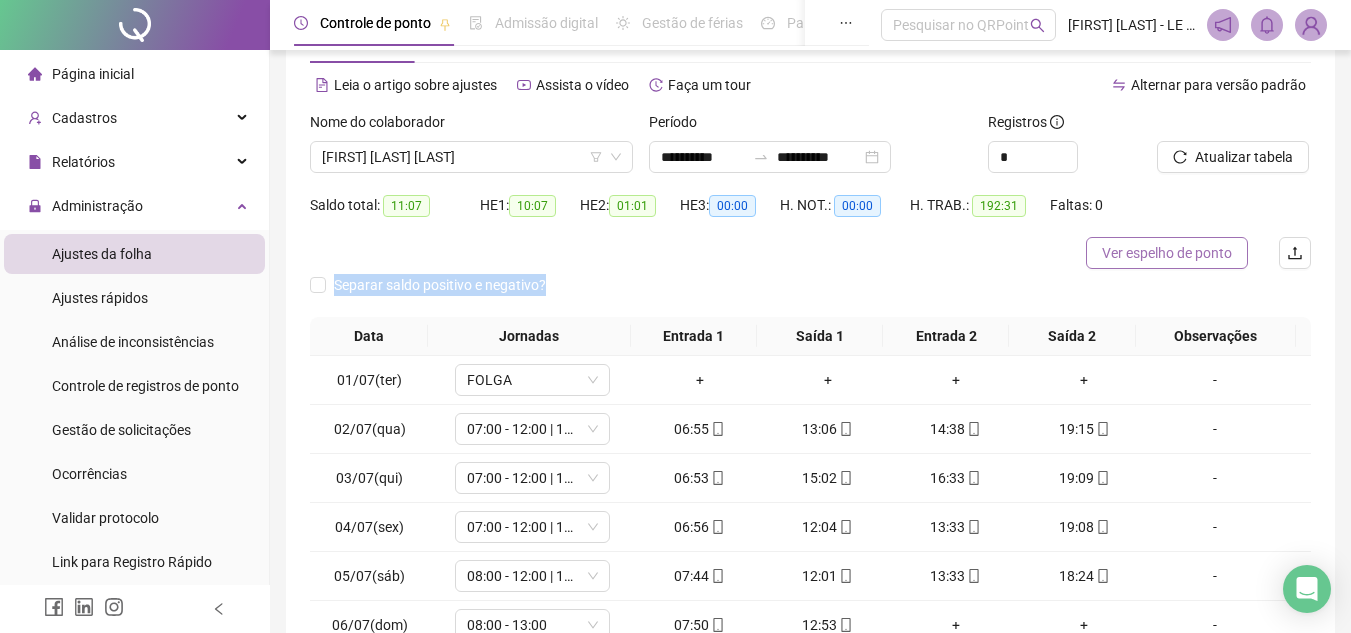 drag, startPoint x: 1156, startPoint y: 273, endPoint x: 1148, endPoint y: 252, distance: 22.472204 